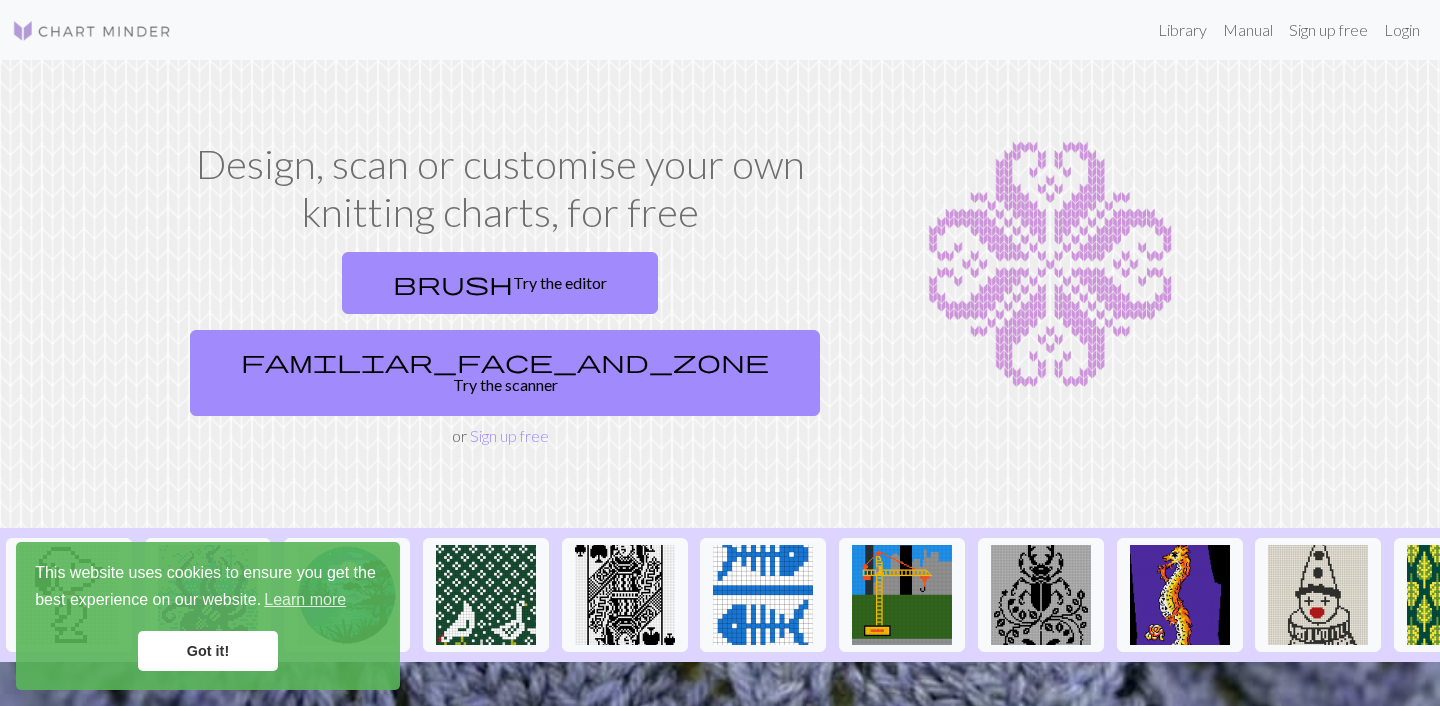 scroll, scrollTop: 0, scrollLeft: 0, axis: both 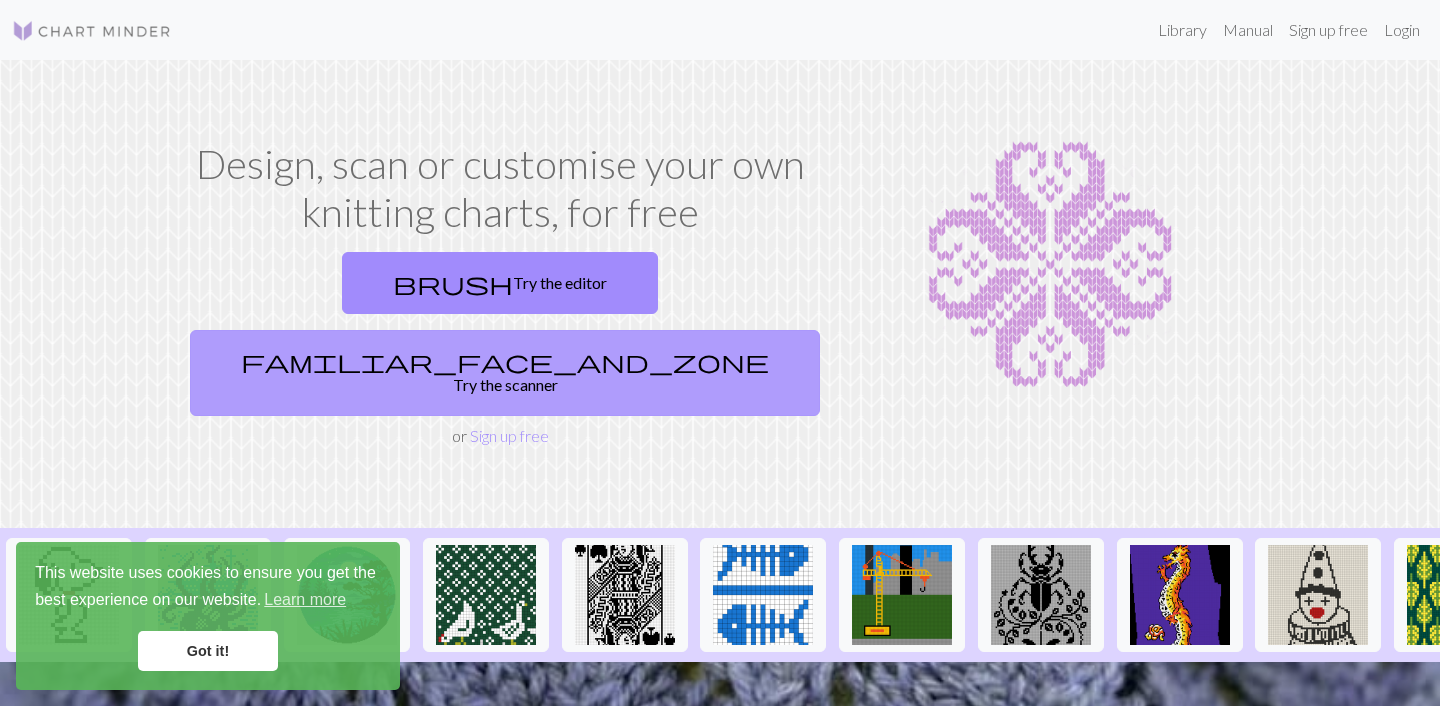 click on "familiar_face_and_zone  Try the scanner" at bounding box center (505, 373) 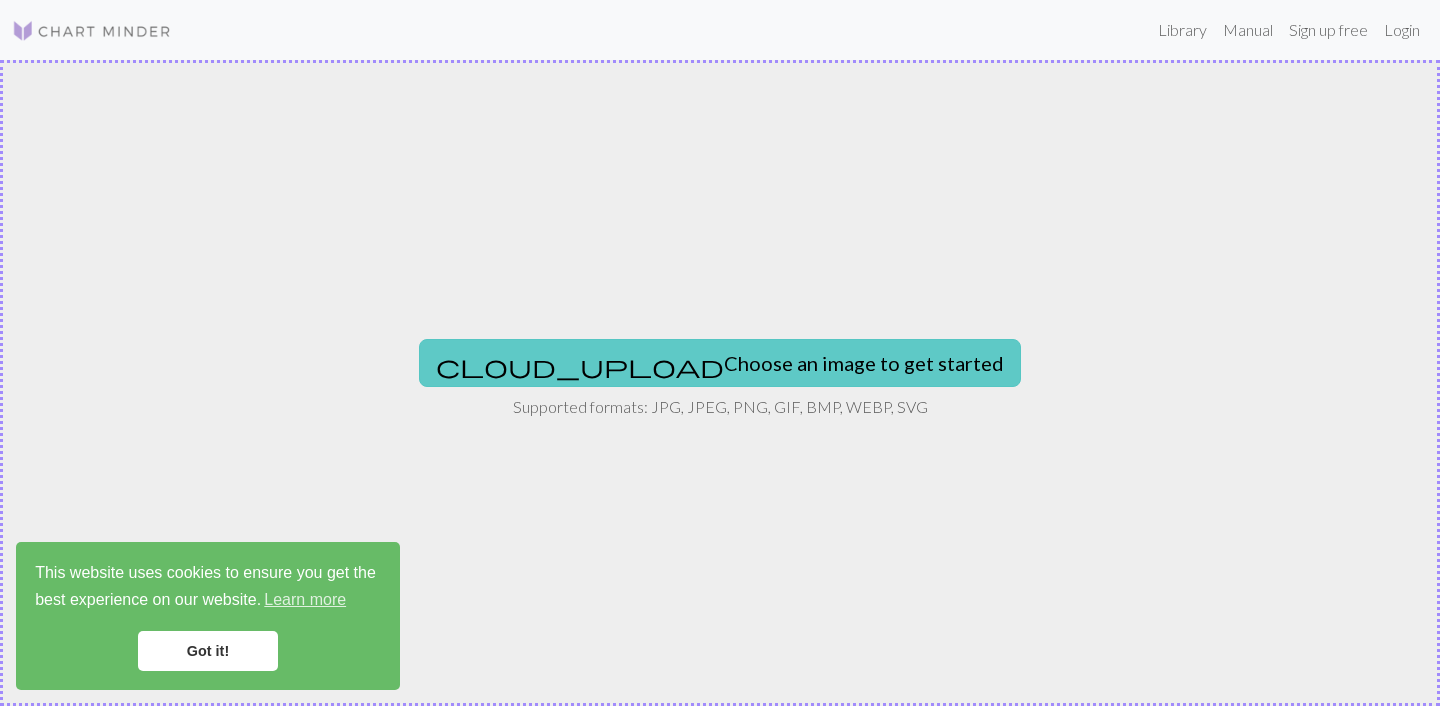 click on "cloud_upload  Choose an image to get started" at bounding box center (720, 363) 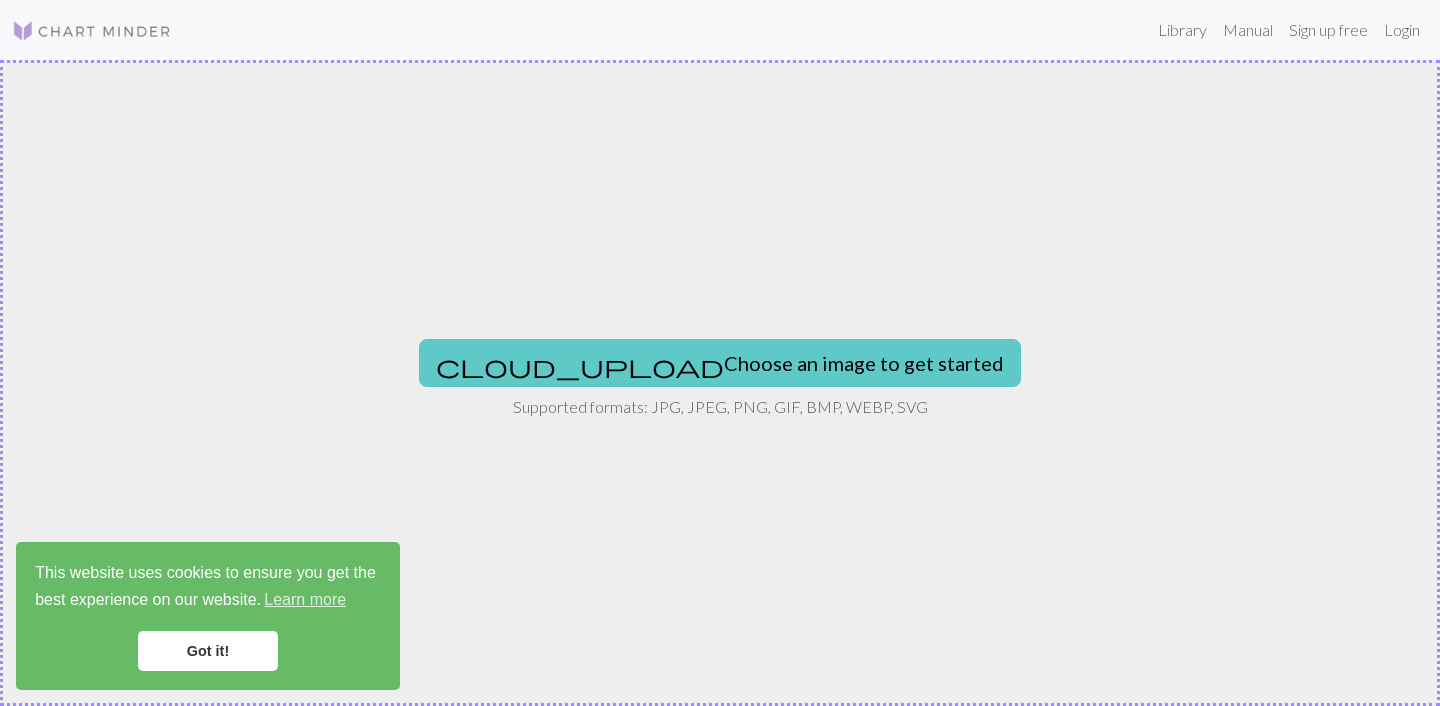 click on "cloud_upload  Choose an image to get started" at bounding box center (720, 363) 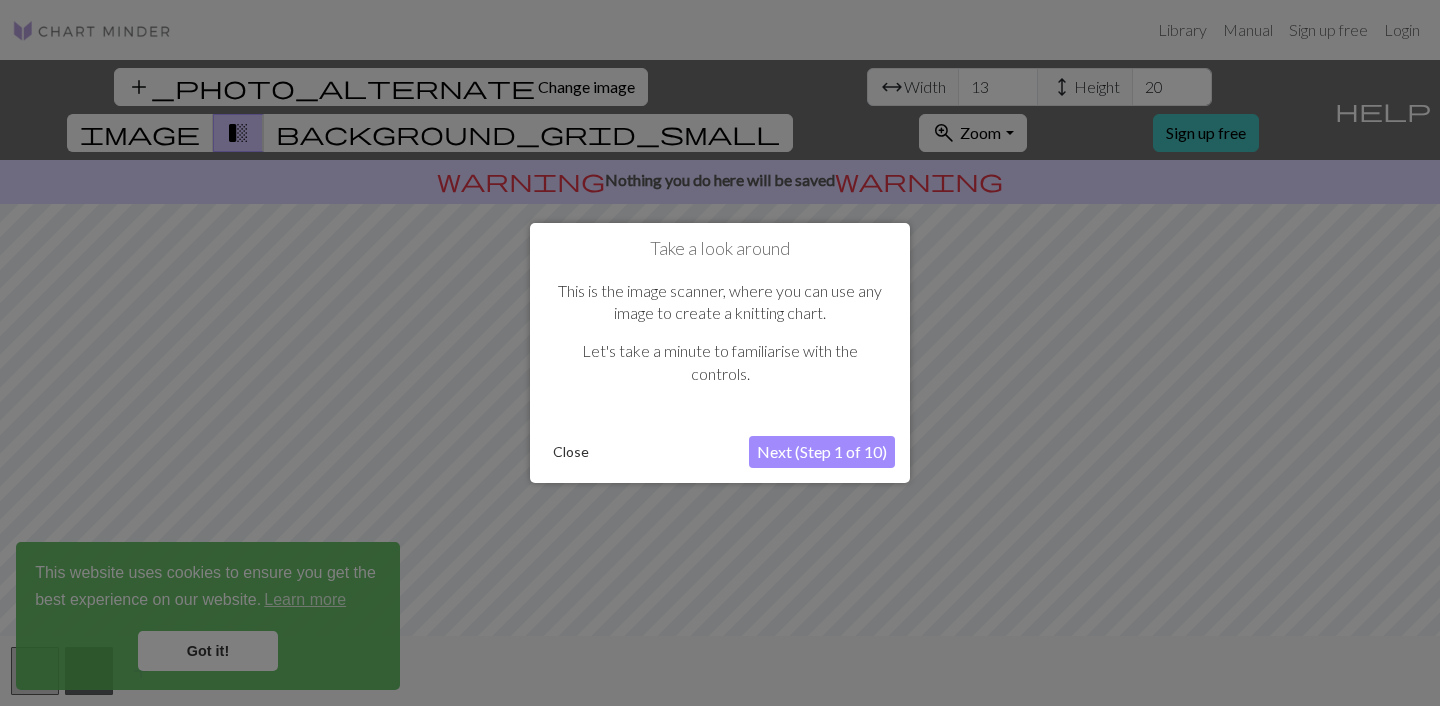 click on "Next (Step 1 of 10)" at bounding box center (822, 452) 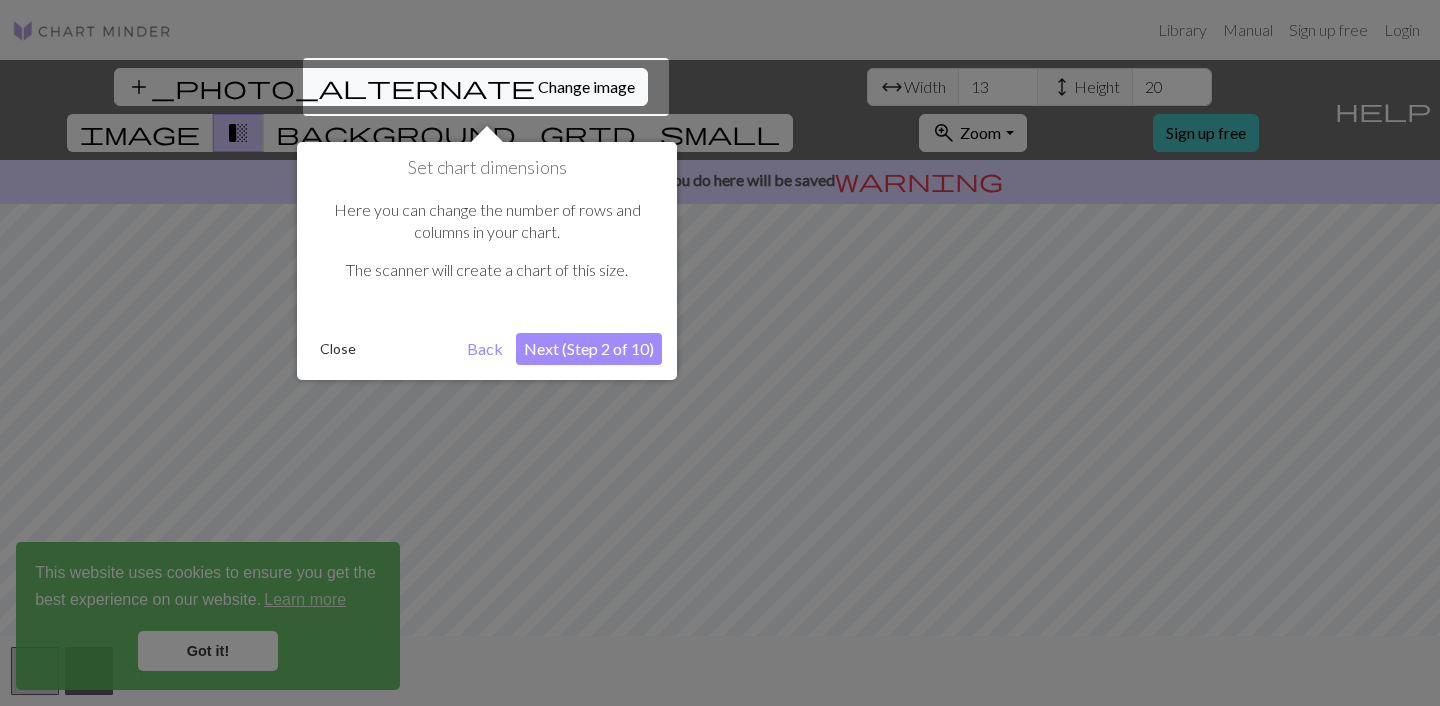click on "Next (Step 2 of 10)" at bounding box center (589, 349) 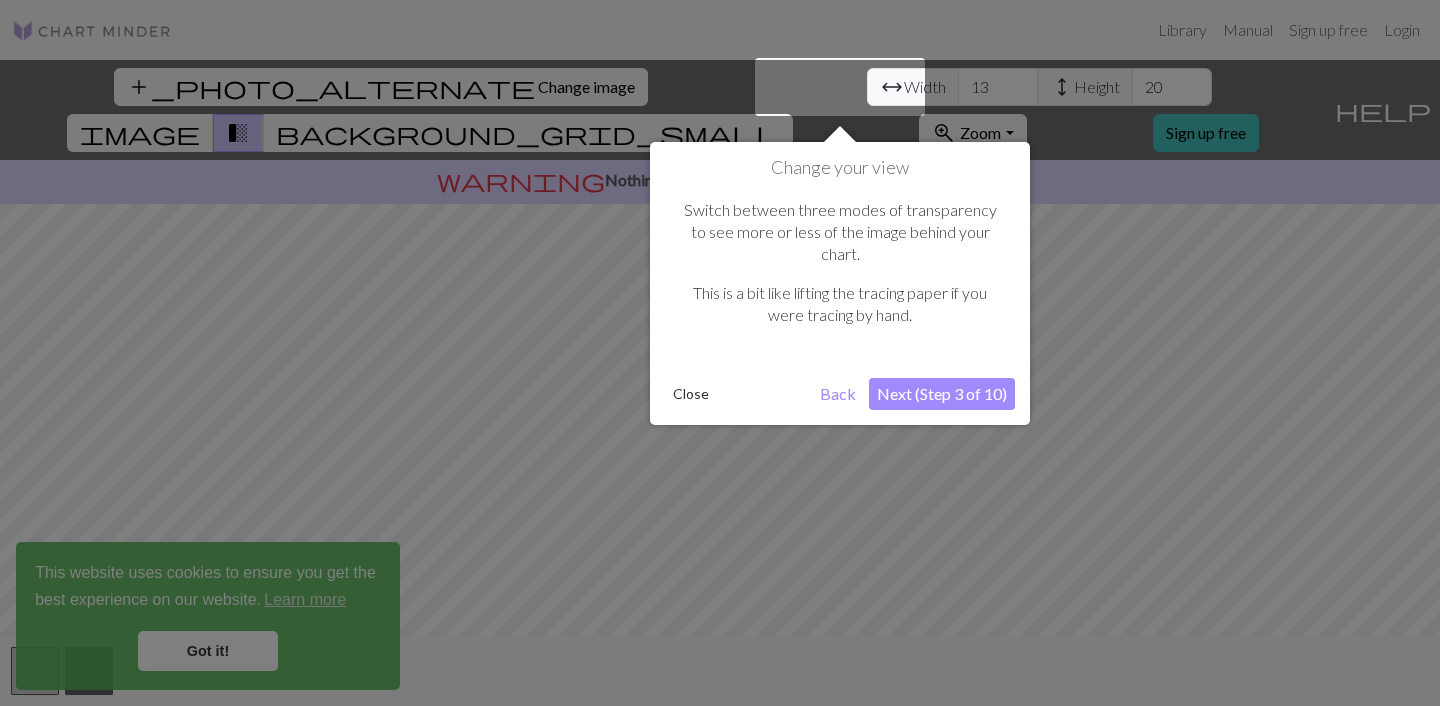 click on "Next (Step 3 of 10)" at bounding box center (942, 394) 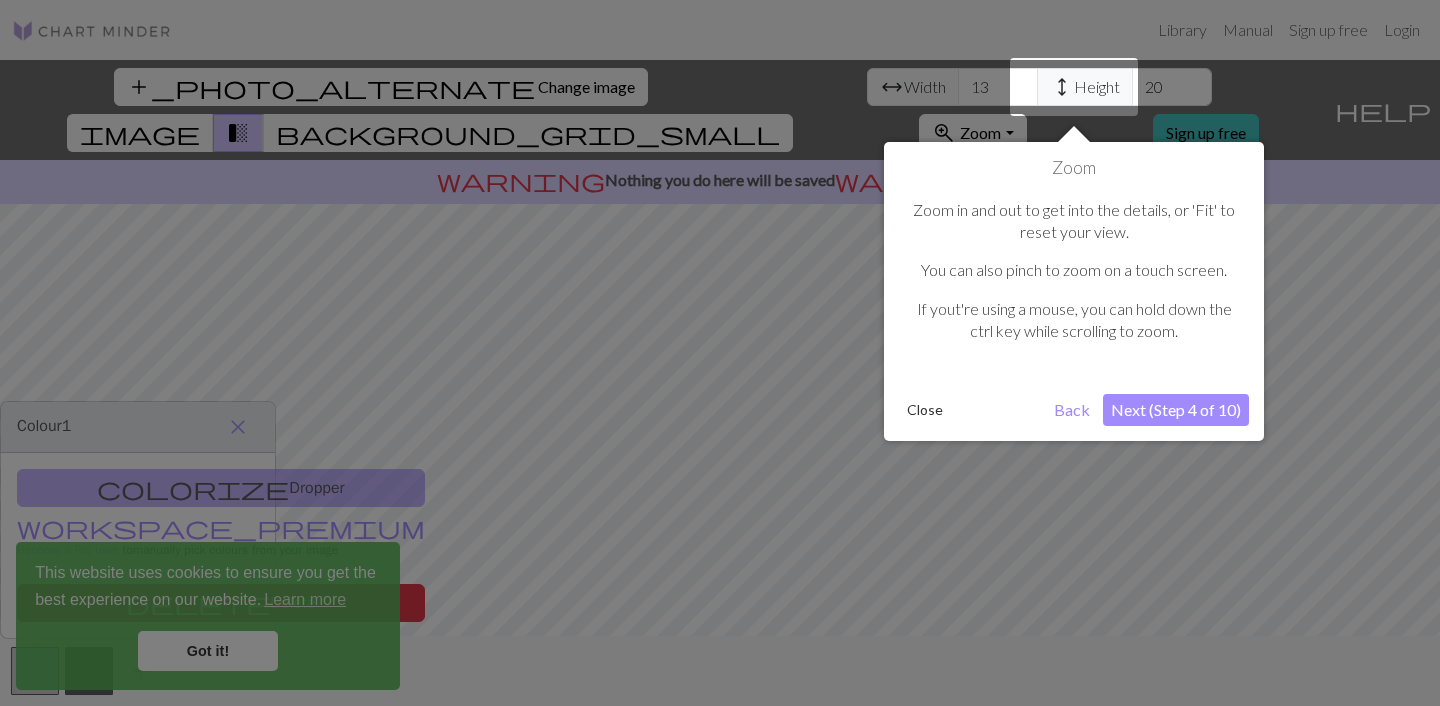 click on "Next (Step 4 of 10)" at bounding box center [1176, 410] 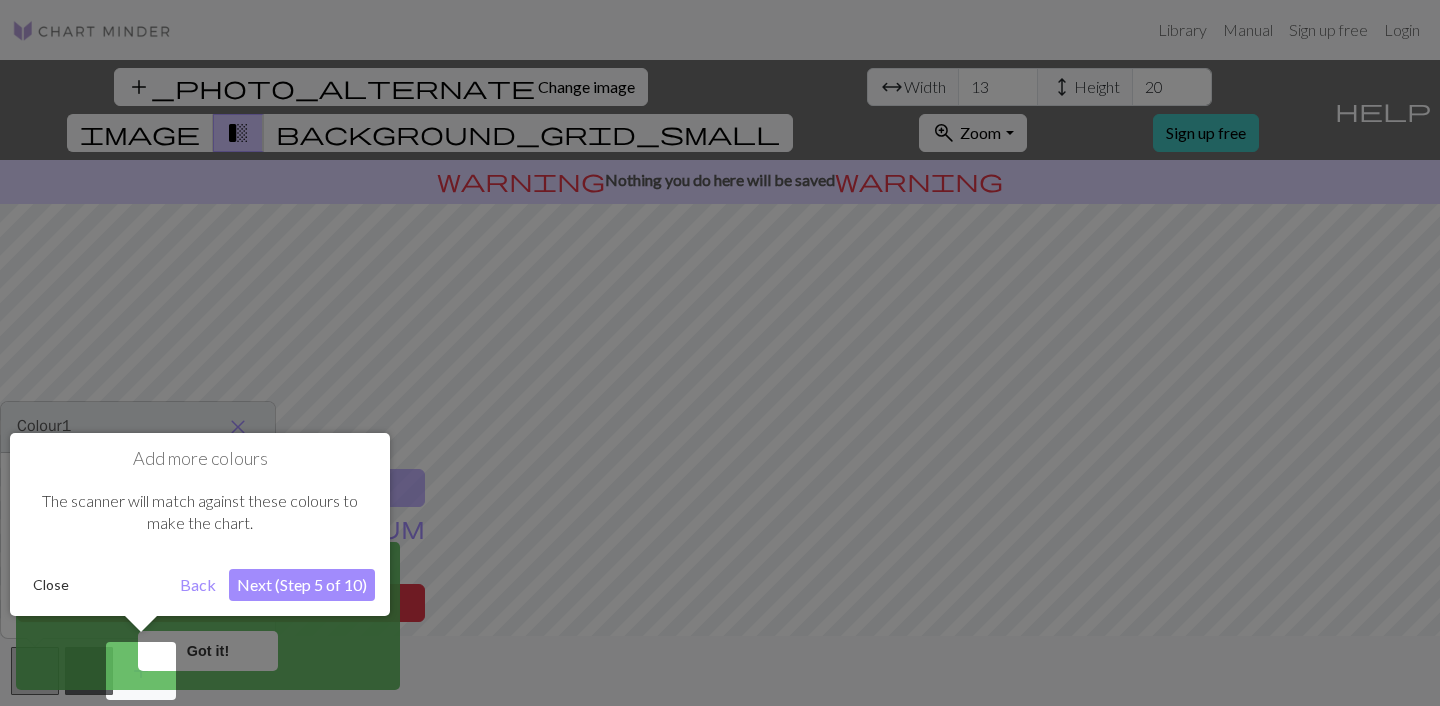 click on "Next (Step 5 of 10)" at bounding box center [302, 585] 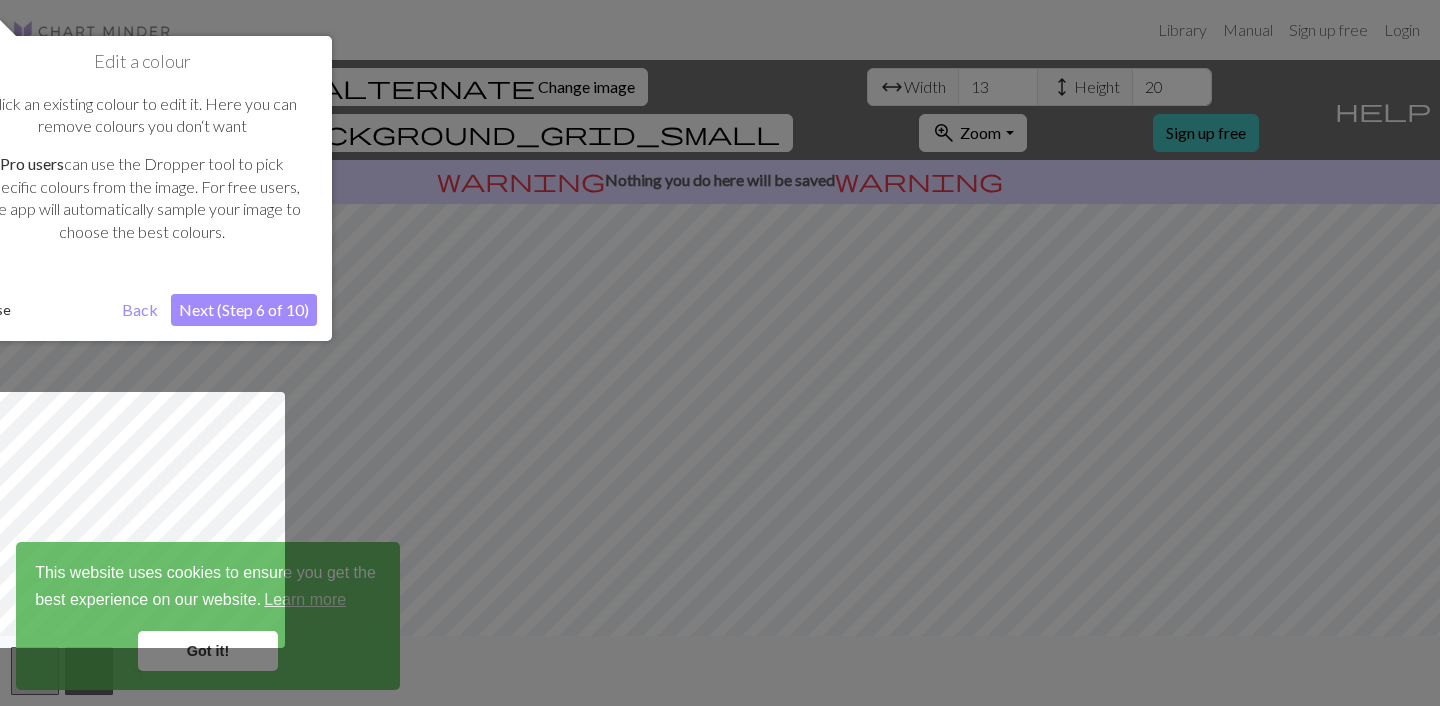 click on "Next (Step 6 of 10)" at bounding box center (244, 310) 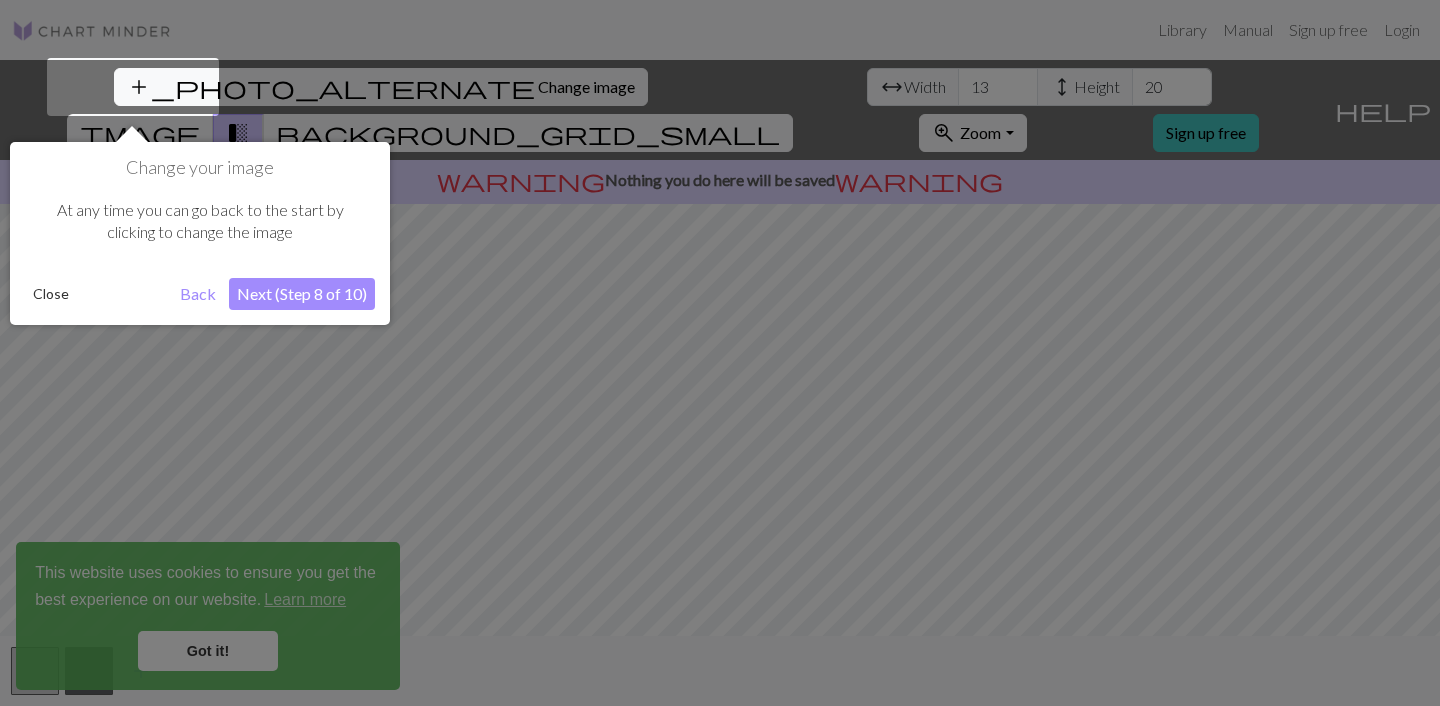 click on "Change your image At any time you can go back to the start by clicking to change the image Close Back Next (Step 8 of 10)" at bounding box center [200, 233] 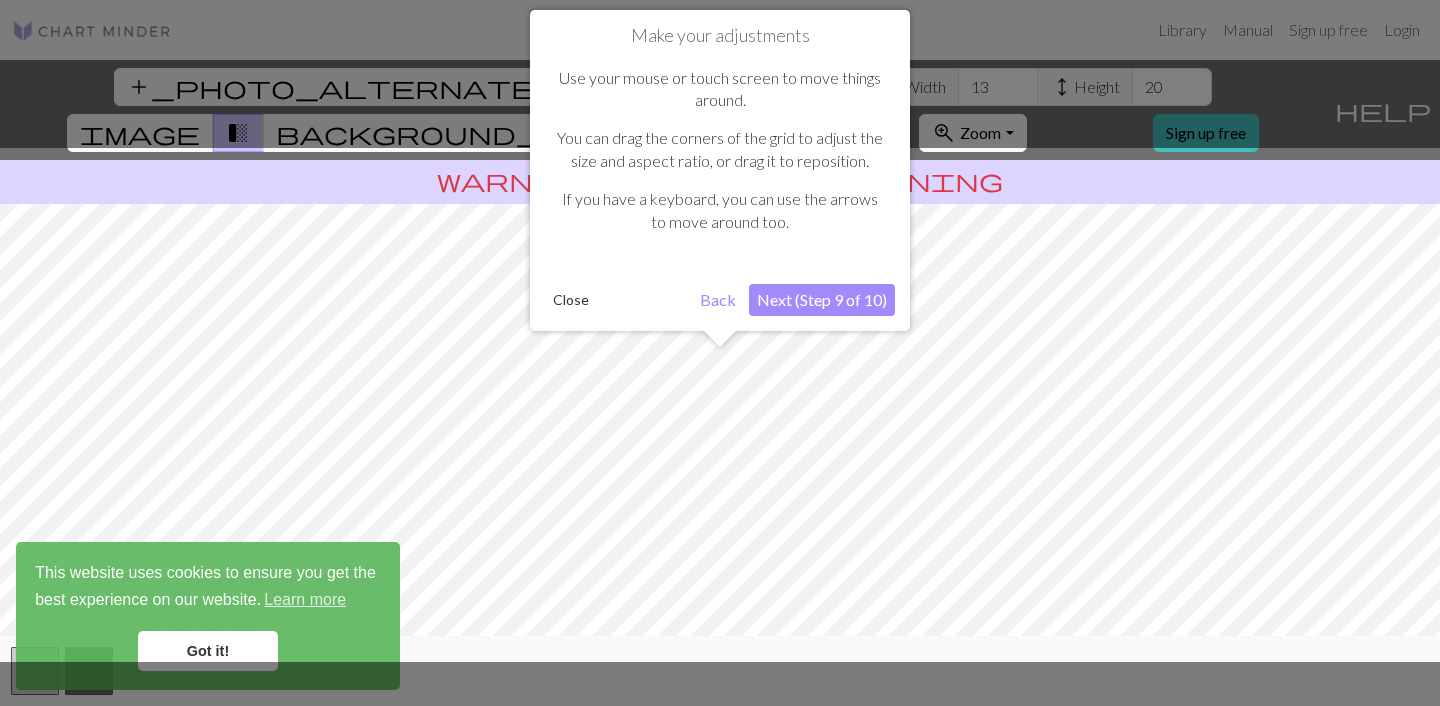 click on "Next (Step 9 of 10)" at bounding box center (822, 300) 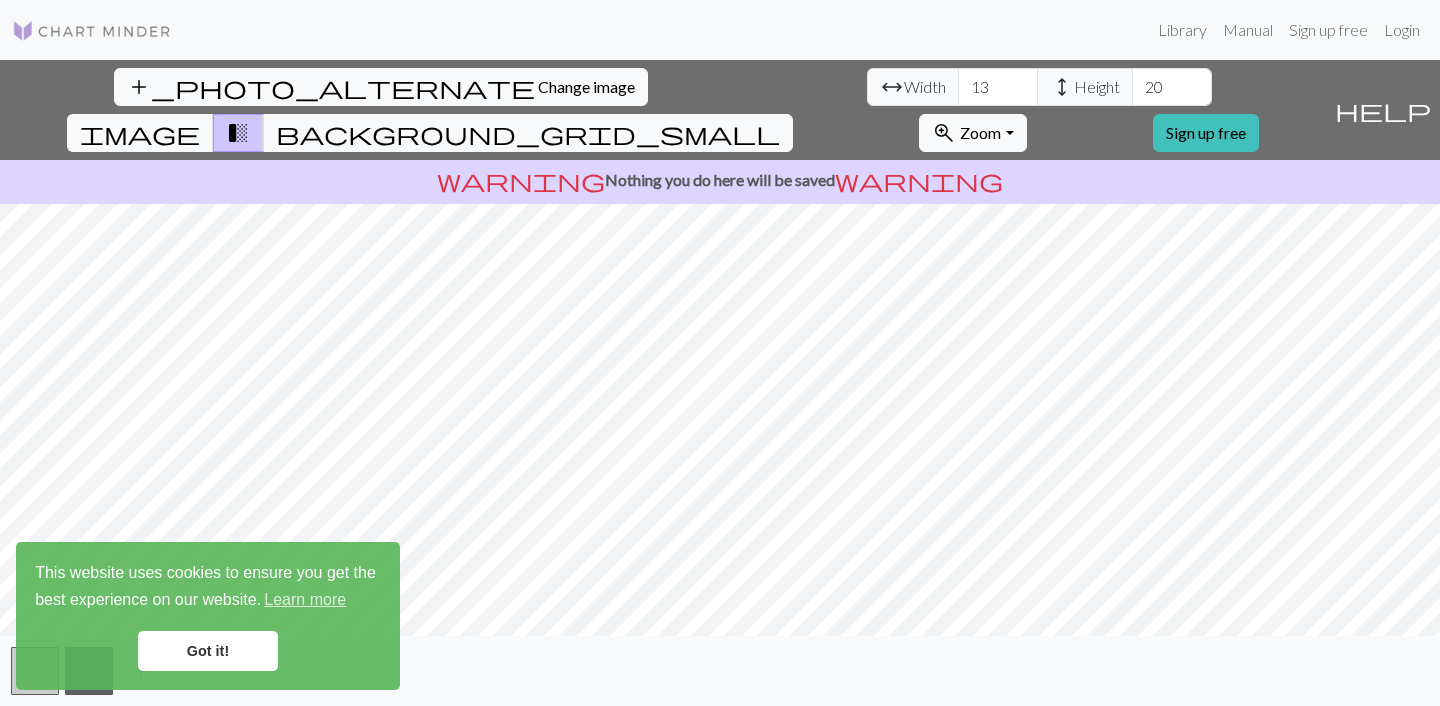 click on "add_photo_alternate   Change image arrow_range   Width 13 height   Height 20 image transition_fade background_grid_small zoom_in Zoom Zoom Fit all Fit width Fit height 50% 100% 150% 200% Sign up free help Show me around warning  Nothing you do here will be saved  warning add" at bounding box center [720, 383] 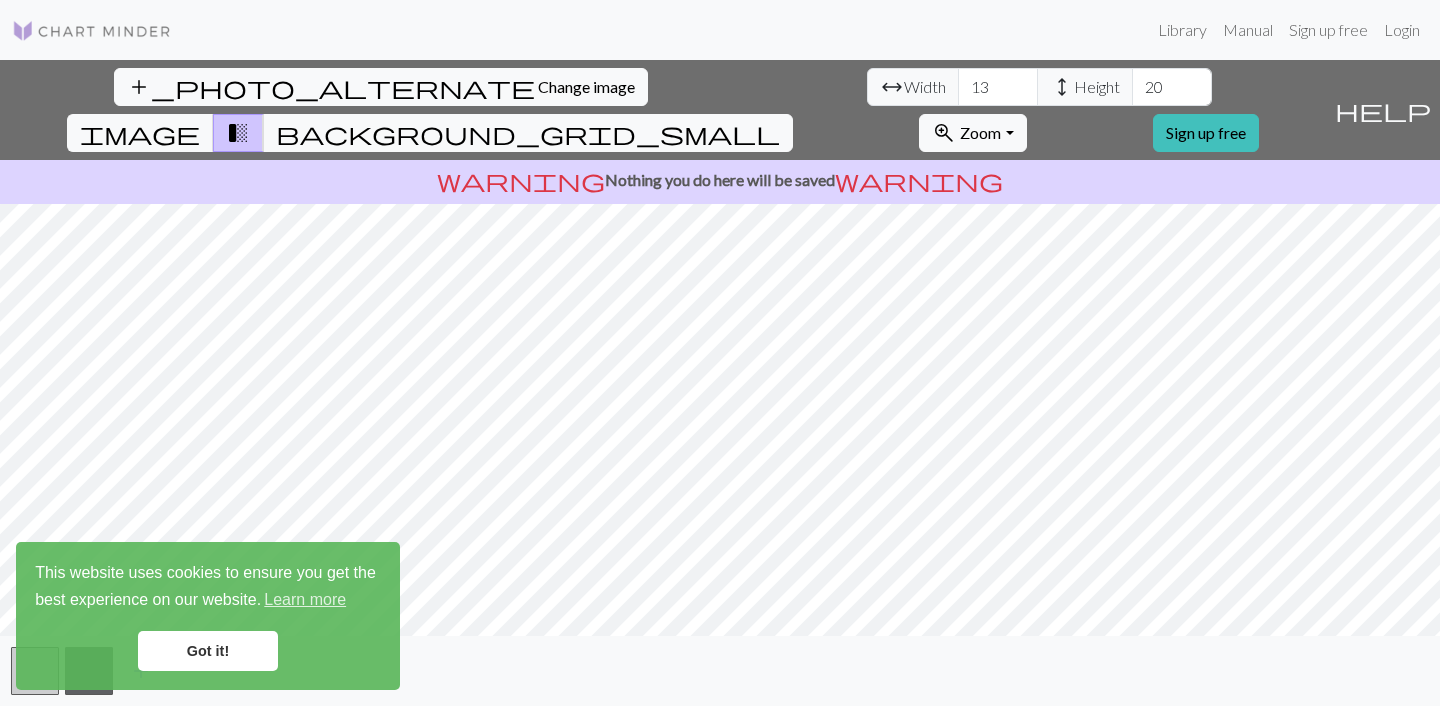 click on "Got it!" at bounding box center [208, 651] 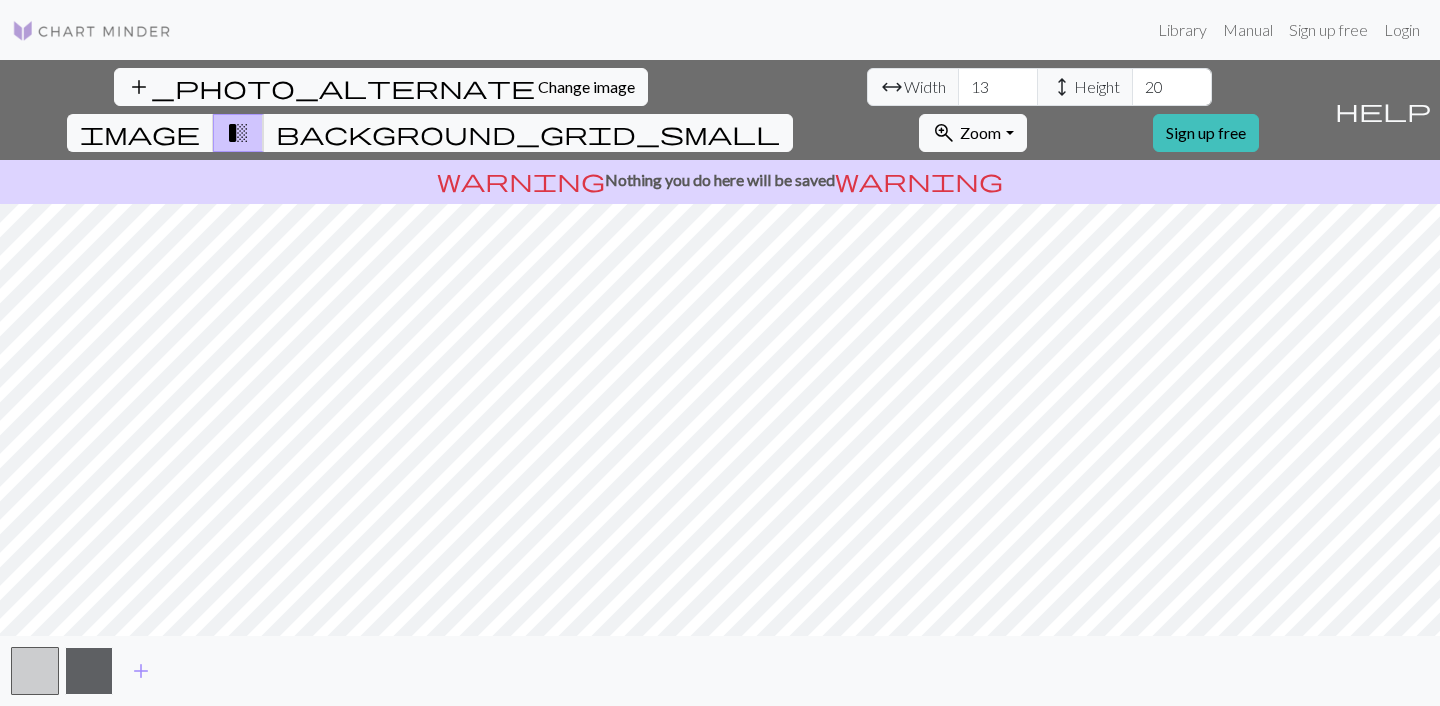 click at bounding box center (89, 671) 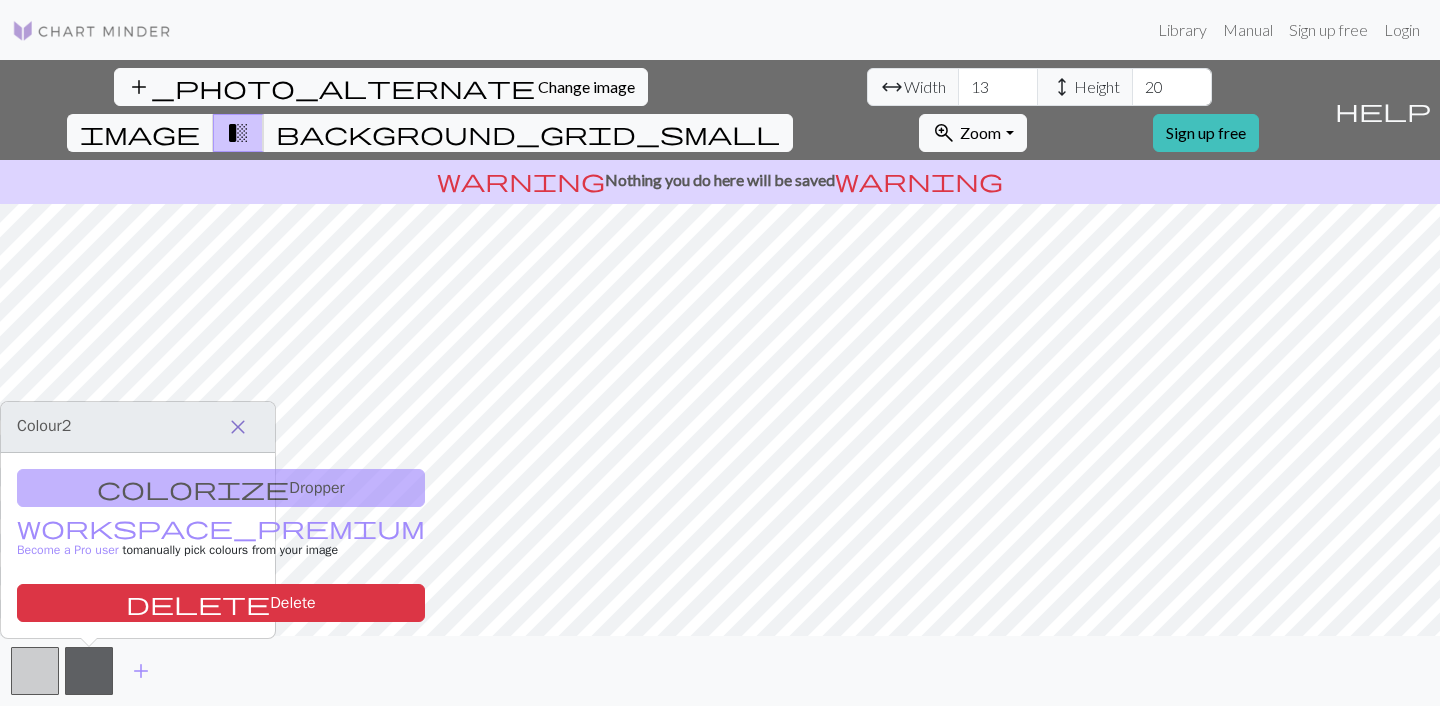 click on "close" at bounding box center (238, 427) 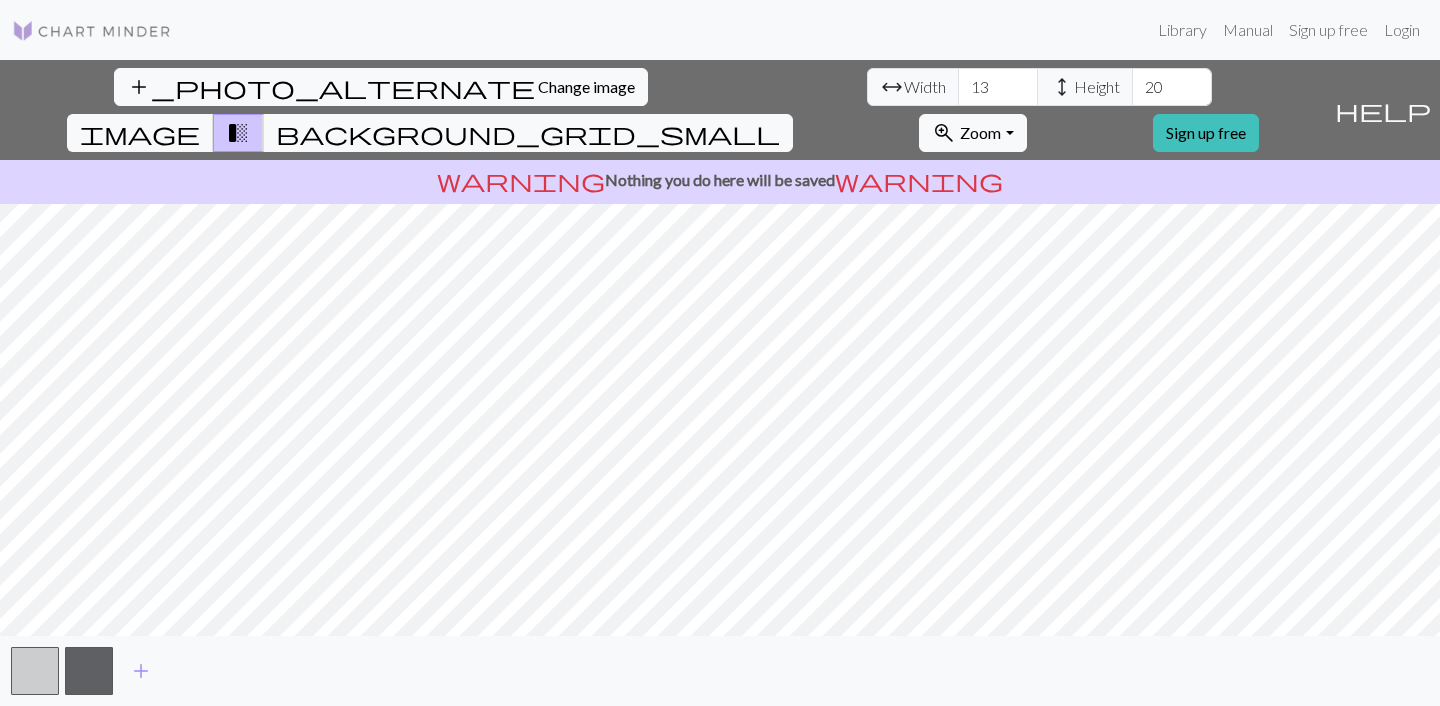 click on "add_photo_alternate   Change image arrow_range   Width 13 height   Height 20 image transition_fade background_grid_small zoom_in Zoom Zoom Fit all Fit width Fit height 50% 100% 150% 200% Sign up free" at bounding box center (663, 110) 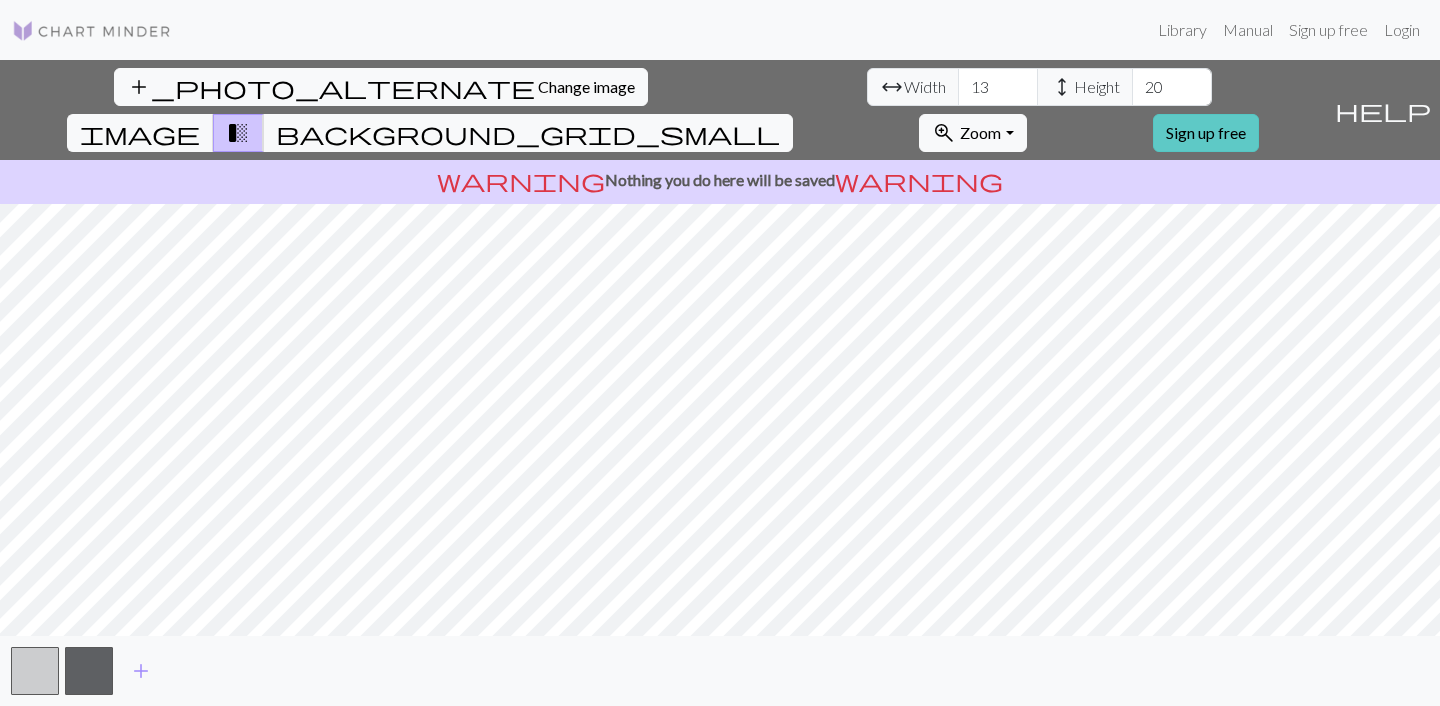 click on "Sign up free" at bounding box center [1206, 133] 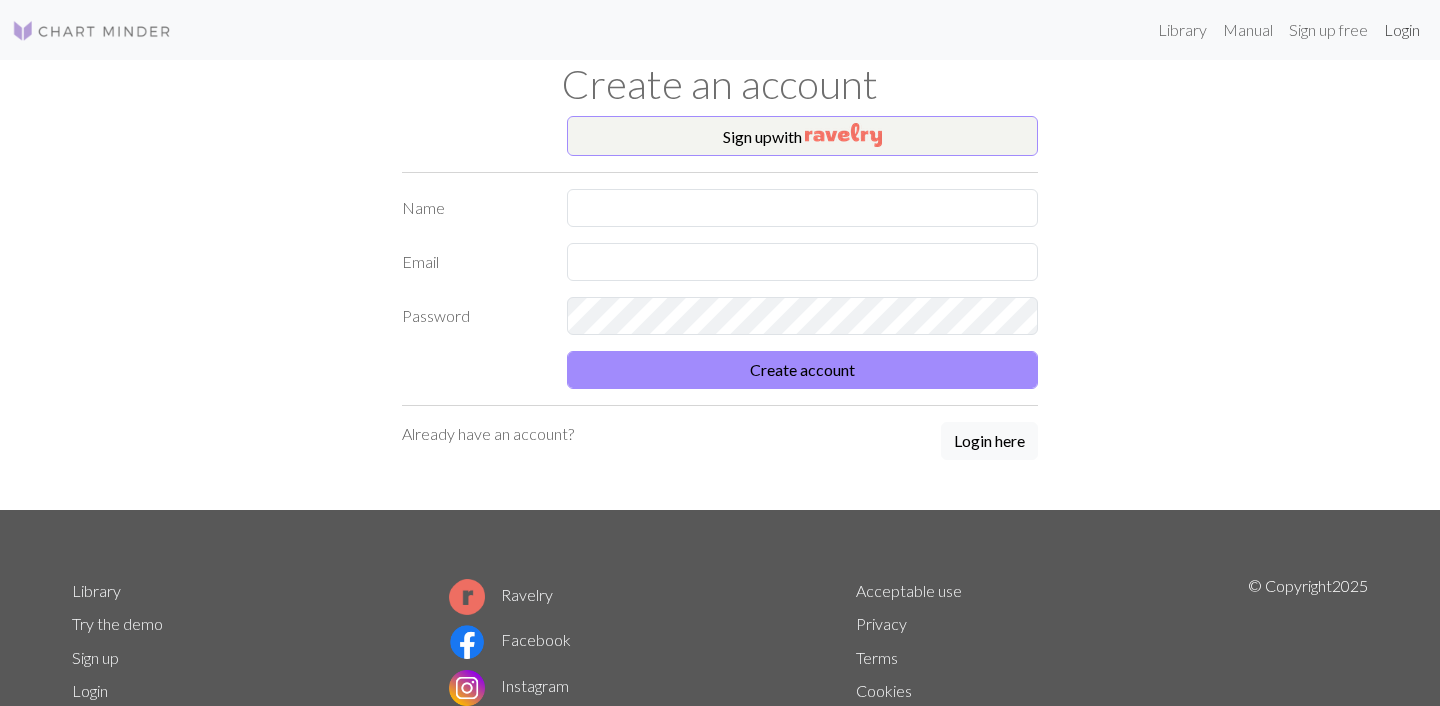 click on "Login" at bounding box center (1402, 30) 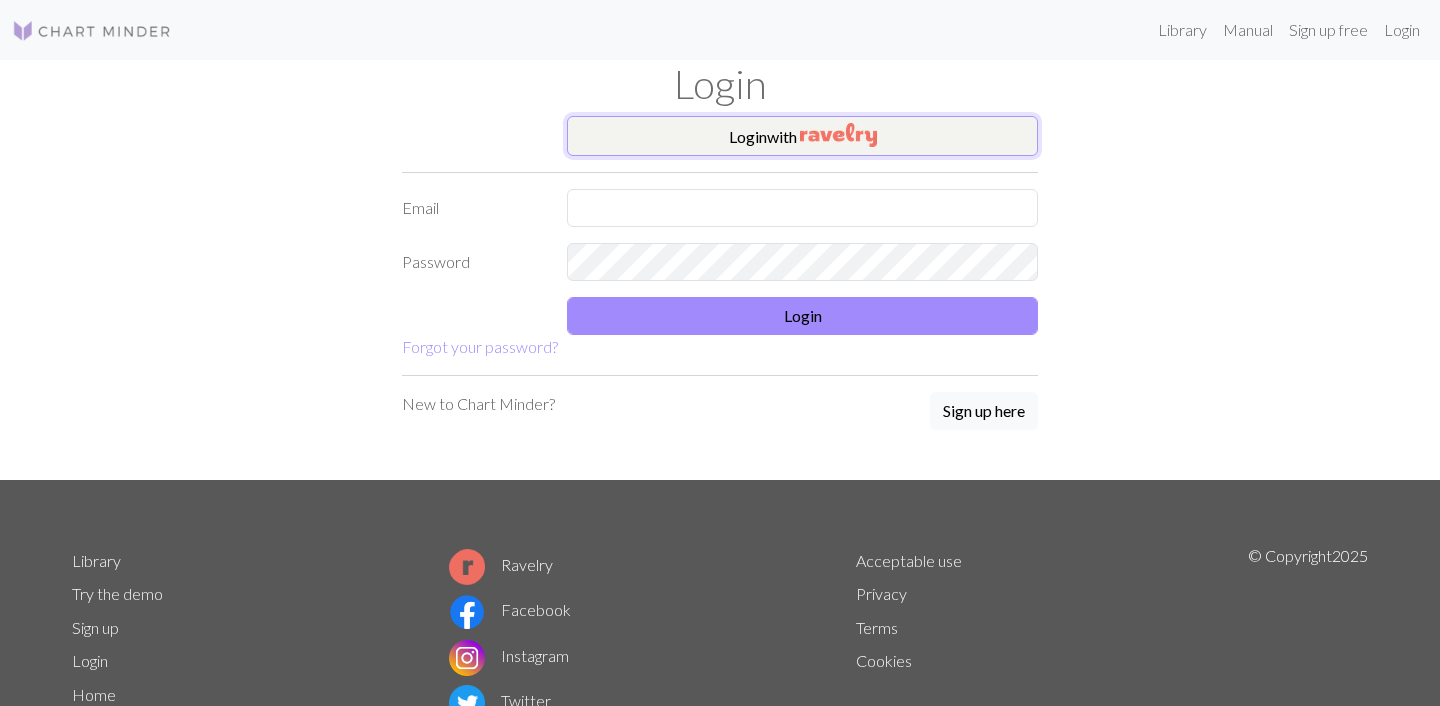 click on "Login  with" at bounding box center (802, 136) 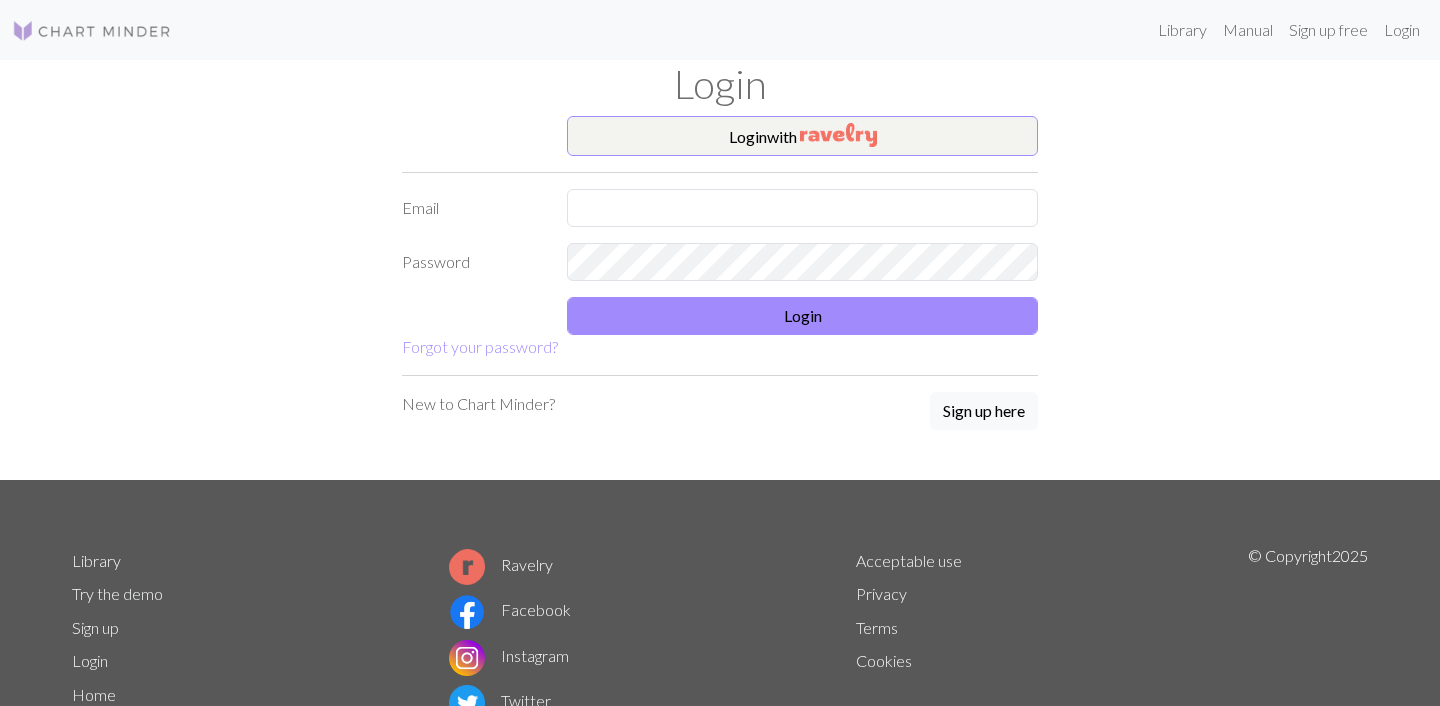 scroll, scrollTop: 0, scrollLeft: 0, axis: both 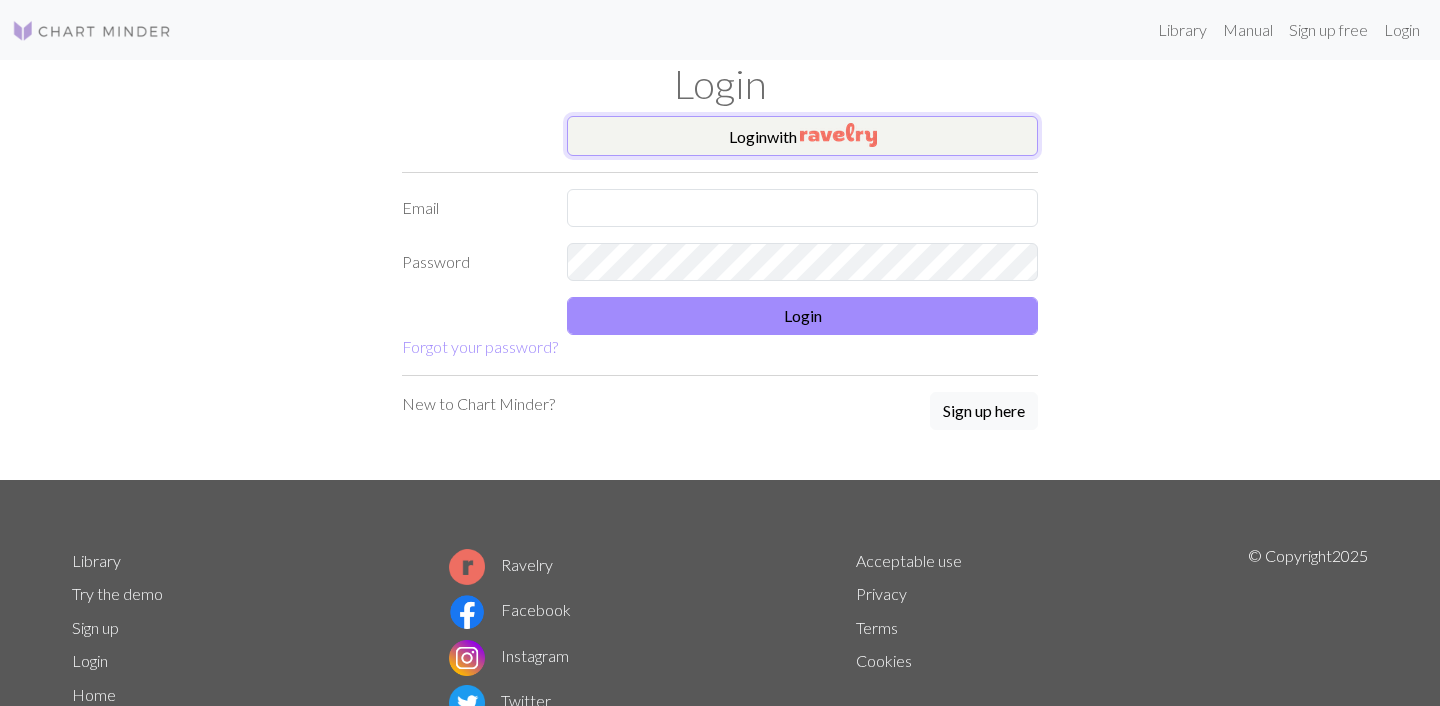 click on "Login  with" at bounding box center (802, 136) 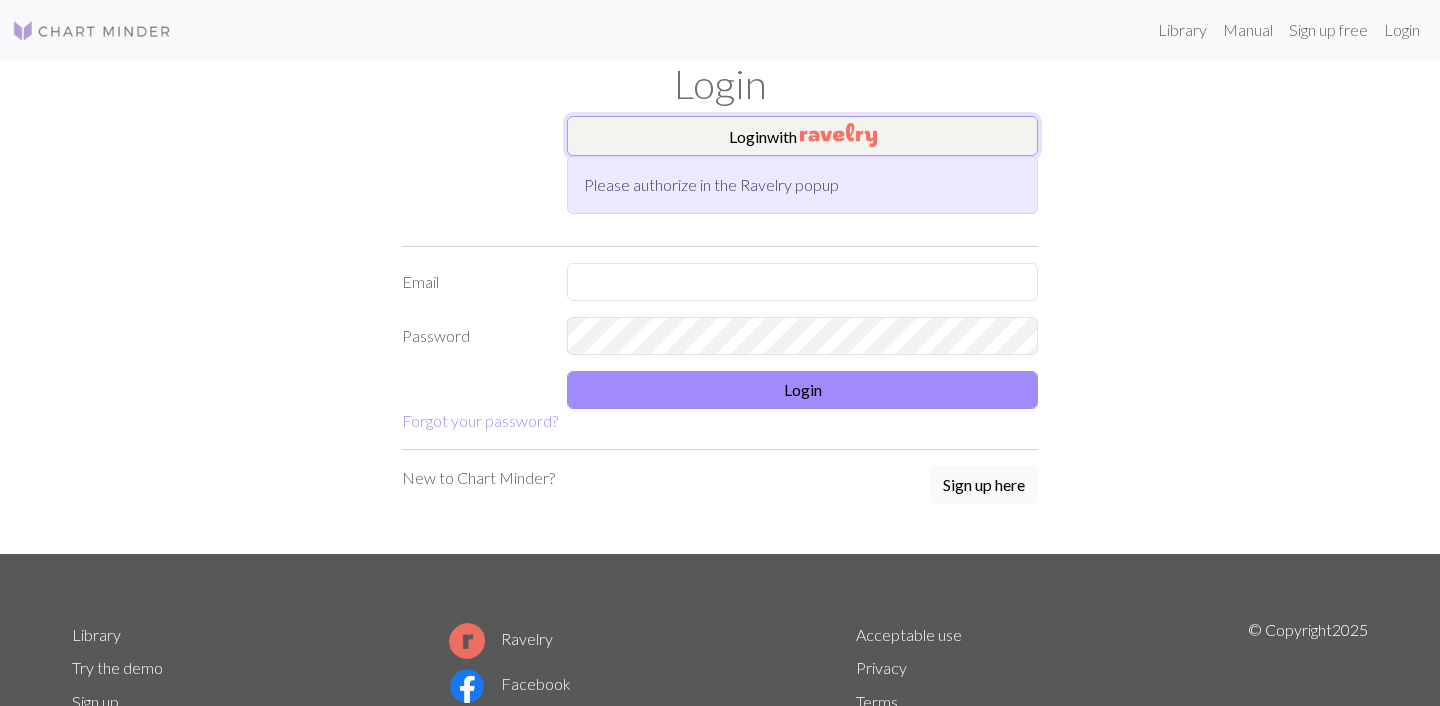 scroll, scrollTop: 0, scrollLeft: 0, axis: both 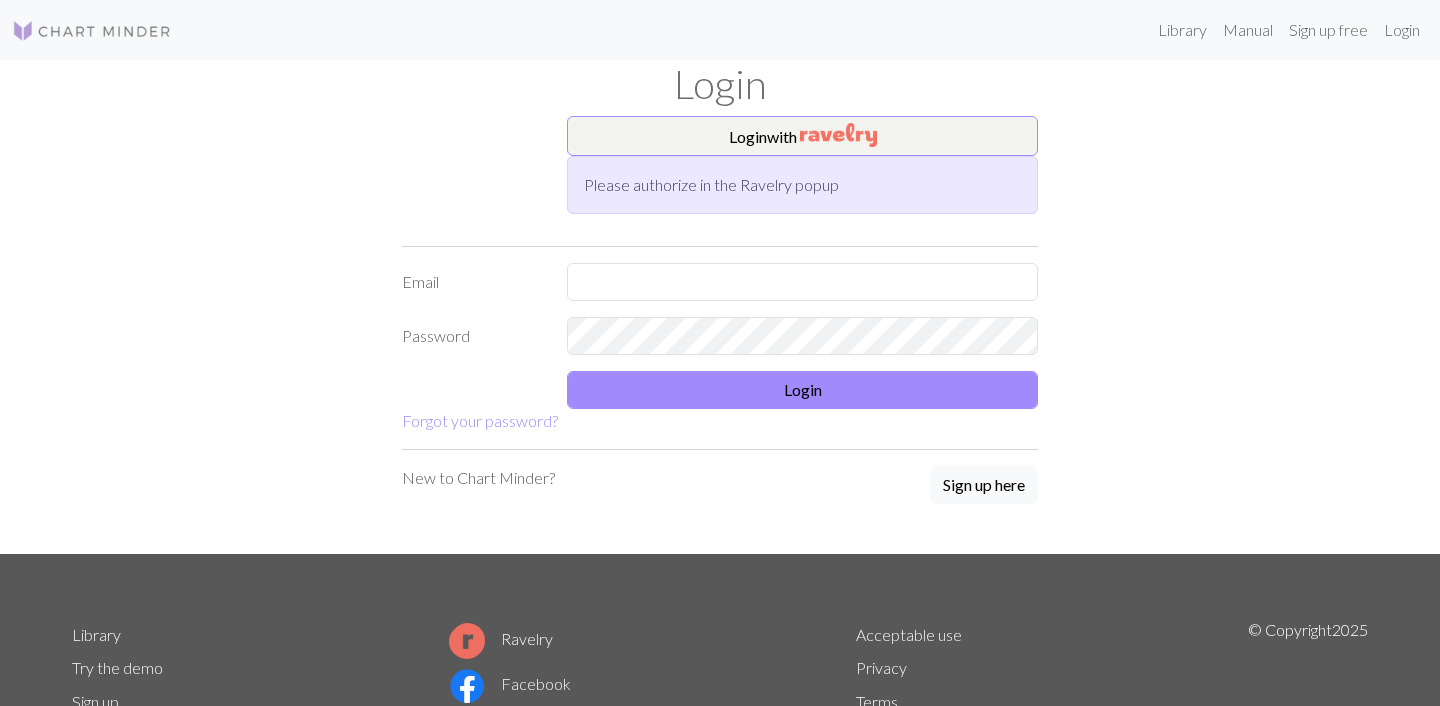click on "Please authorize in the Ravelry popup" at bounding box center (802, 185) 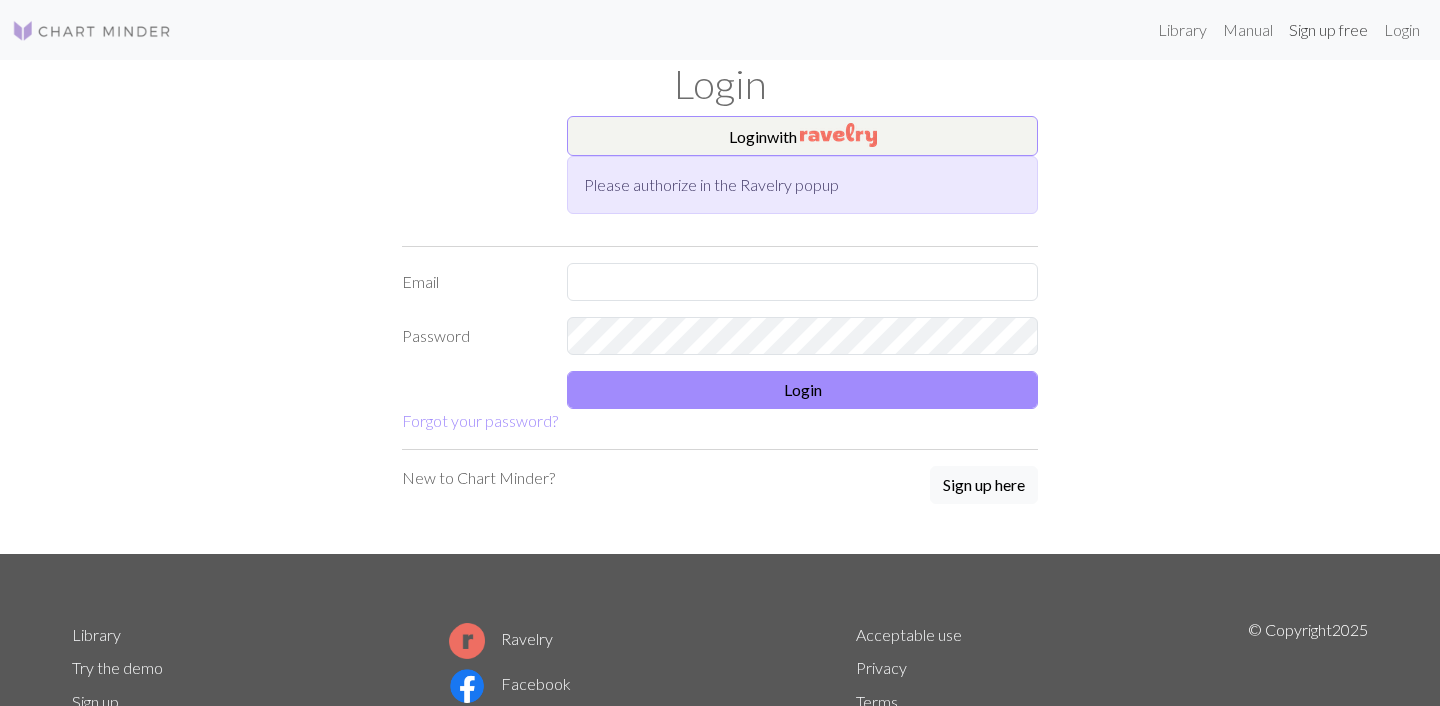 click on "Sign up free" at bounding box center [1328, 30] 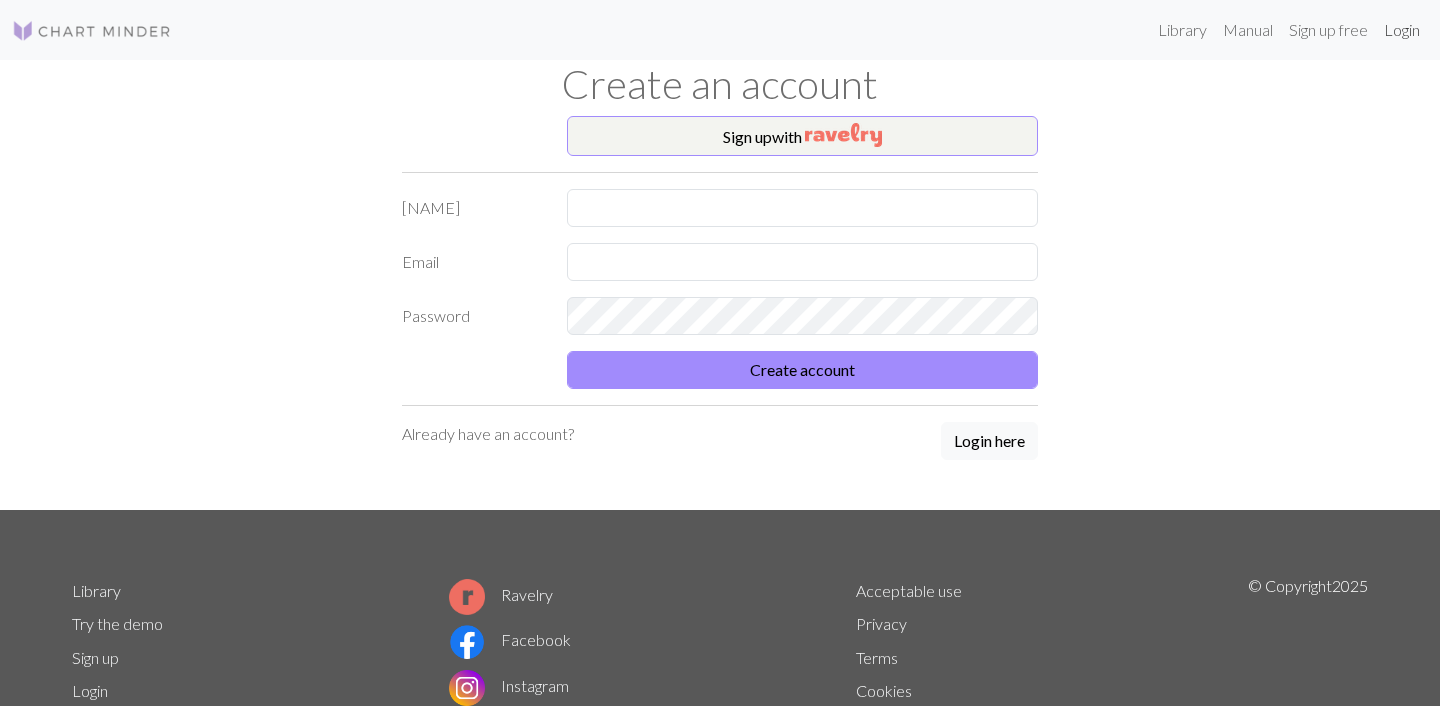 click on "Login" at bounding box center [1402, 30] 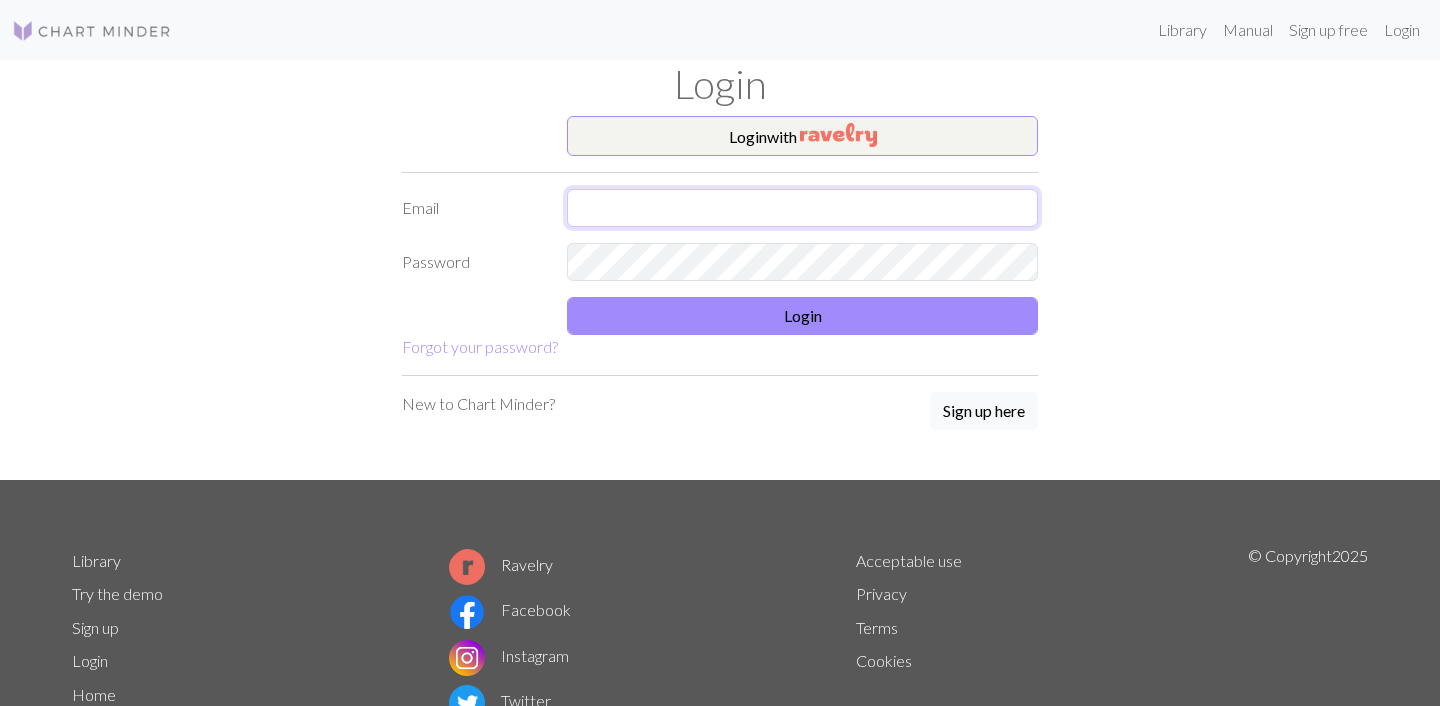 click at bounding box center [802, 208] 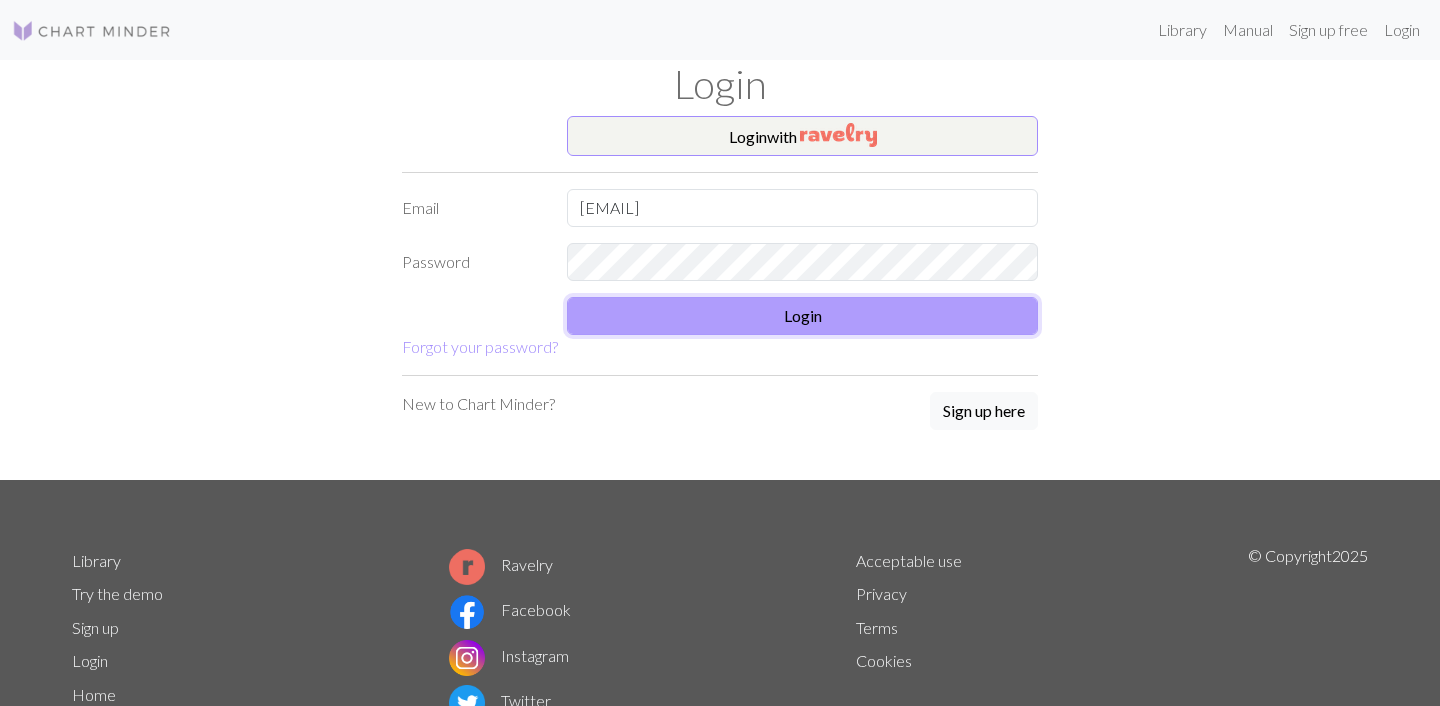 click on "Login" at bounding box center [802, 316] 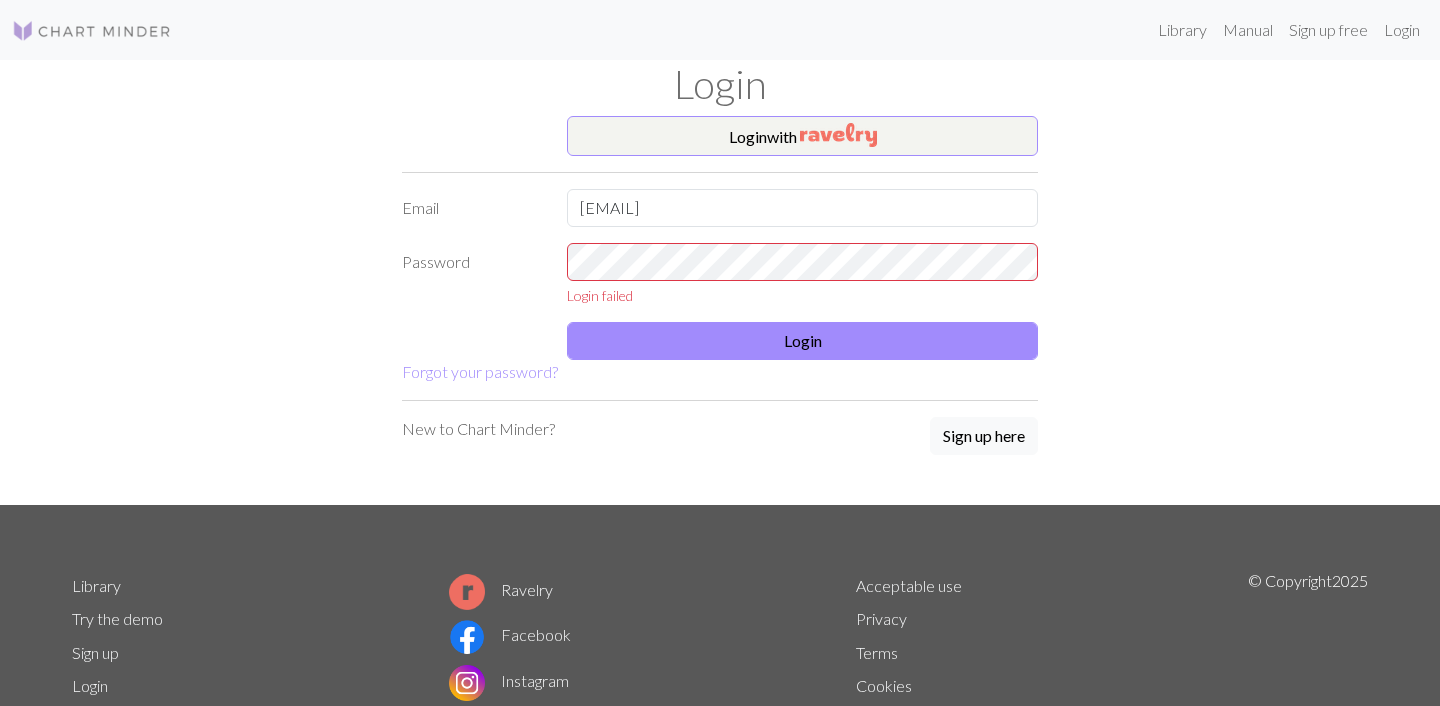 click on "Login  with   Email sillyfloower@gmail.com Password Login failed Login Forgot your password?" at bounding box center (720, 250) 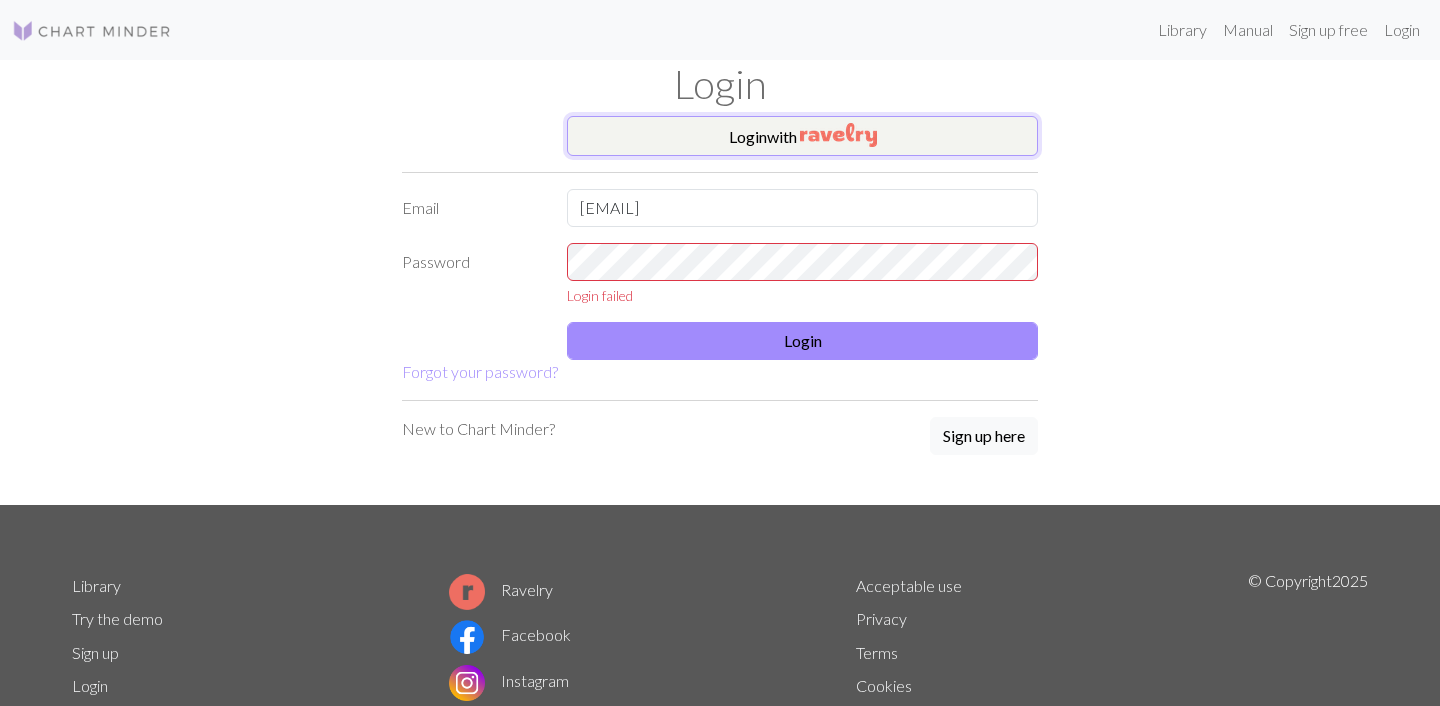 click at bounding box center (838, 135) 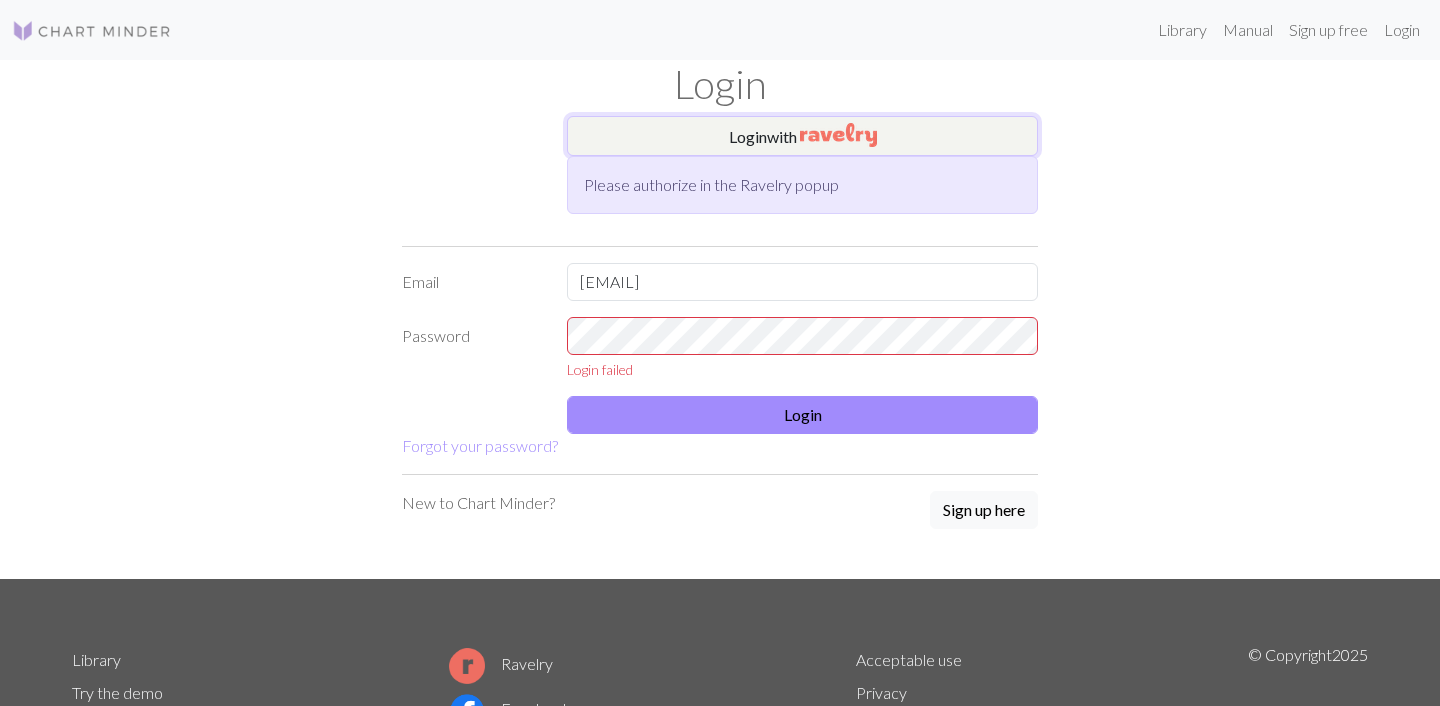 type 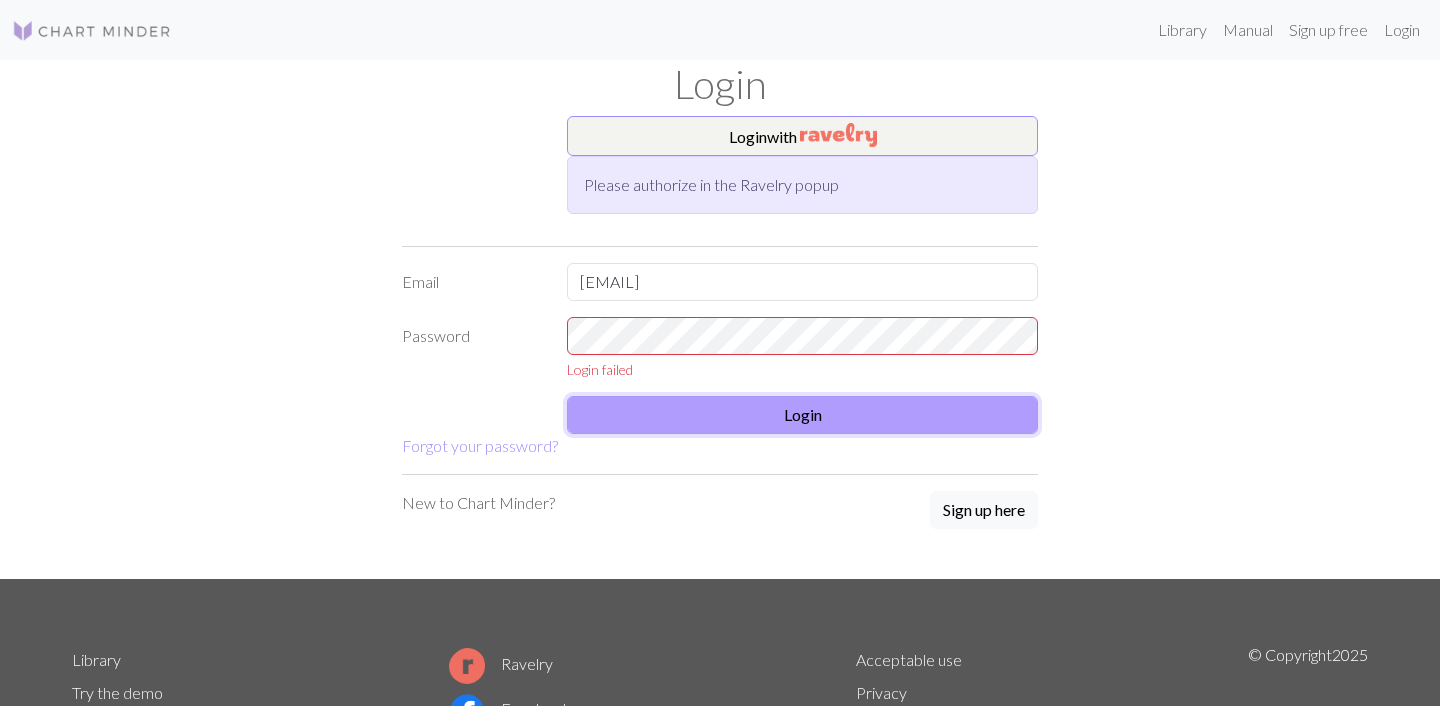 click on "Login" at bounding box center [802, 415] 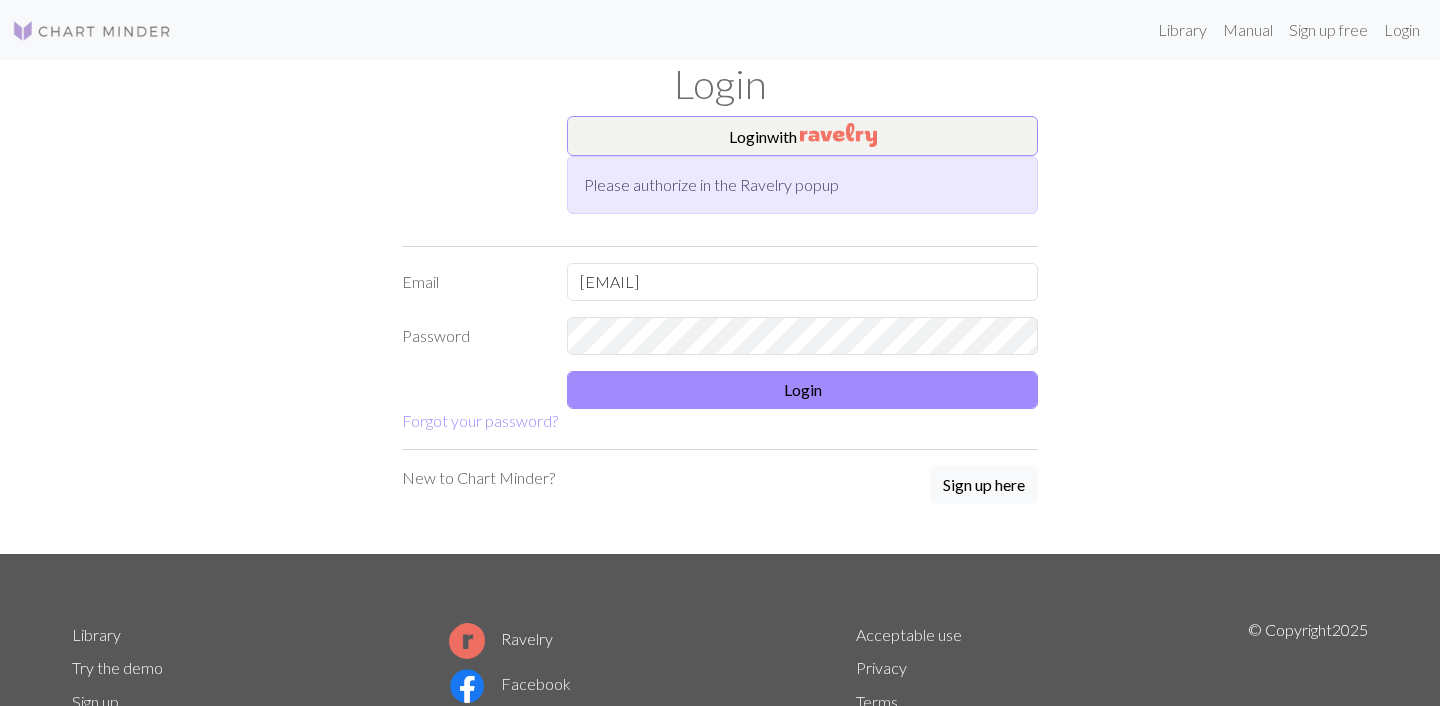 click on "Login" at bounding box center [720, 84] 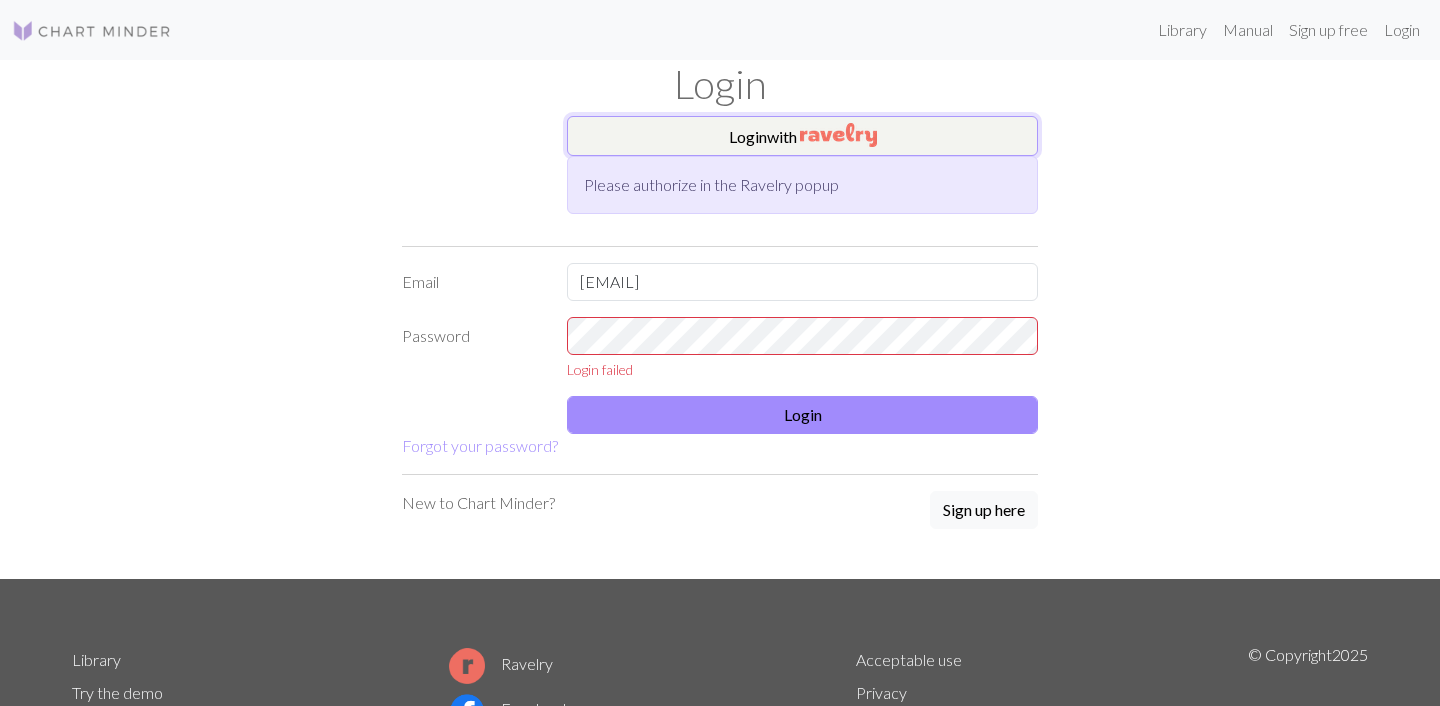 click on "Login  with" at bounding box center (802, 136) 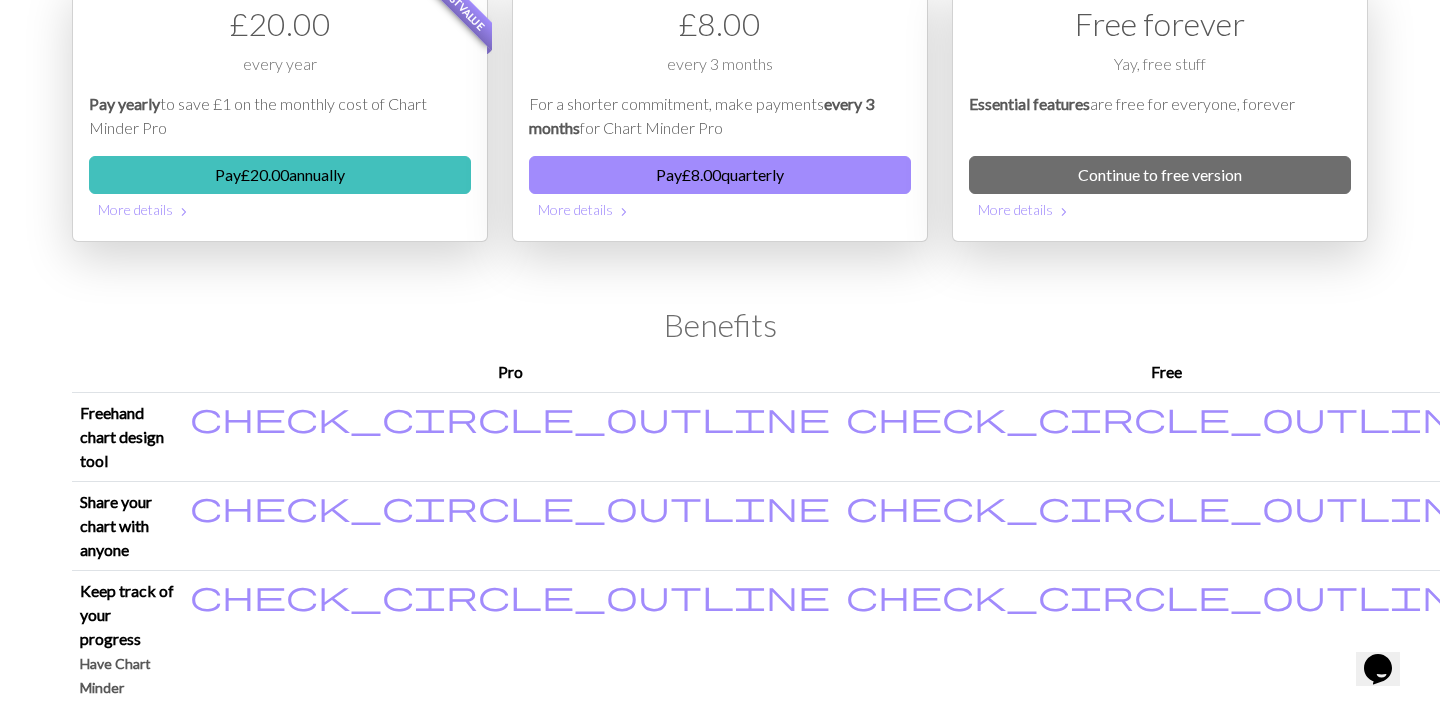 scroll, scrollTop: 0, scrollLeft: 0, axis: both 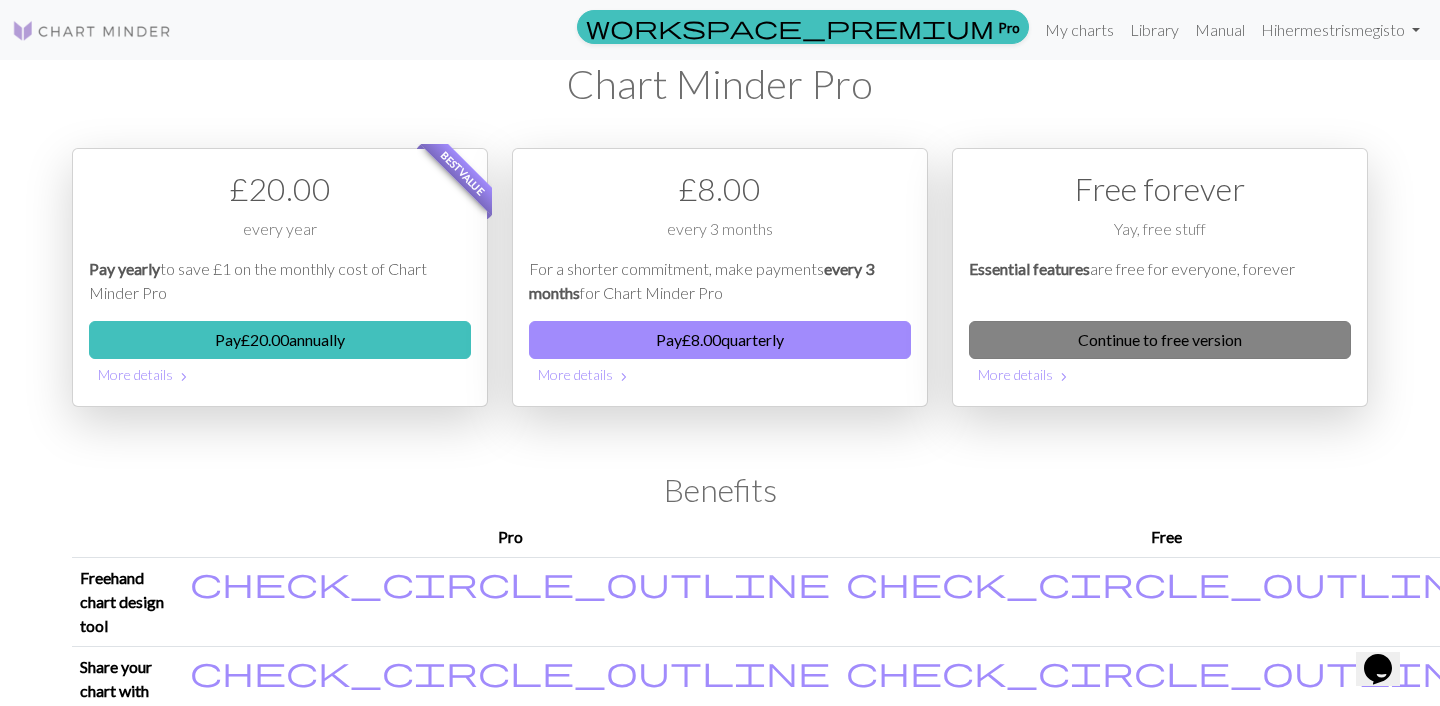 click on "Continue to free version" at bounding box center [1160, 340] 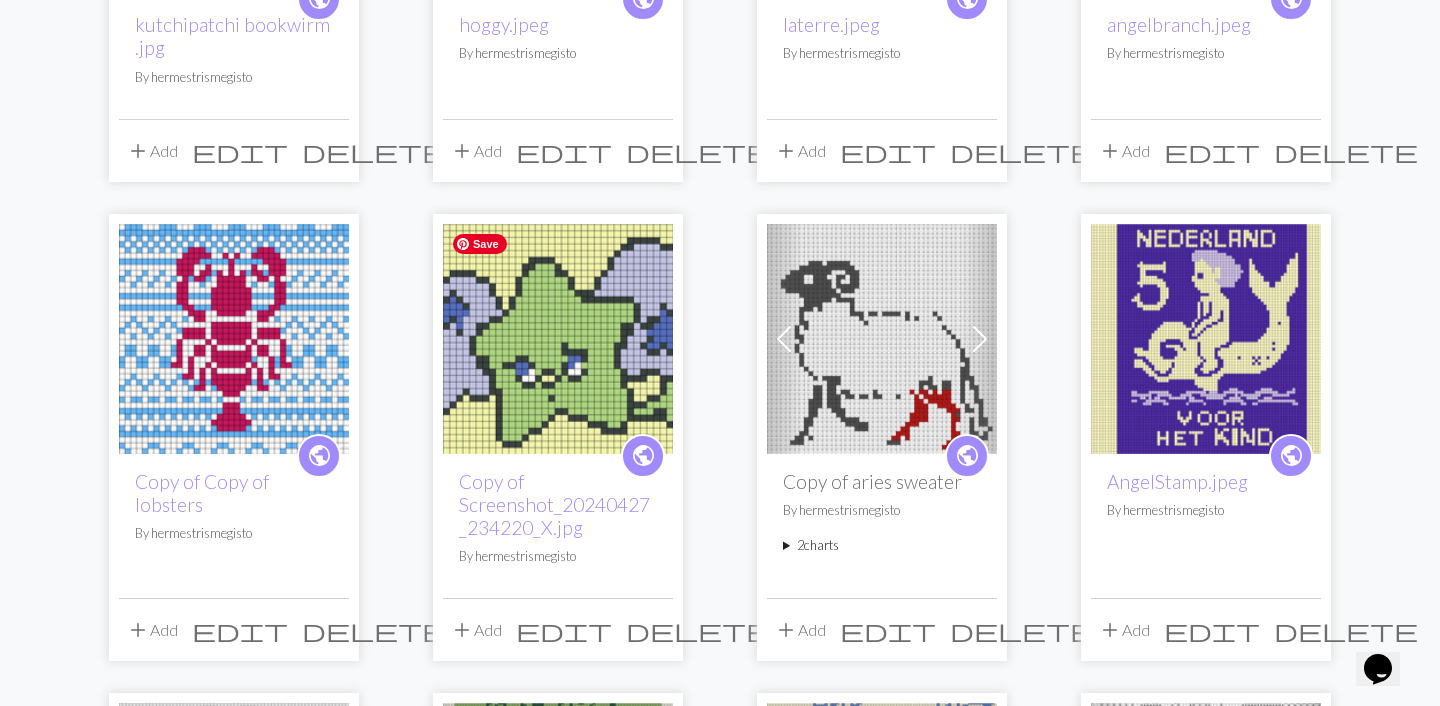 scroll, scrollTop: 0, scrollLeft: 0, axis: both 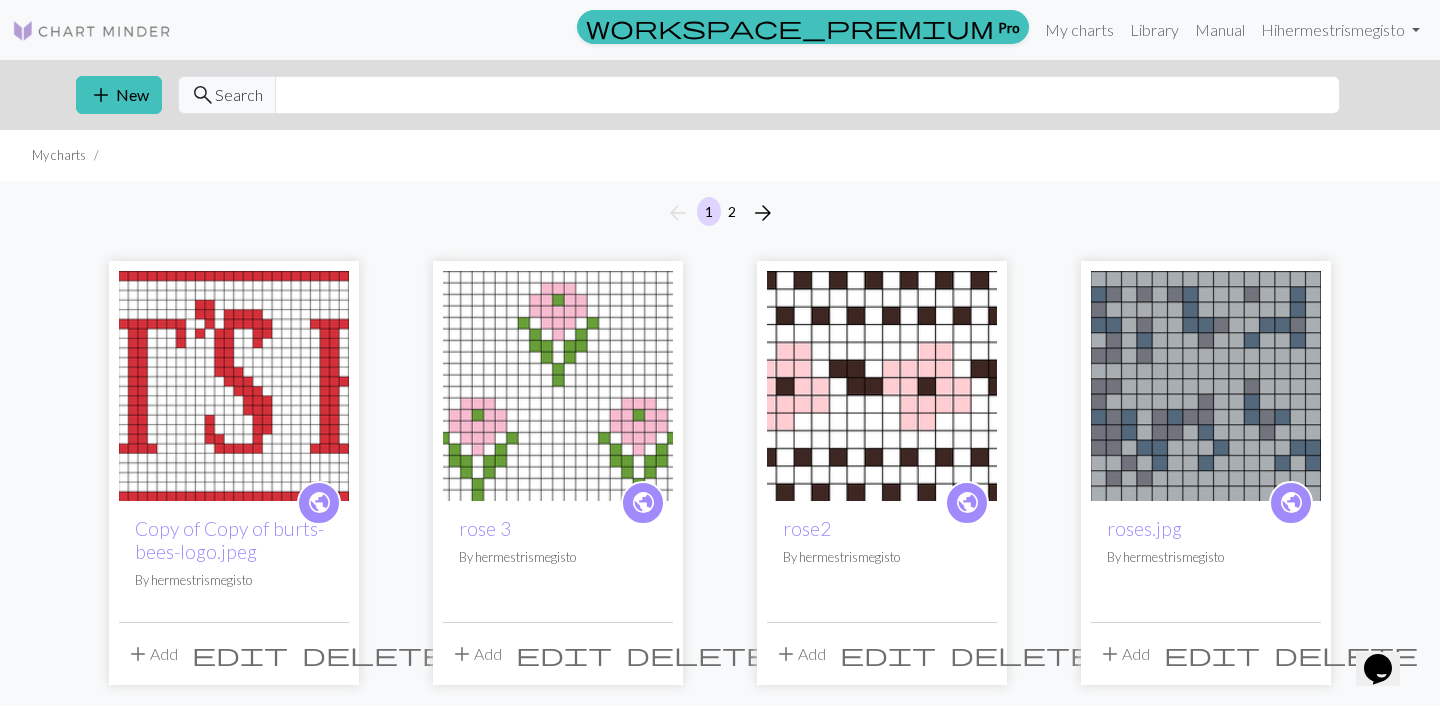 click at bounding box center (92, 31) 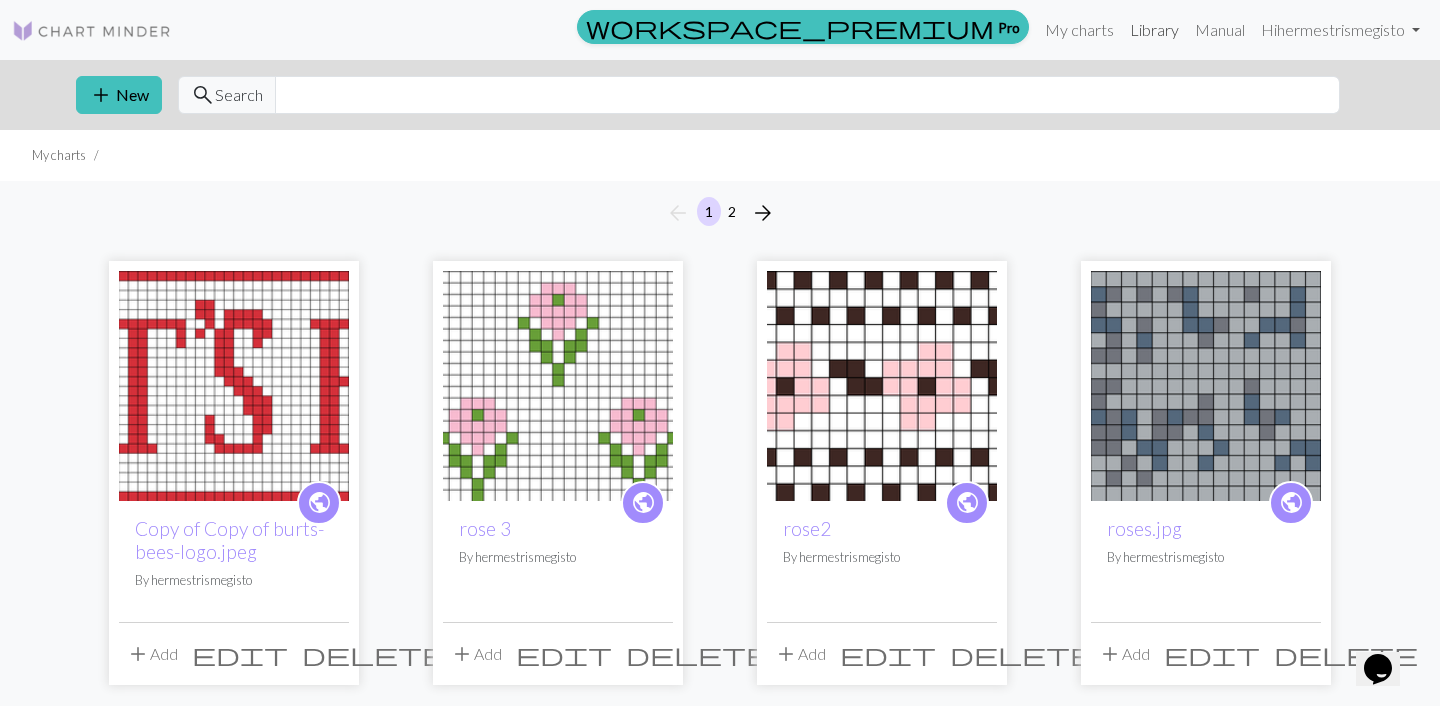 click on "Library" at bounding box center [1154, 30] 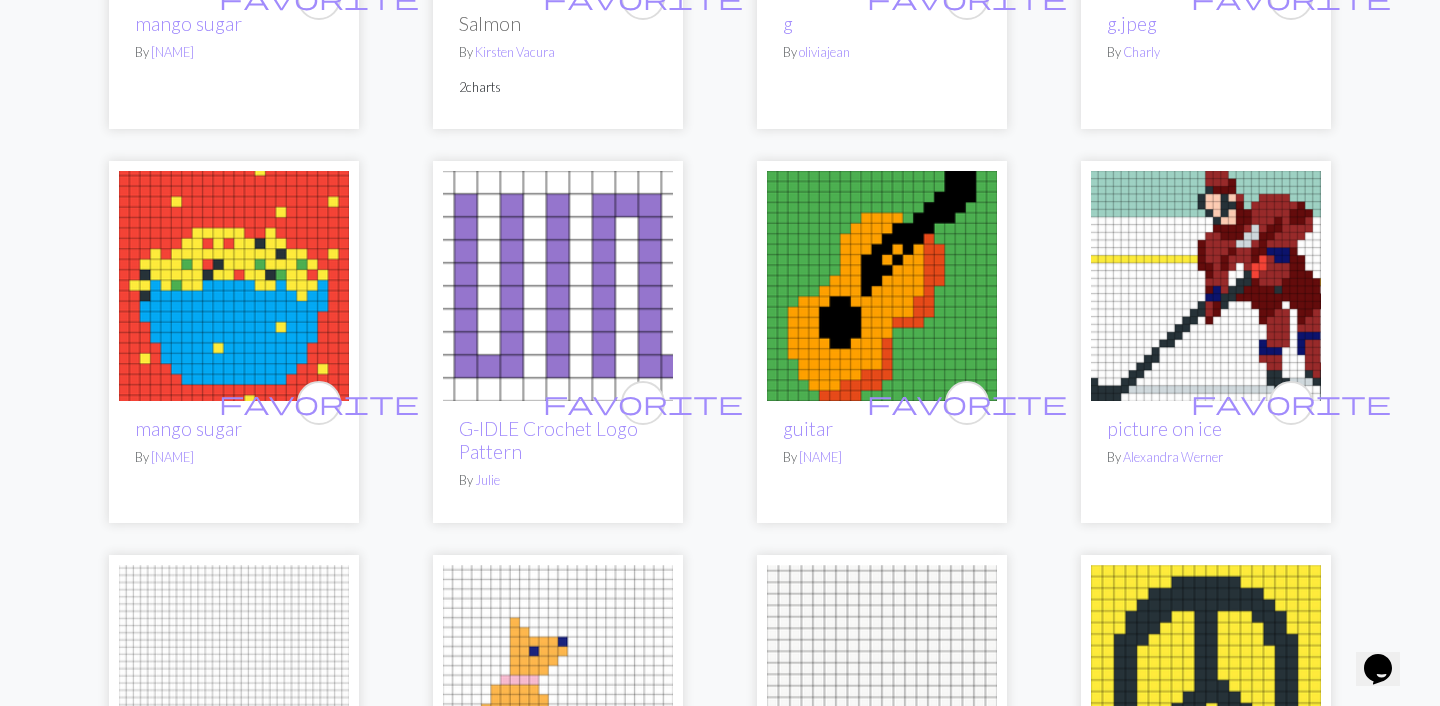 scroll, scrollTop: 0, scrollLeft: 0, axis: both 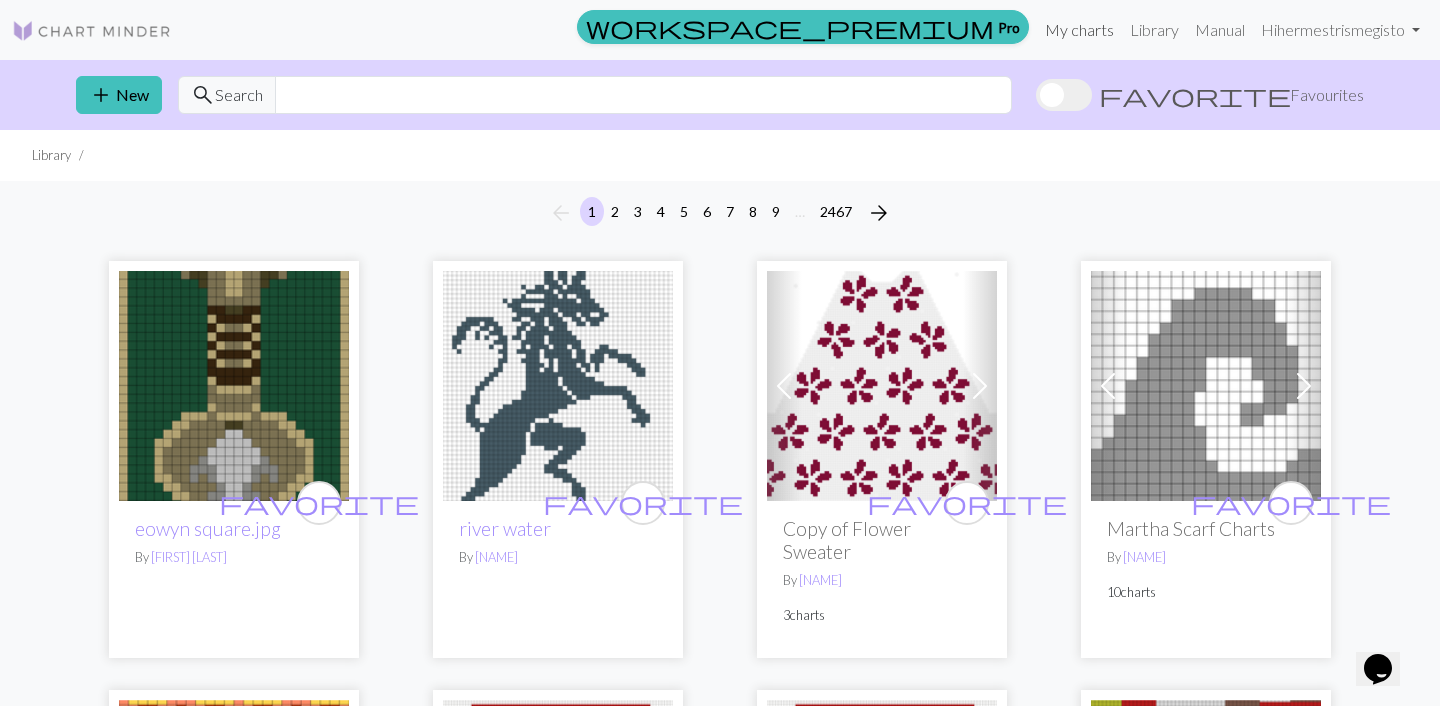 click on "My charts" at bounding box center [1079, 30] 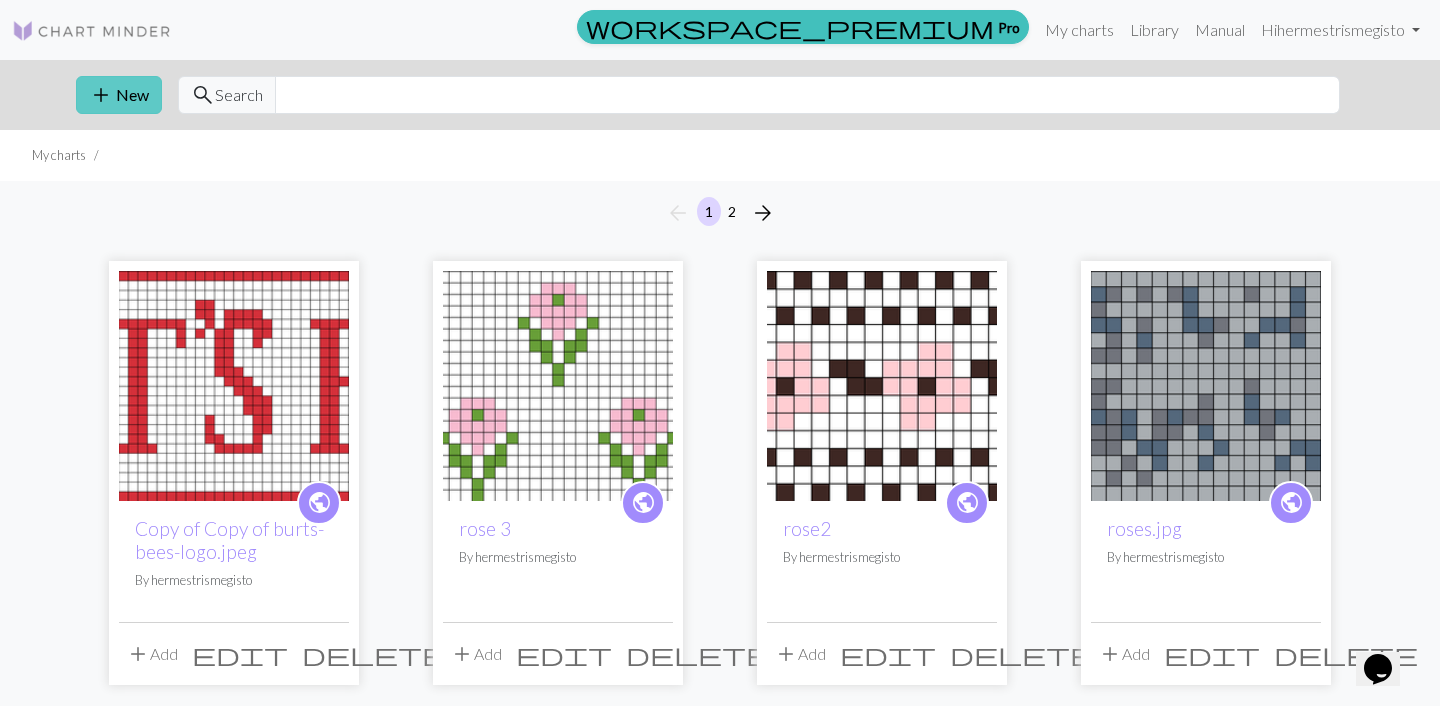 click on "add" at bounding box center [101, 95] 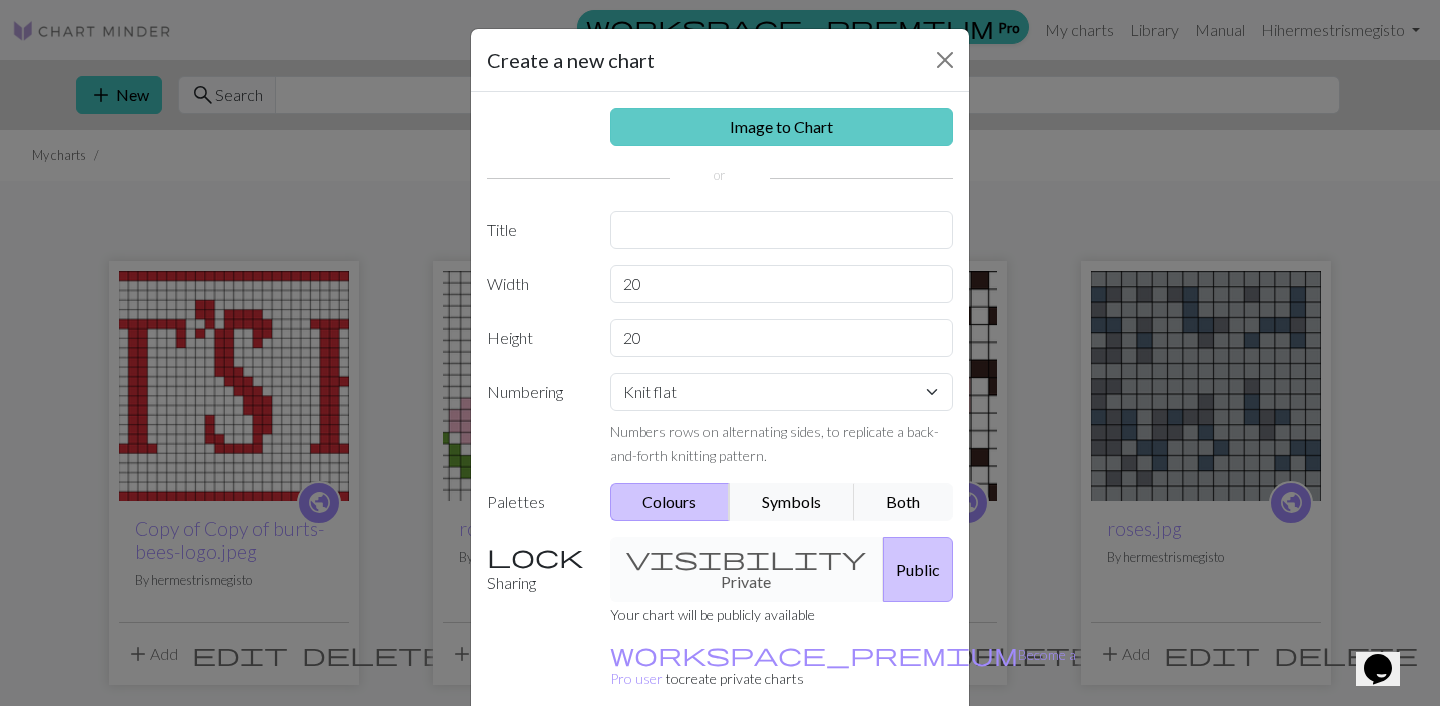 click on "Image to Chart" at bounding box center (782, 127) 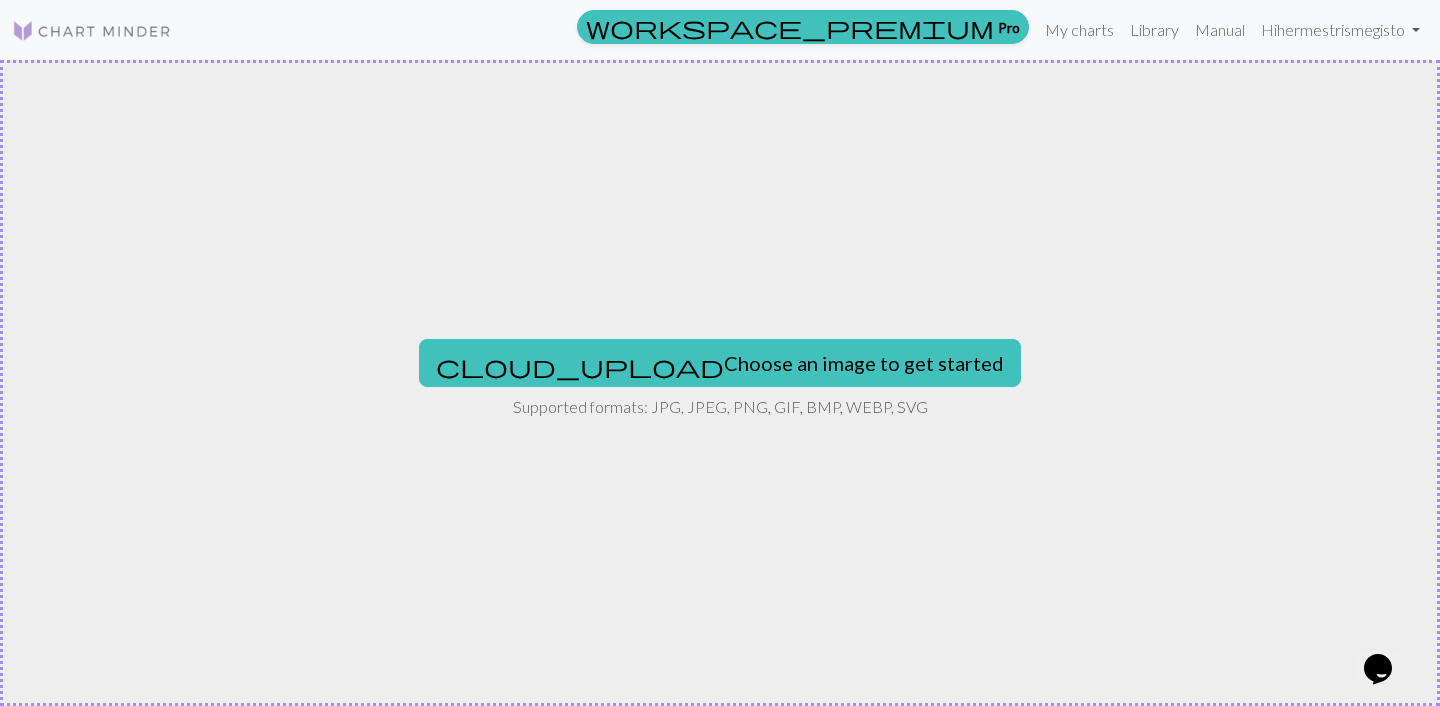 click on "cloud_upload  Choose an image to get started Supported formats: JPG, JPEG, PNG, GIF, BMP, WEBP, SVG" at bounding box center [720, 383] 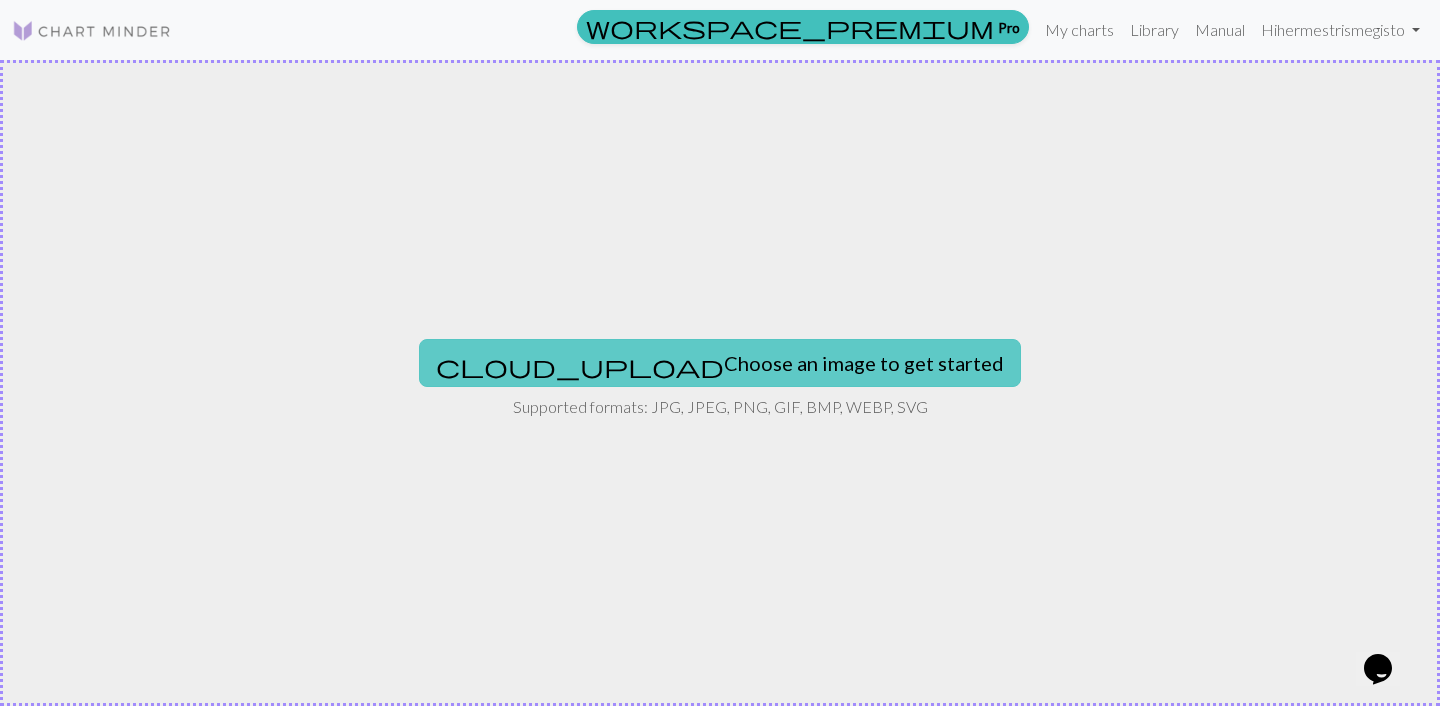 type 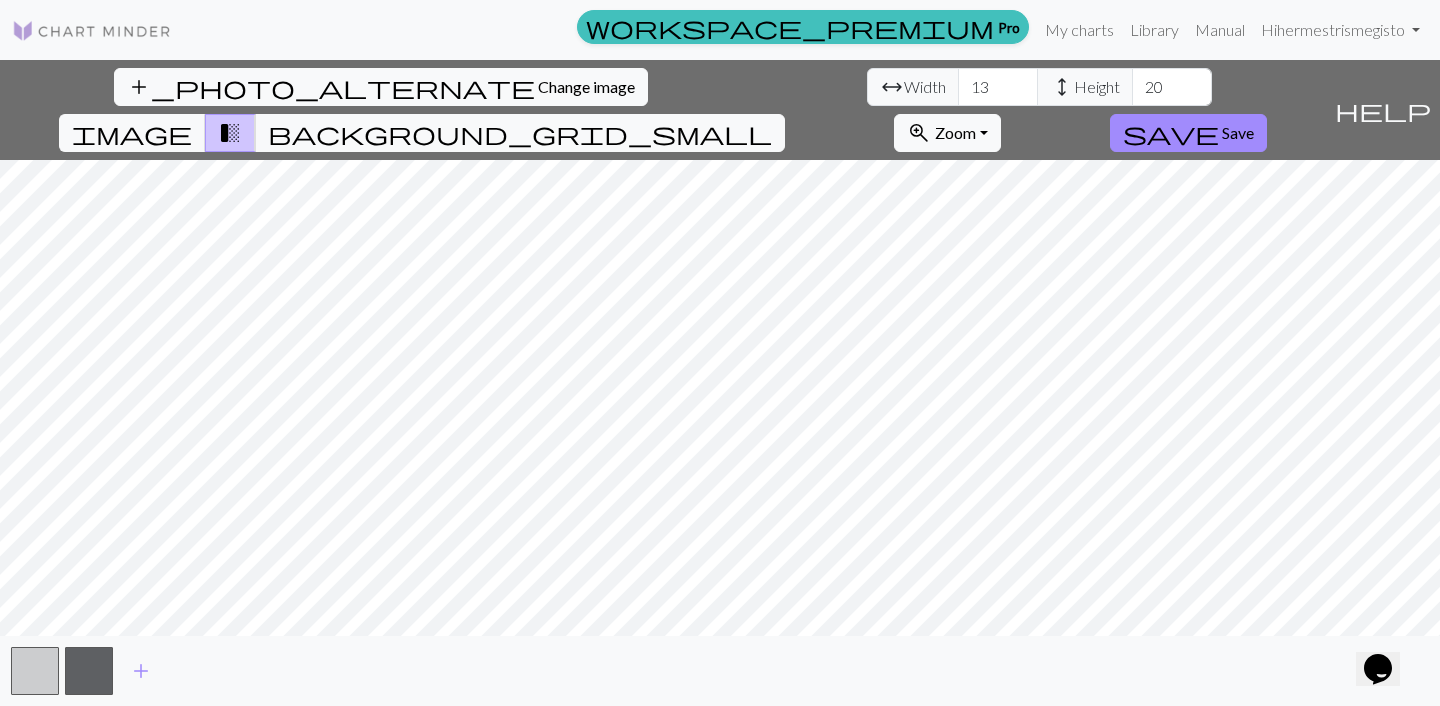 click on "add_photo_alternate   Change image arrow_range   Width 13 height   Height 20 image transition_fade background_grid_small zoom_in Zoom Zoom Fit all Fit width Fit height 50% 100% 150% 200% save   Save help Show me around add" at bounding box center (720, 383) 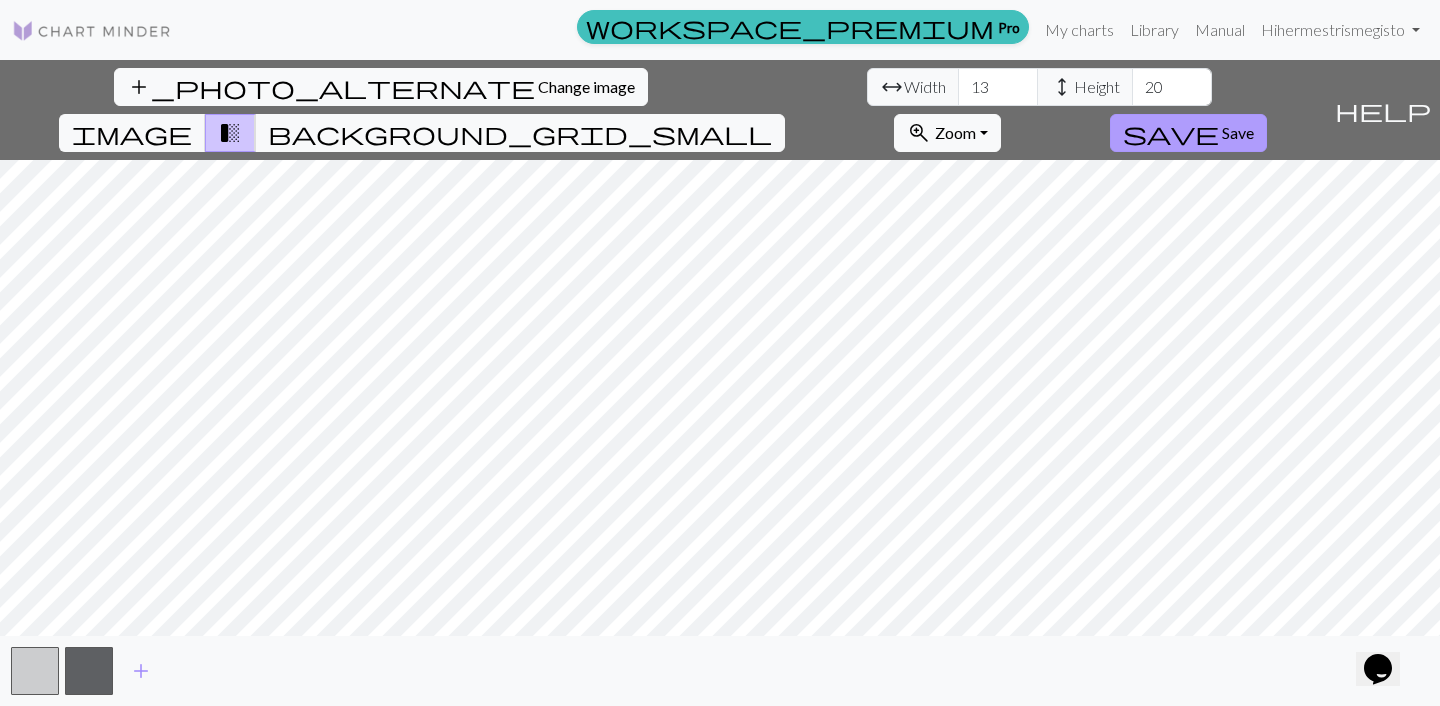 click on "save" at bounding box center (1171, 133) 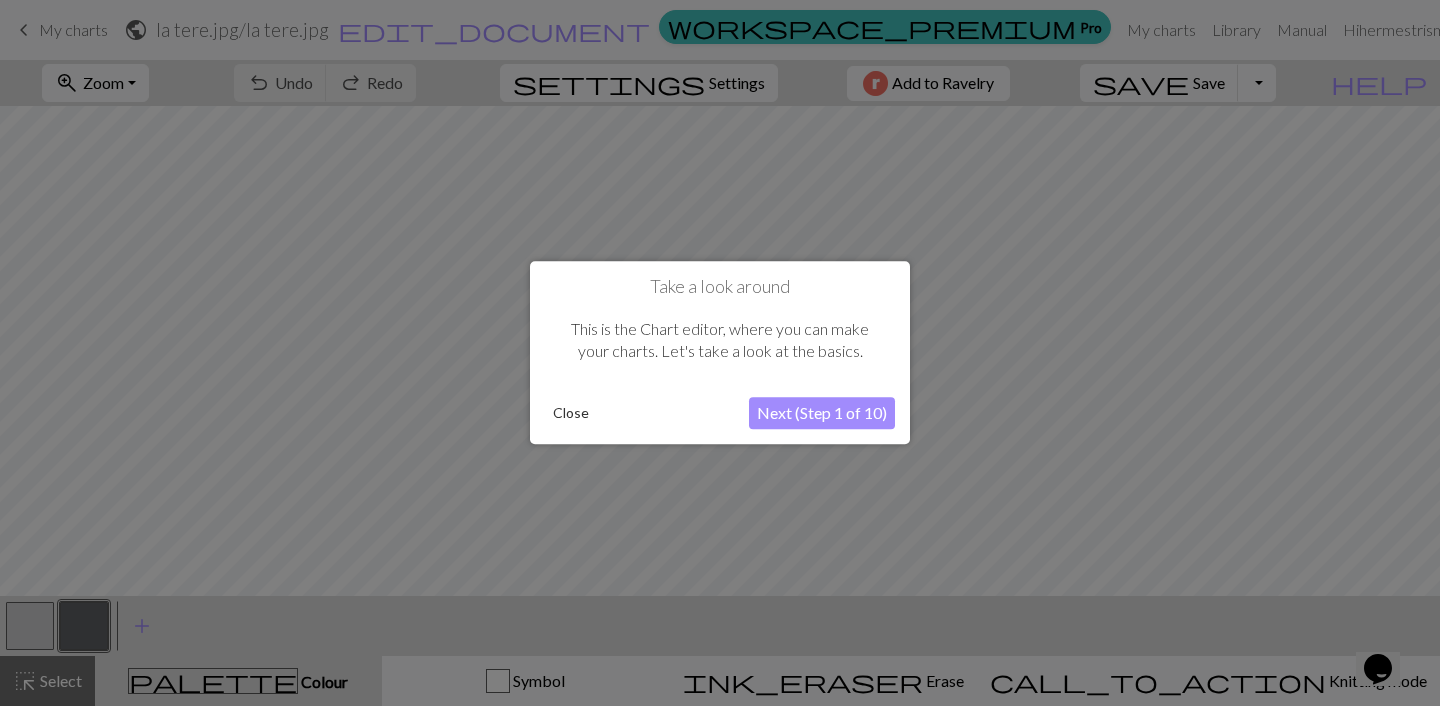 click on "Close" at bounding box center [571, 414] 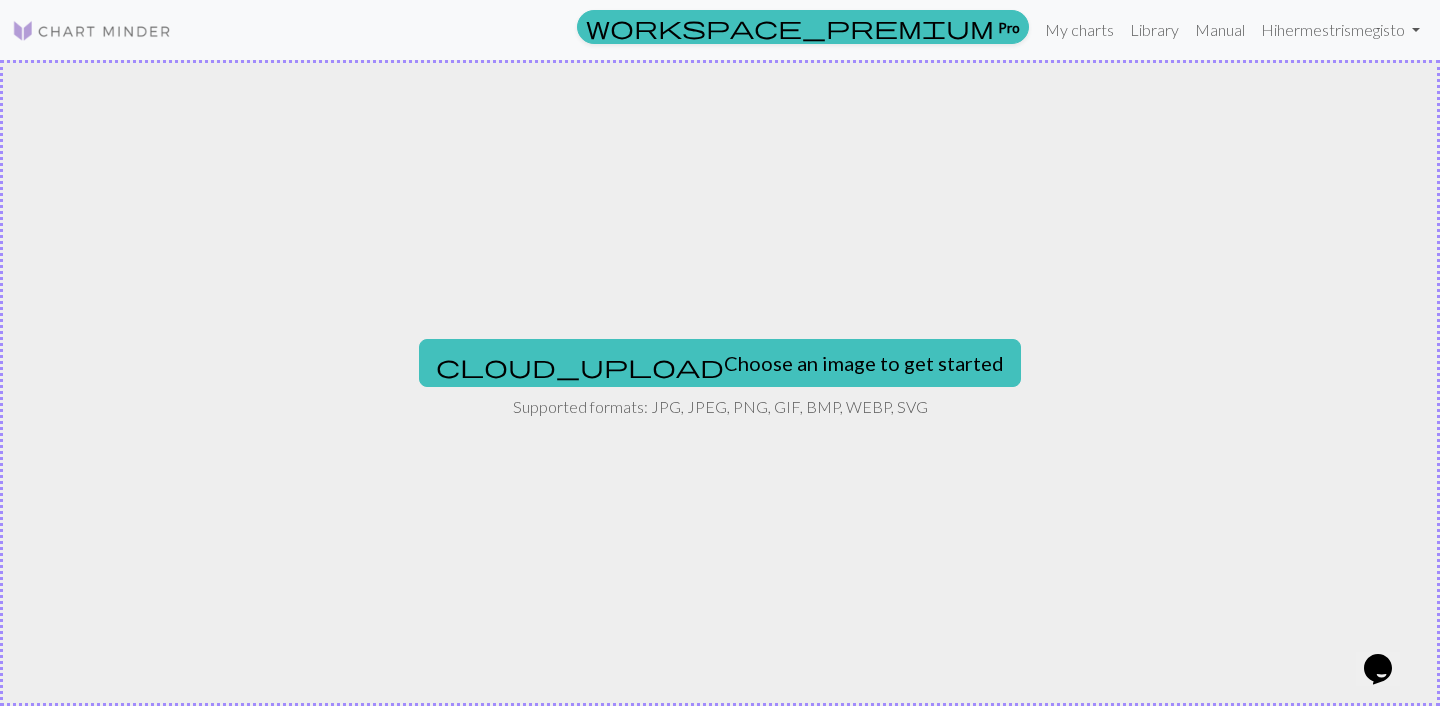 click on "cloud_upload  Choose an image to get started Supported formats: JPG, JPEG, PNG, GIF, BMP, WEBP, SVG" at bounding box center (720, 383) 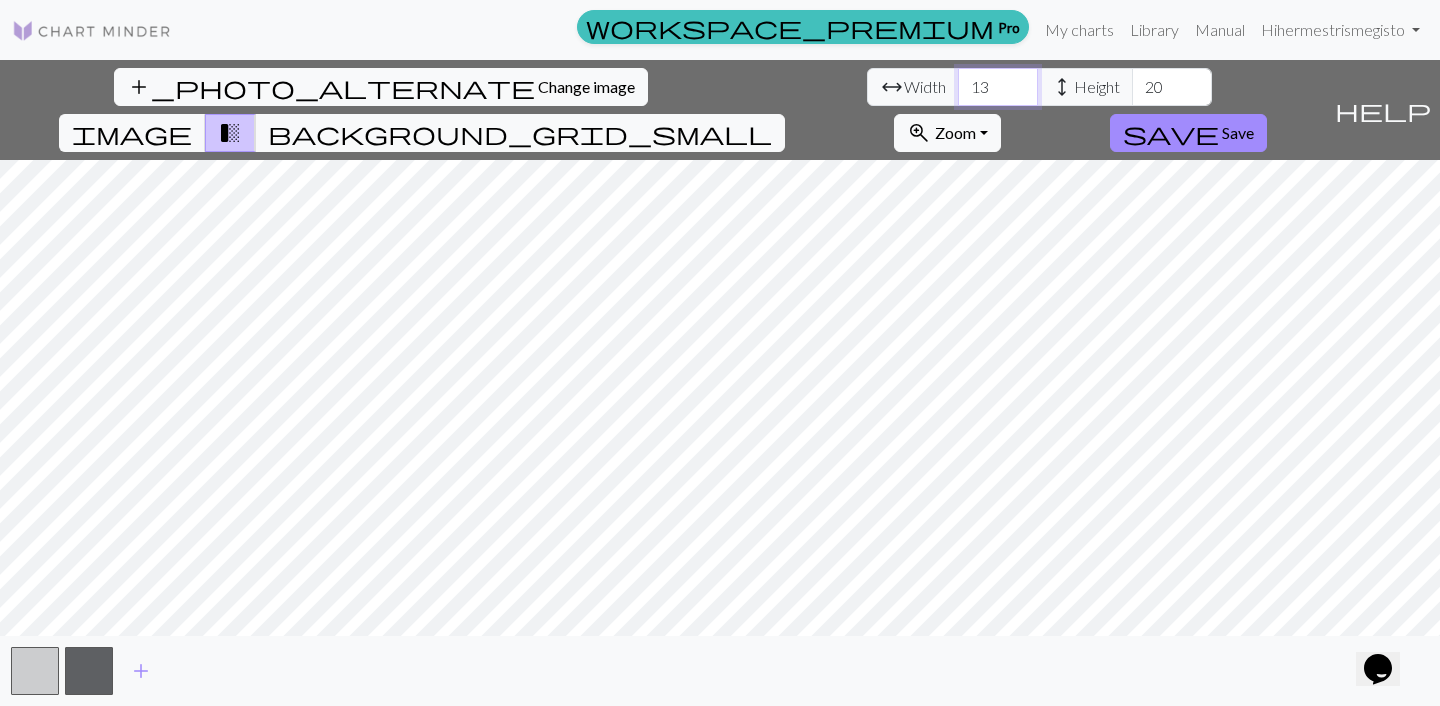 click on "13" at bounding box center [998, 87] 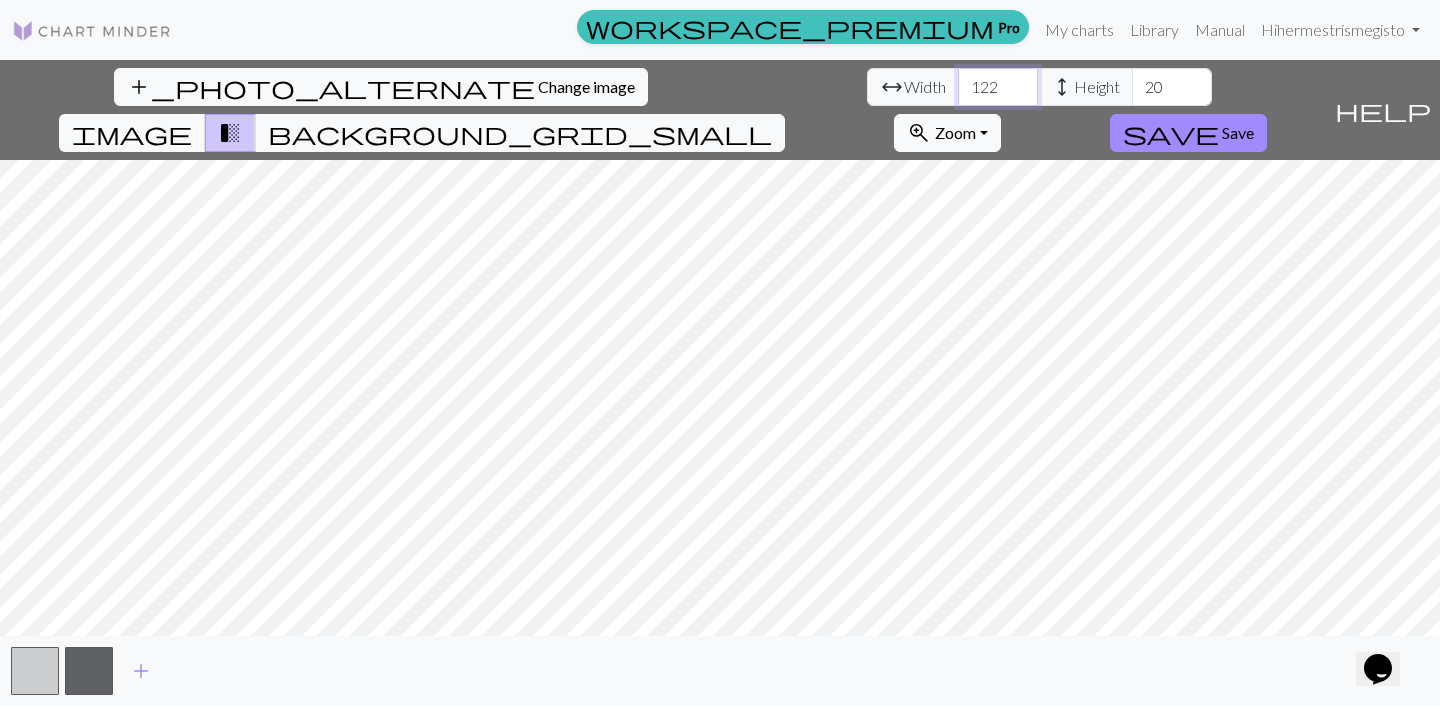 type on "122" 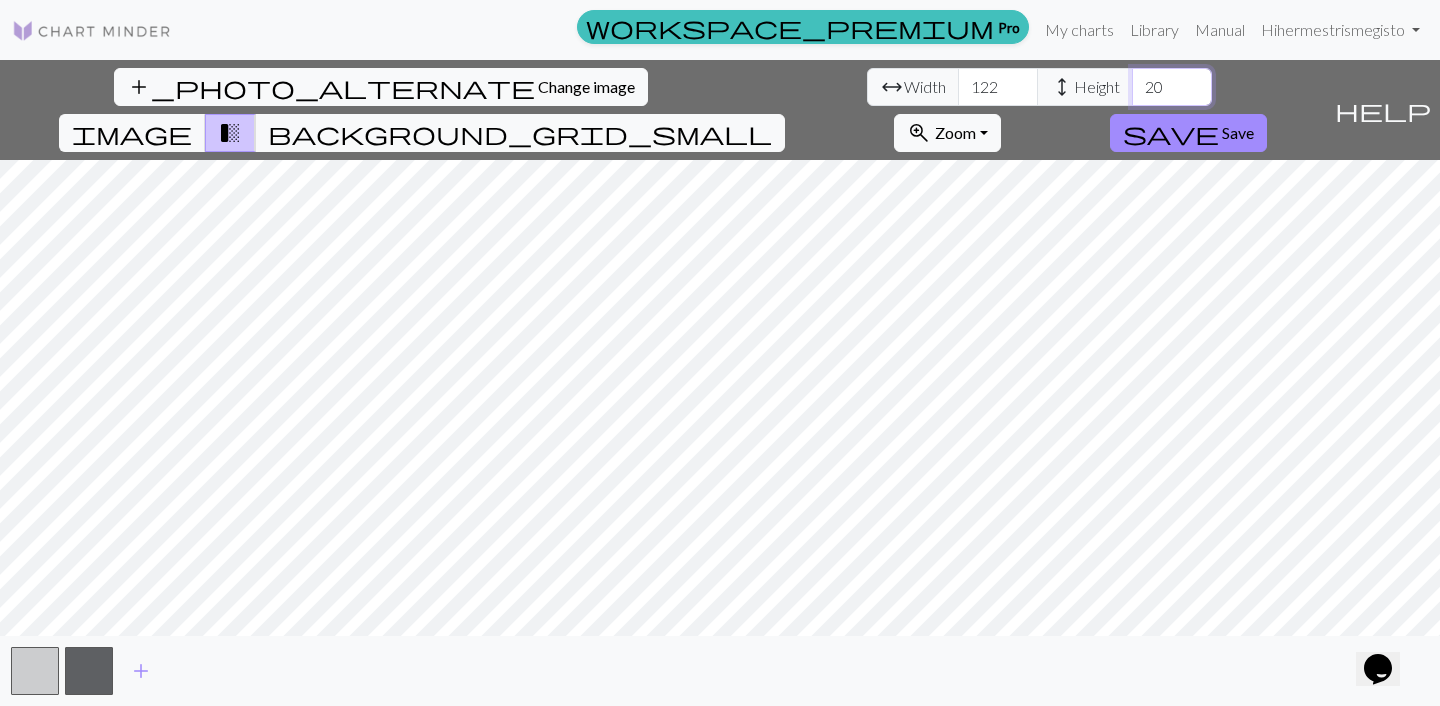click on "20" at bounding box center [1172, 87] 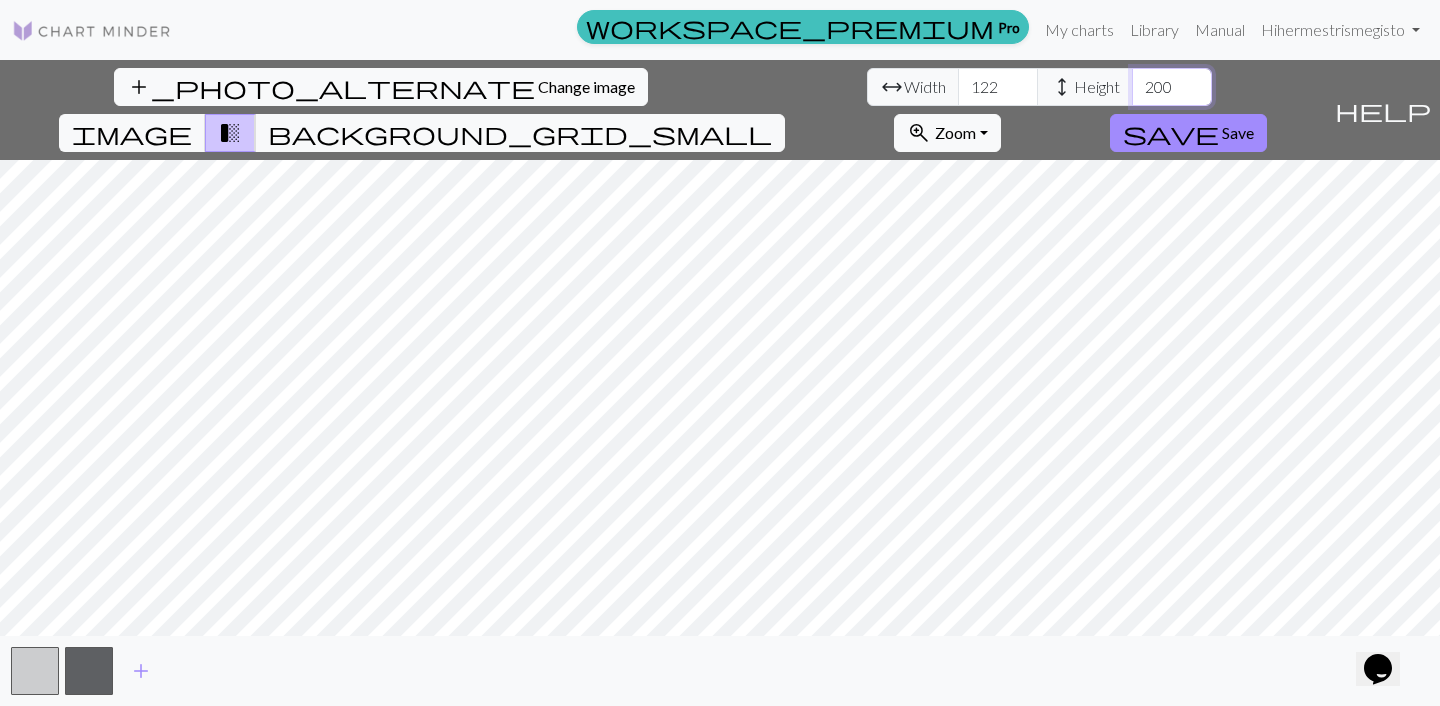 type on "200" 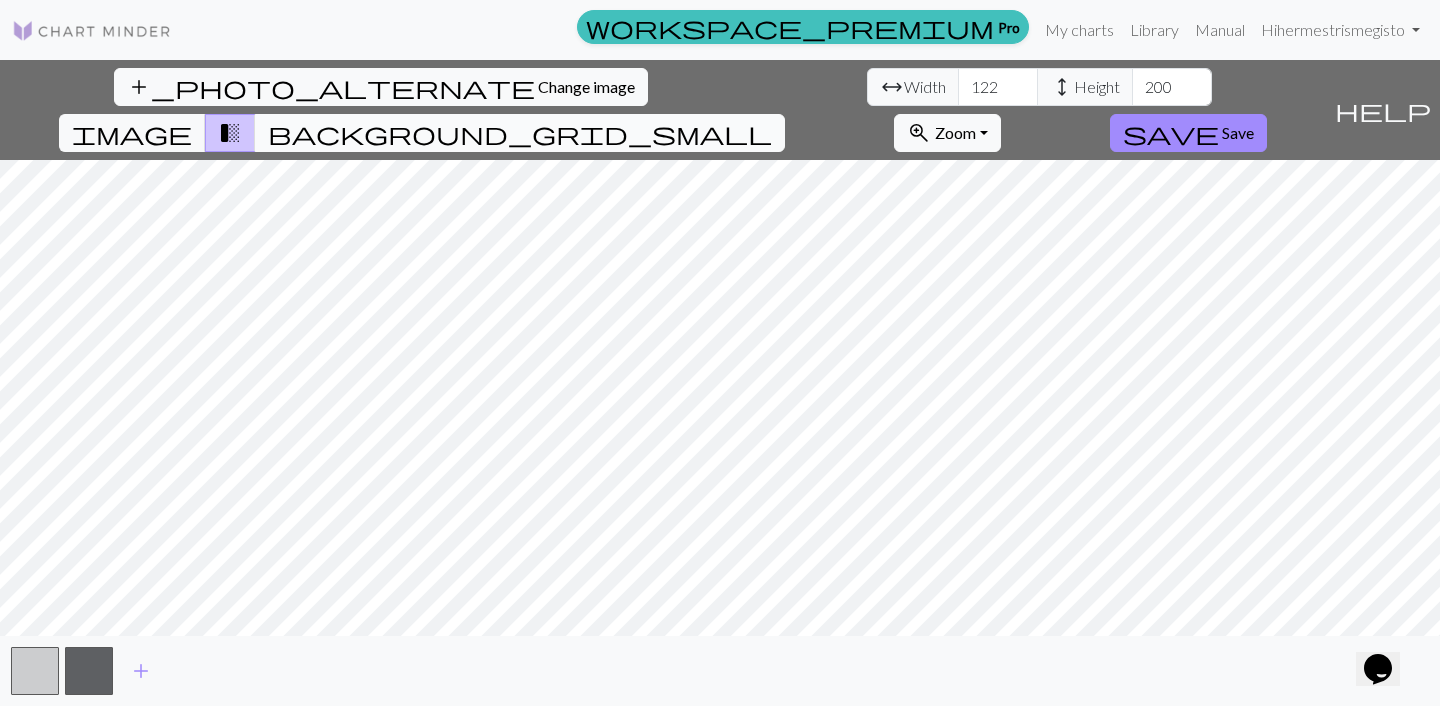 click on "background_grid_small" at bounding box center (520, 133) 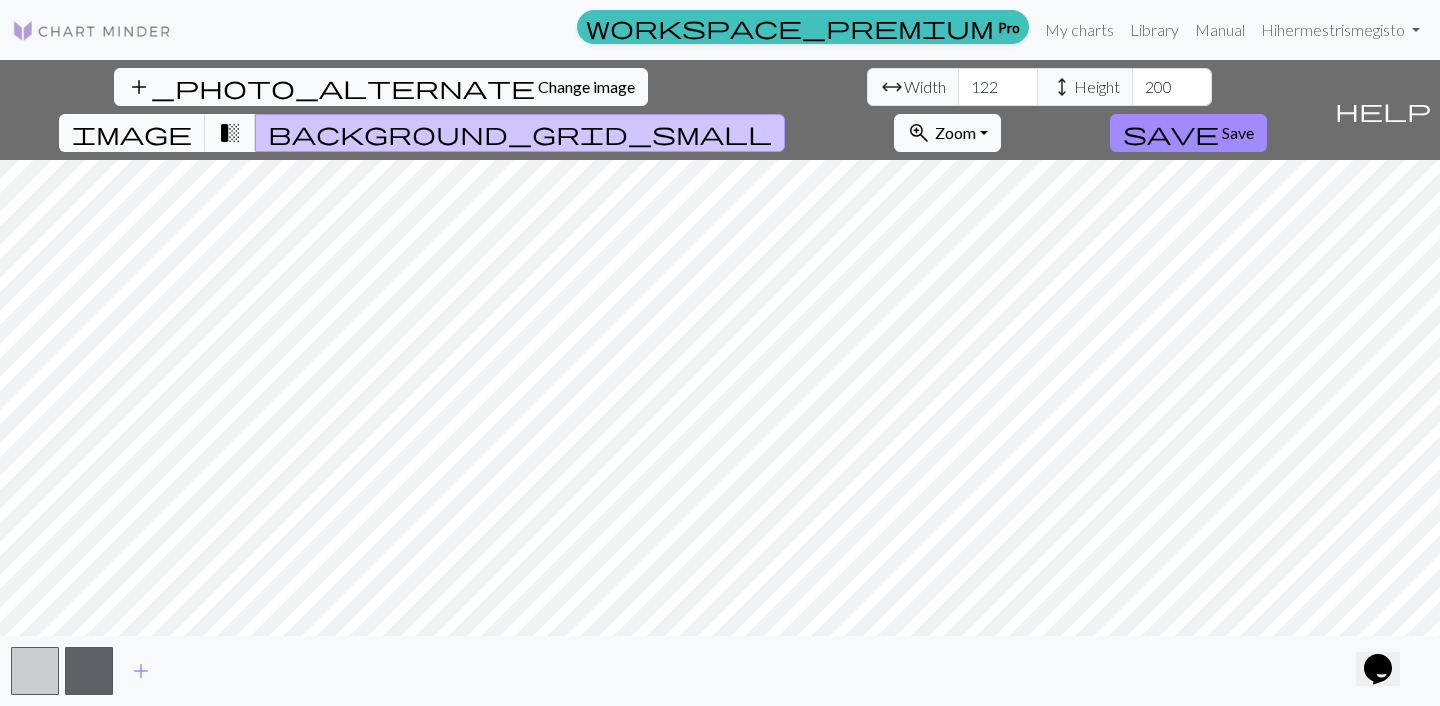 click on "transition_fade" at bounding box center (230, 133) 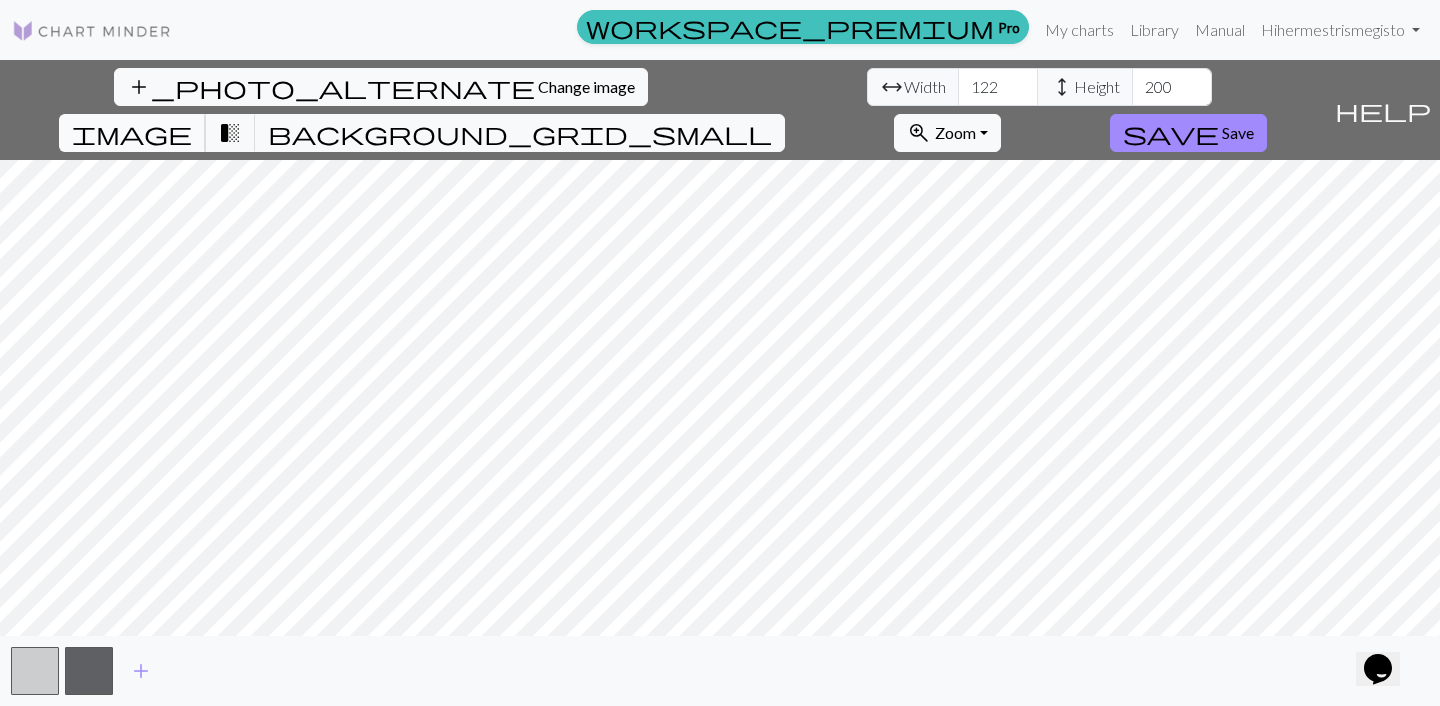 click on "image" at bounding box center (132, 133) 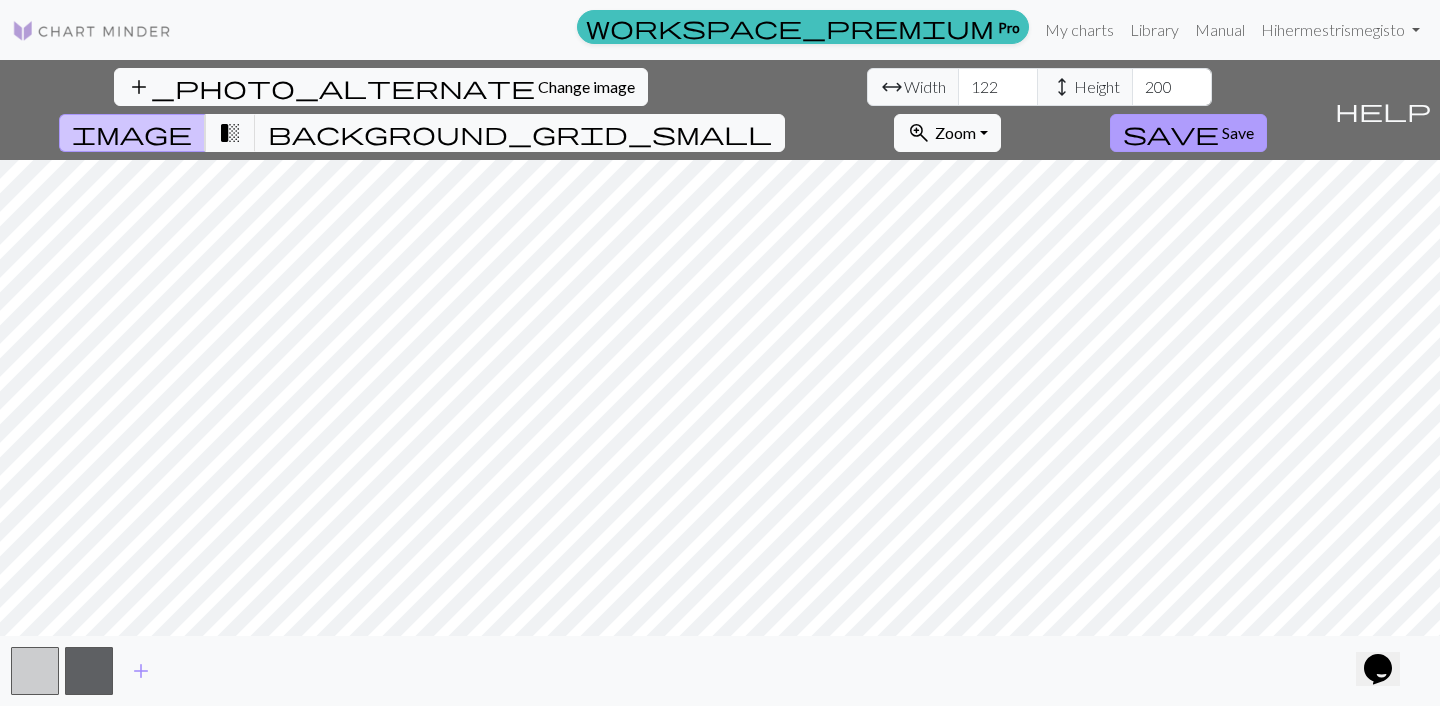 click on "Save" at bounding box center [1238, 132] 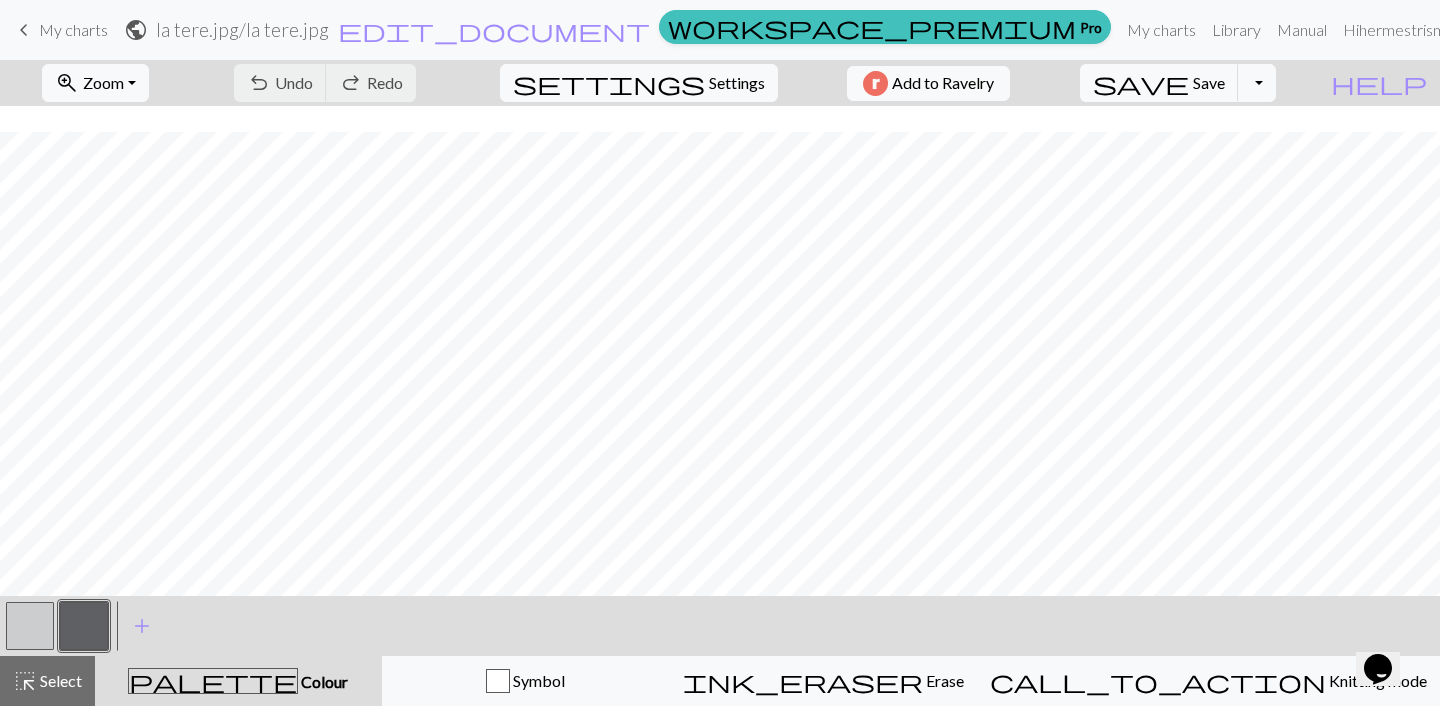 scroll, scrollTop: 209, scrollLeft: 0, axis: vertical 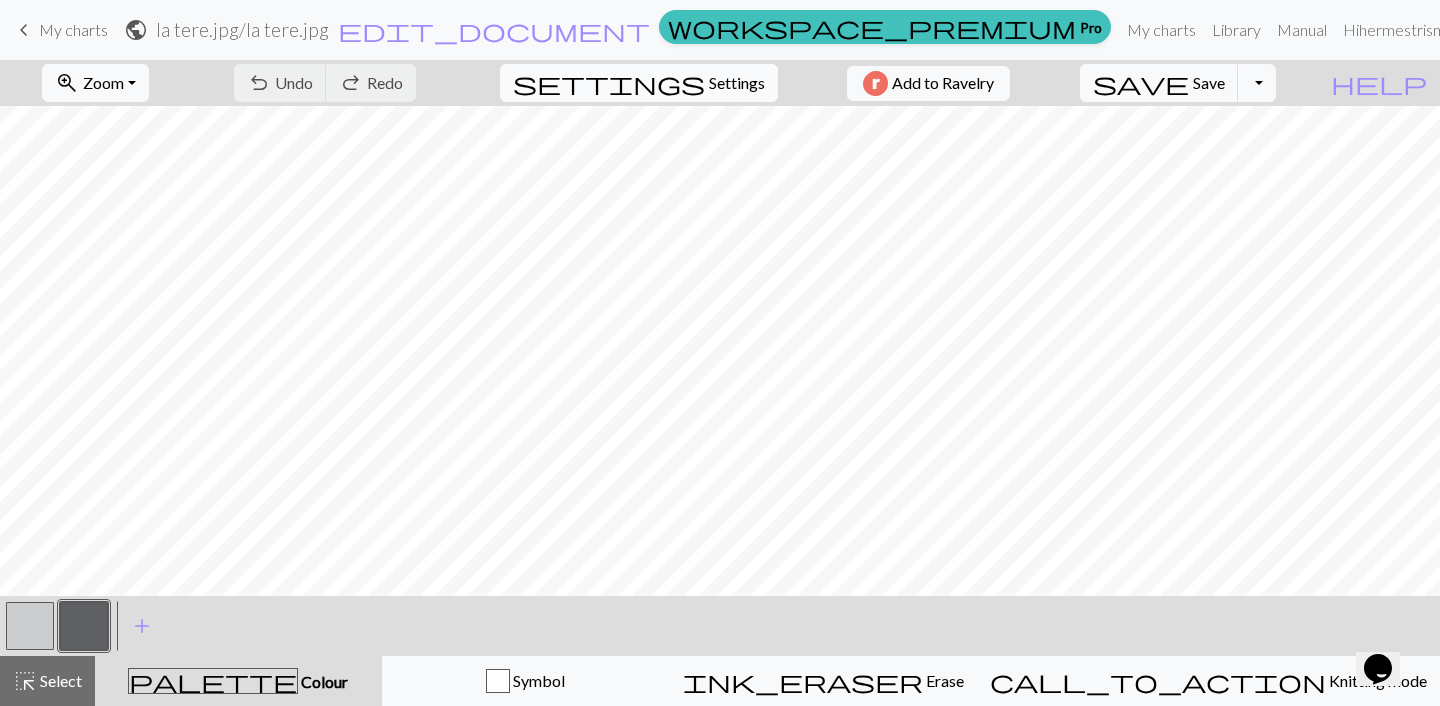 click on "settings  Settings" at bounding box center [639, 83] 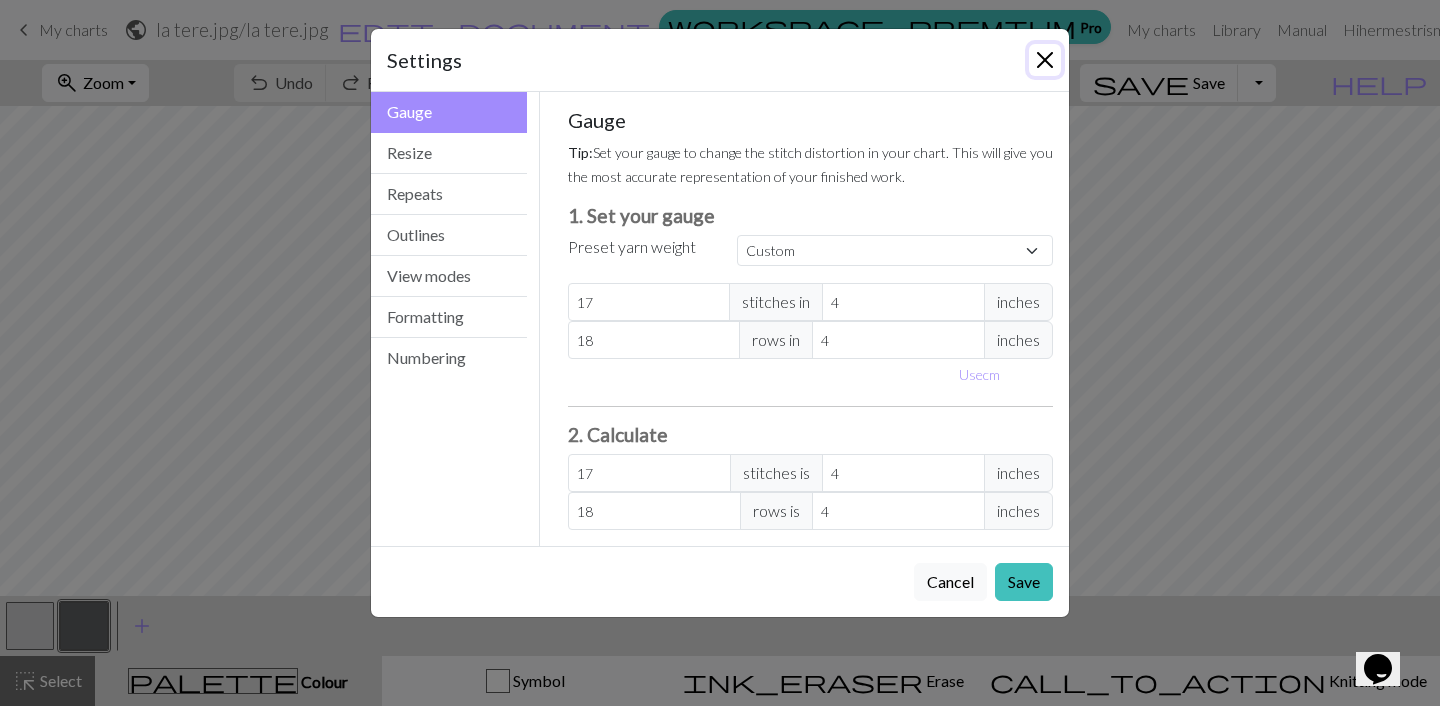 click at bounding box center [1045, 60] 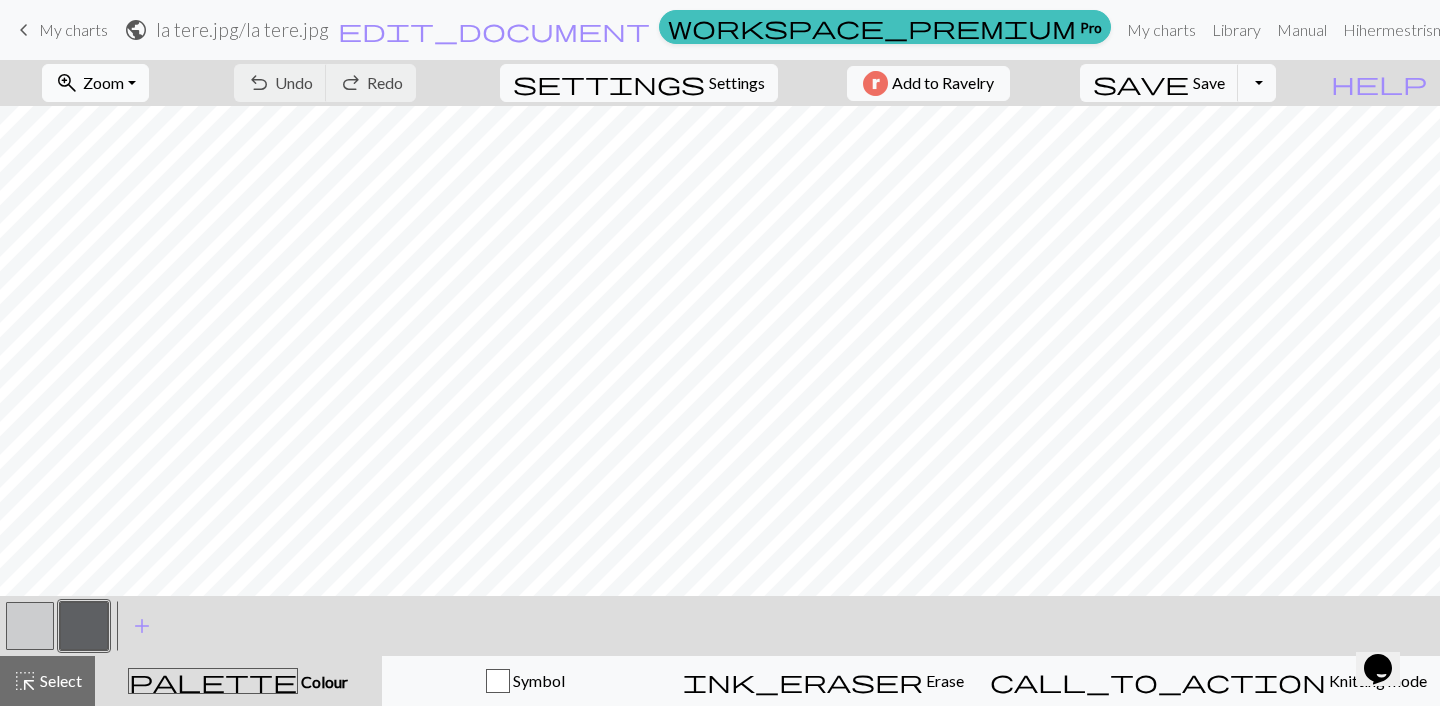 click on "Zoom" at bounding box center [103, 82] 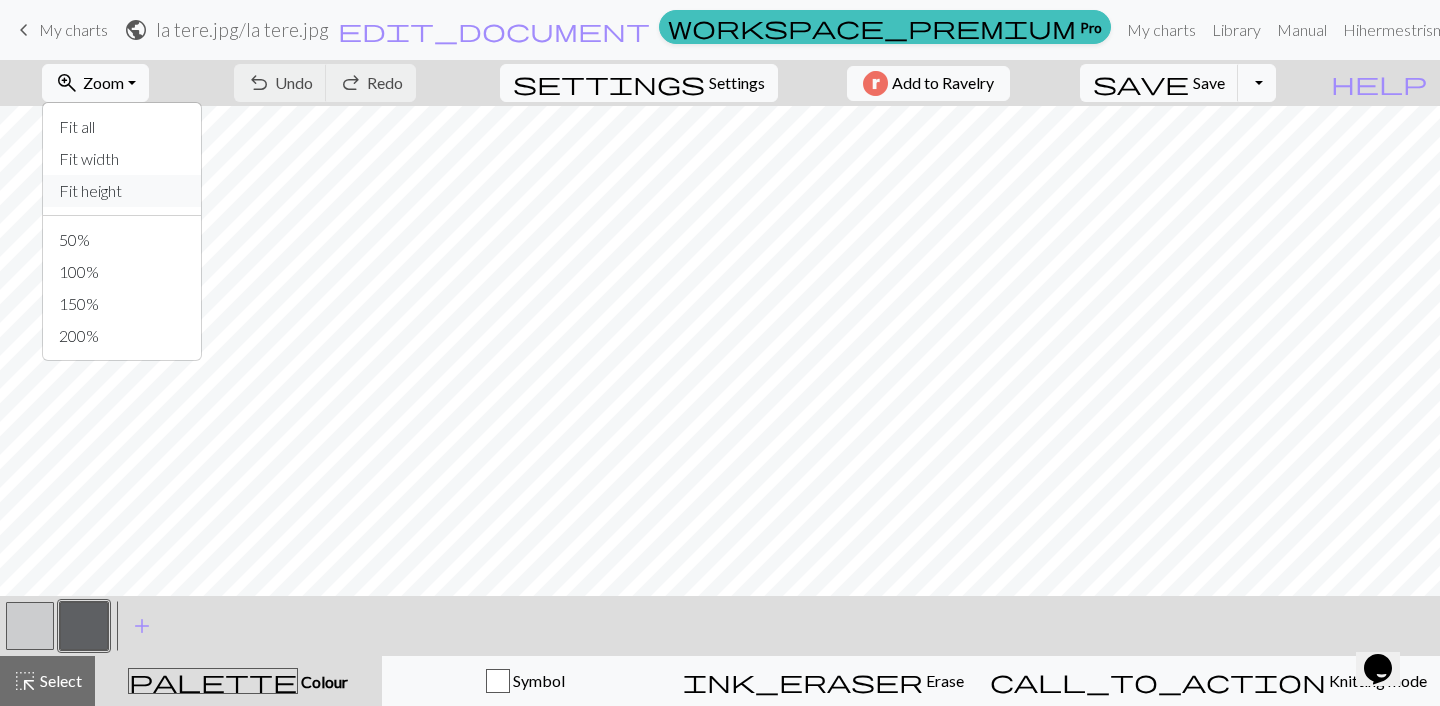 click on "Fit height" at bounding box center [122, 191] 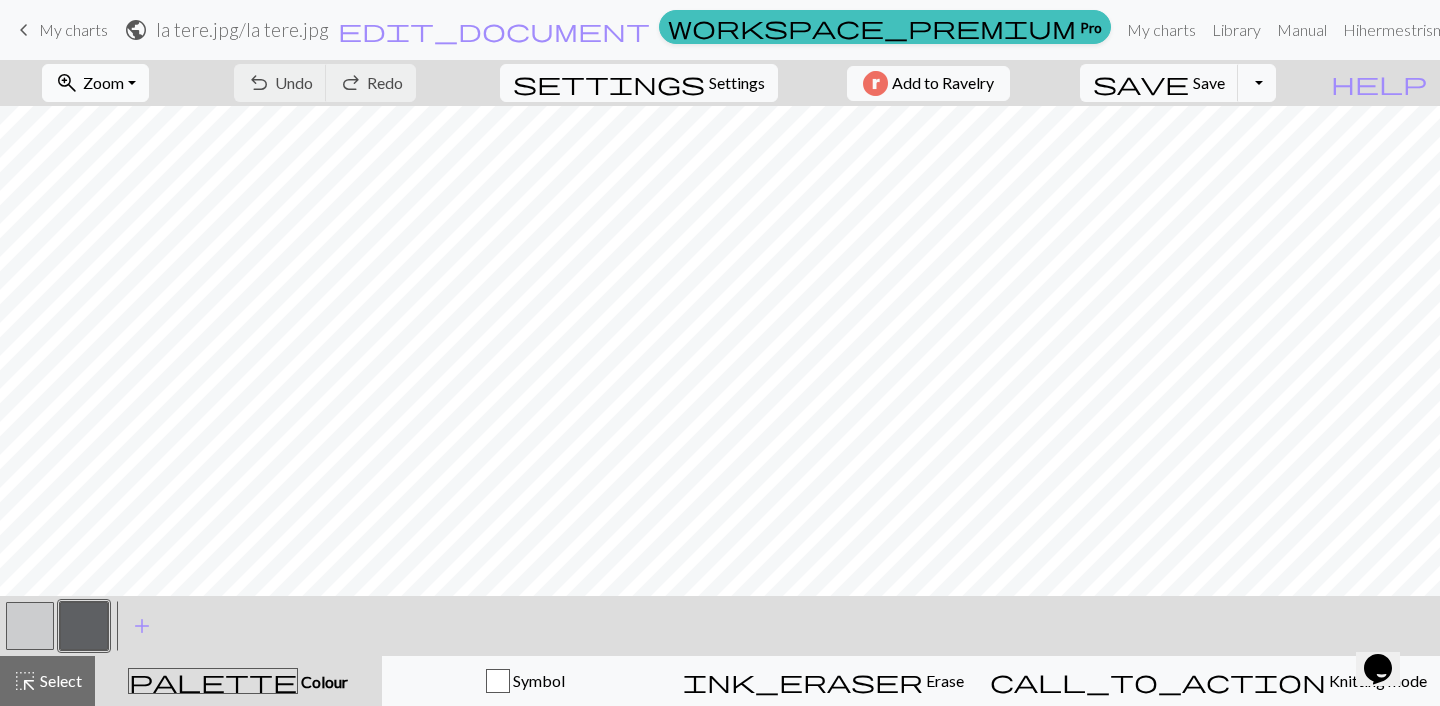 click on "zoom_in Zoom Zoom" at bounding box center (95, 83) 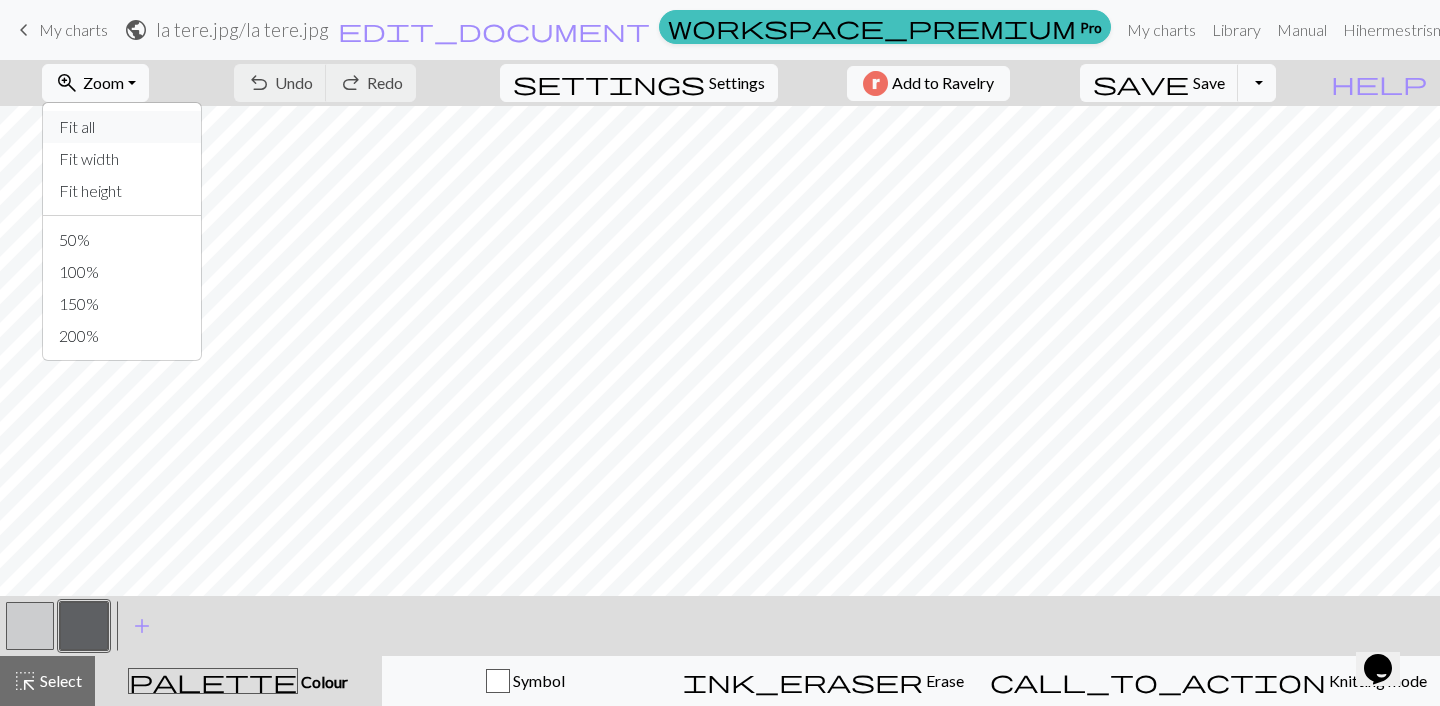 click on "Fit all" at bounding box center (122, 127) 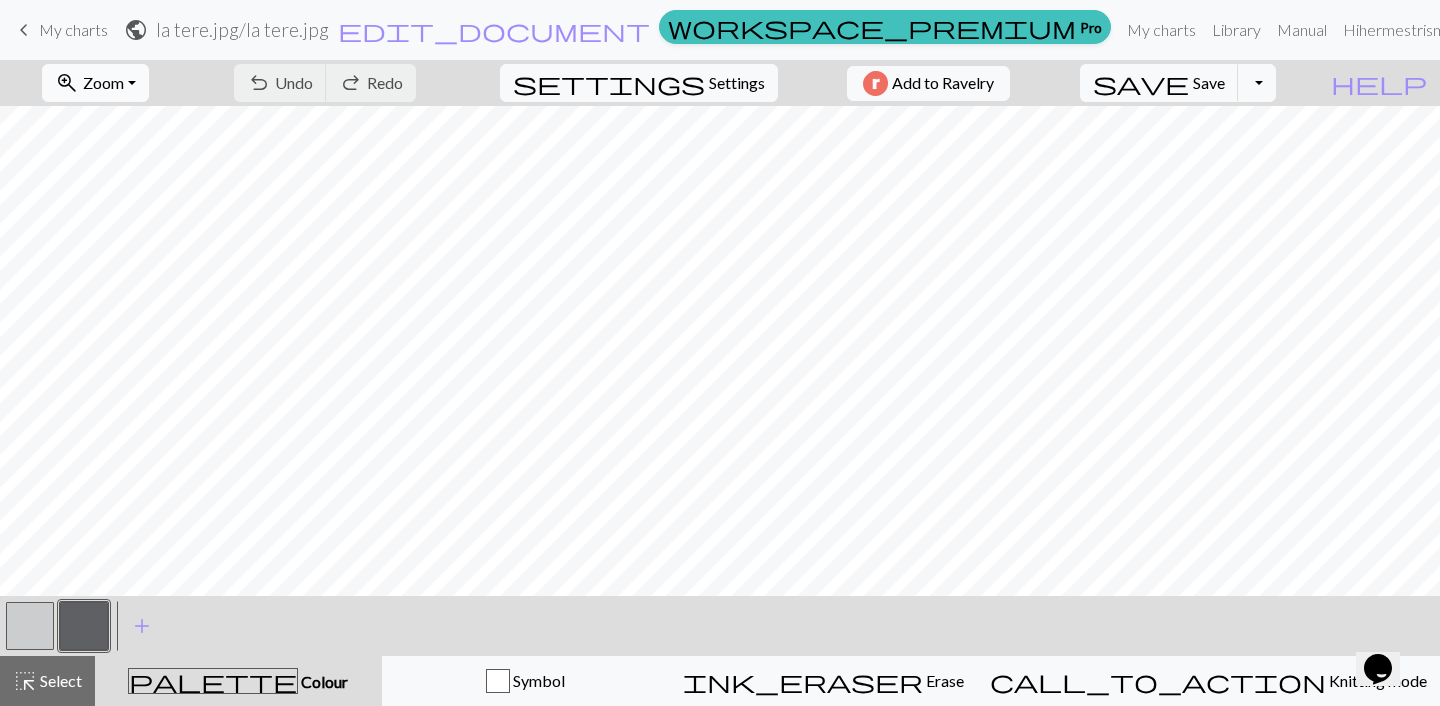 click on "Zoom" at bounding box center (103, 82) 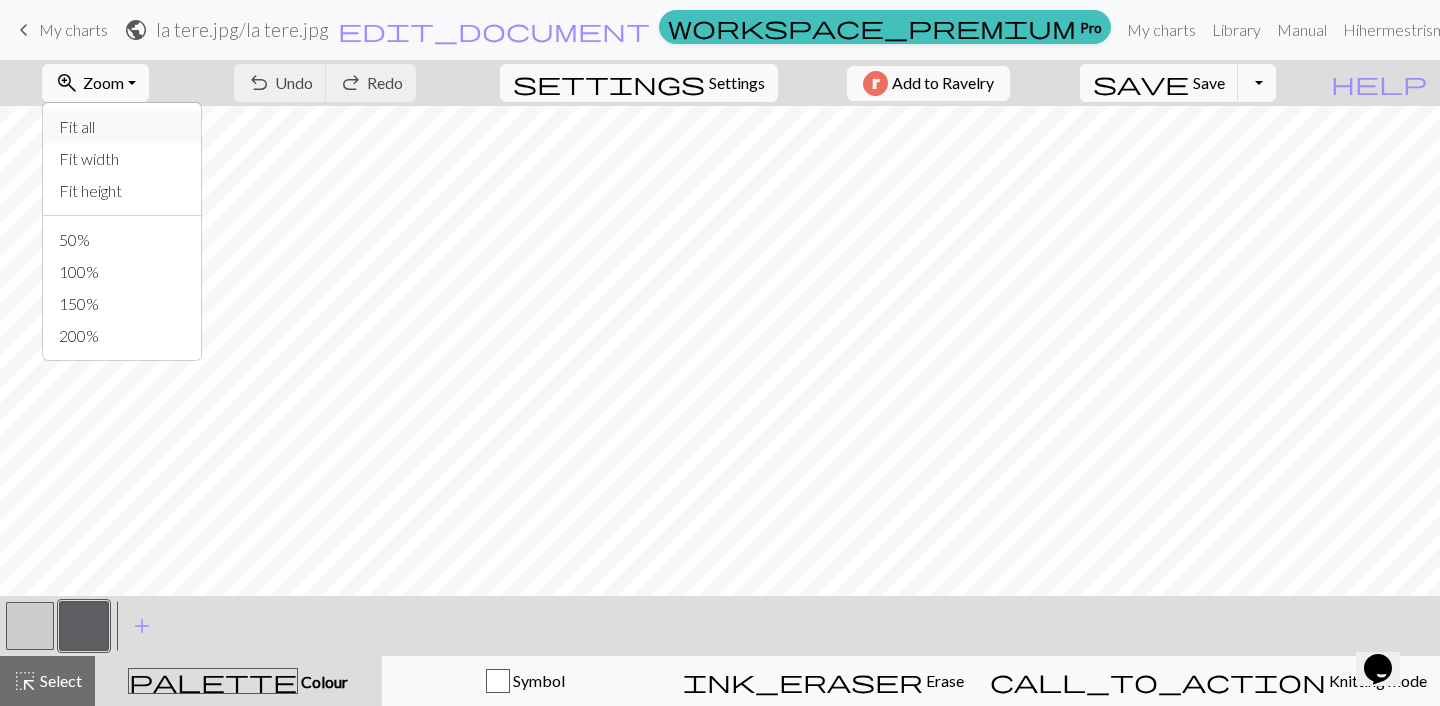 click on "Fit all" at bounding box center [122, 127] 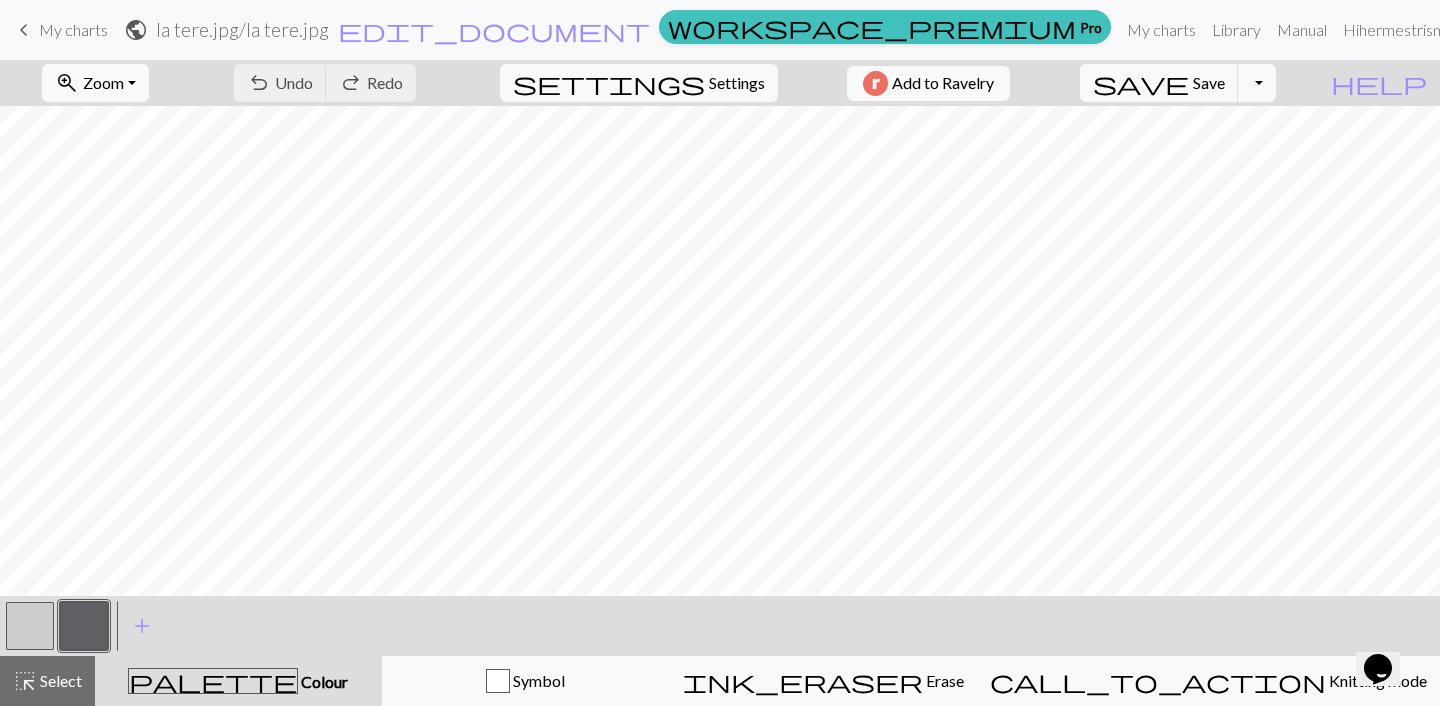 click on "My charts" at bounding box center (73, 29) 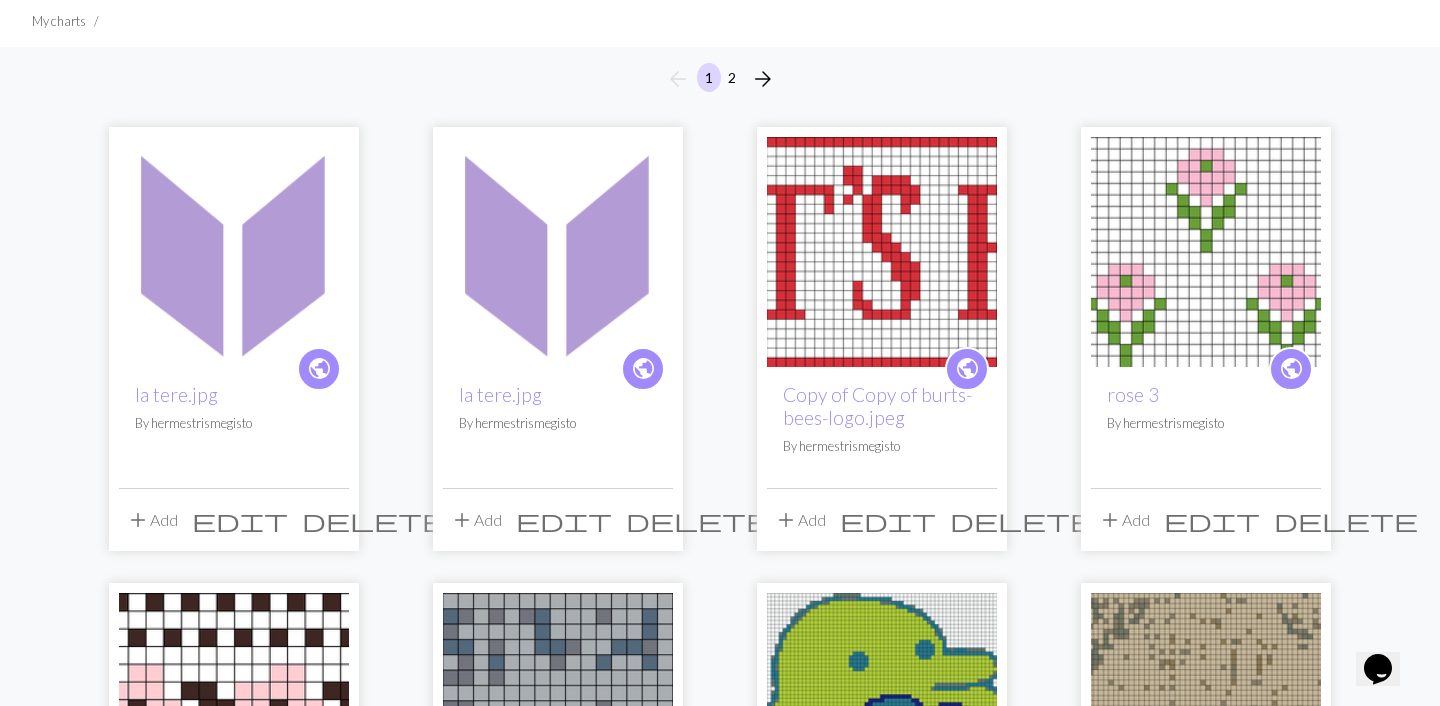scroll, scrollTop: 139, scrollLeft: 0, axis: vertical 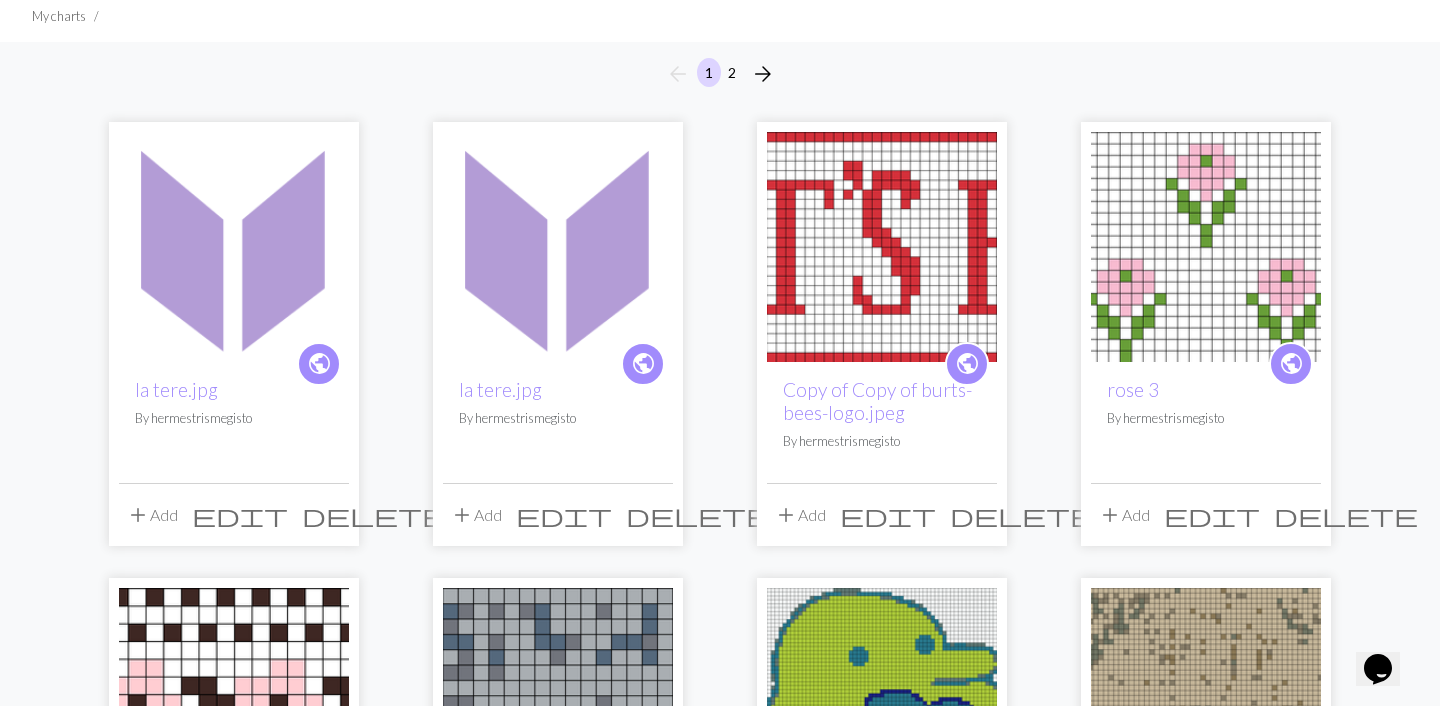 click on "edit" at bounding box center [564, 515] 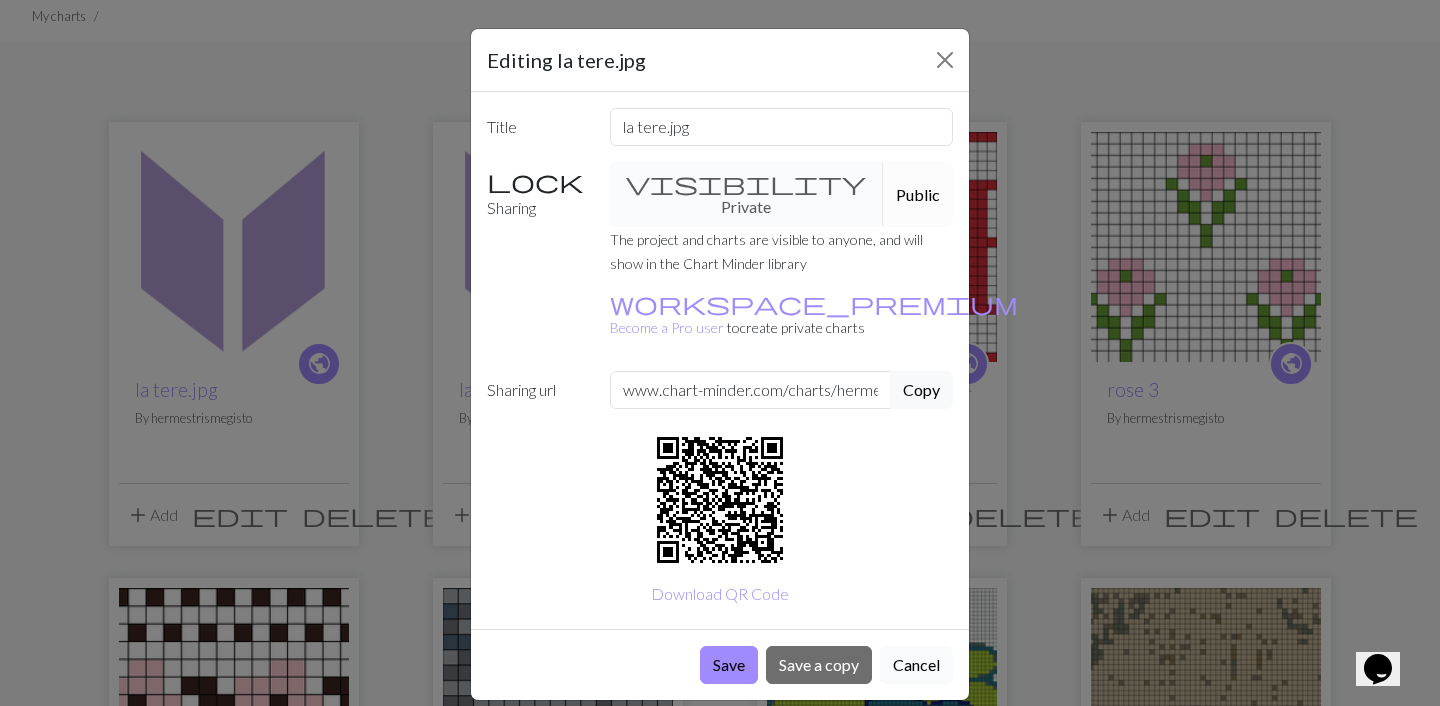 click on "Cancel" at bounding box center (916, 665) 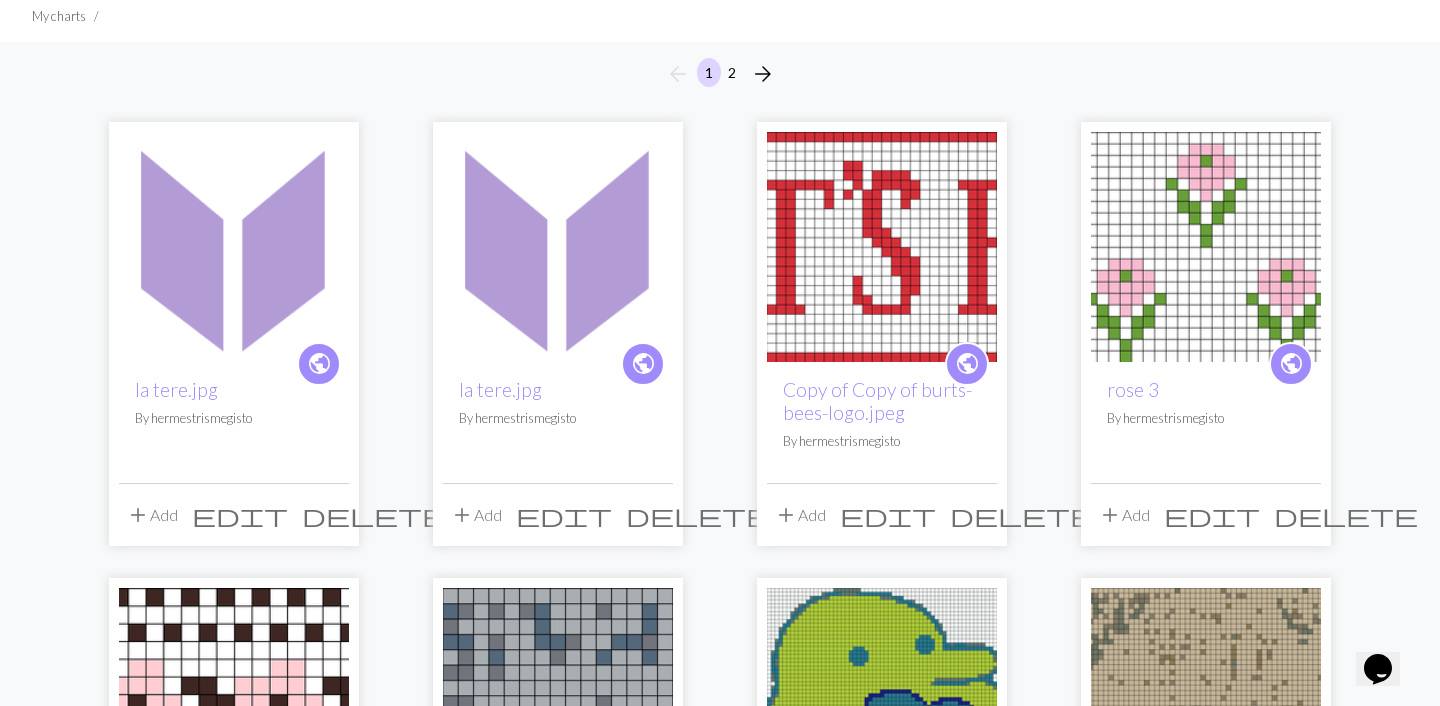 click on "delete" at bounding box center [698, 515] 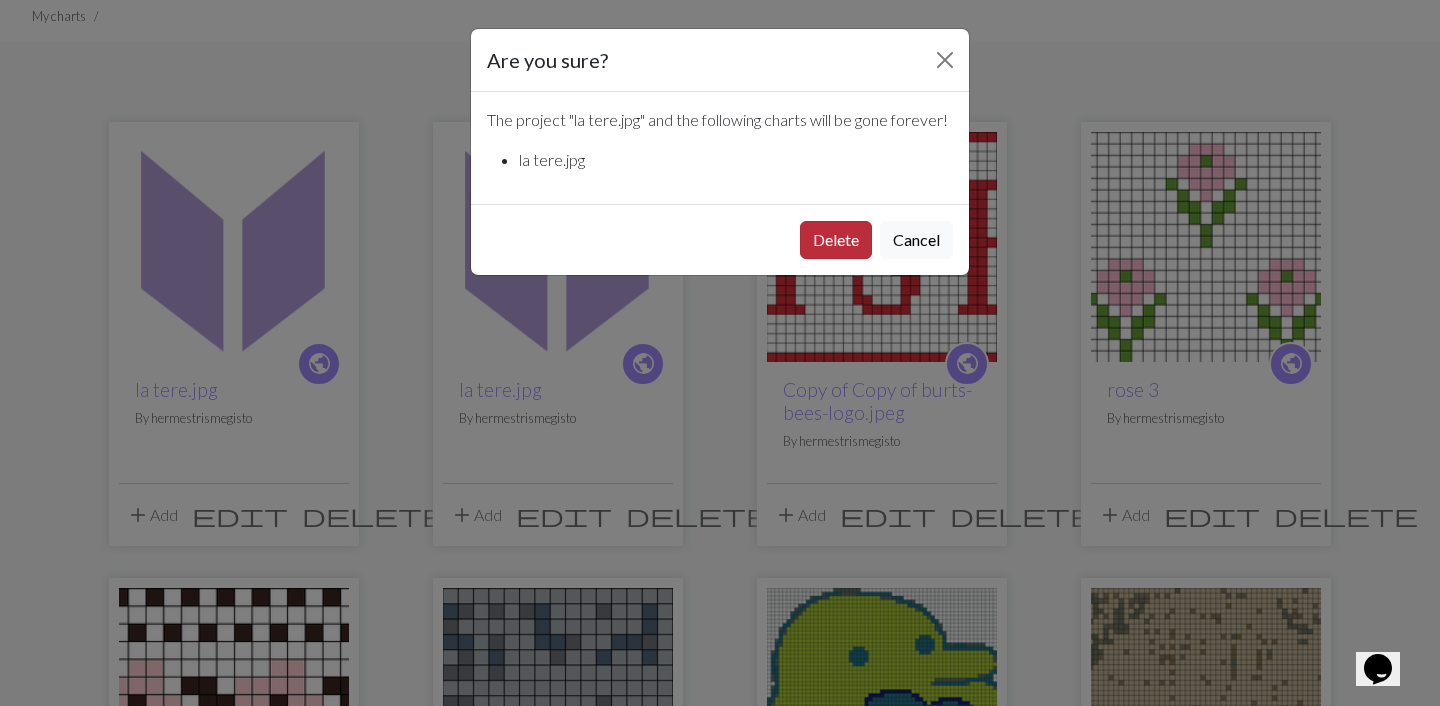 click on "Delete" at bounding box center [836, 240] 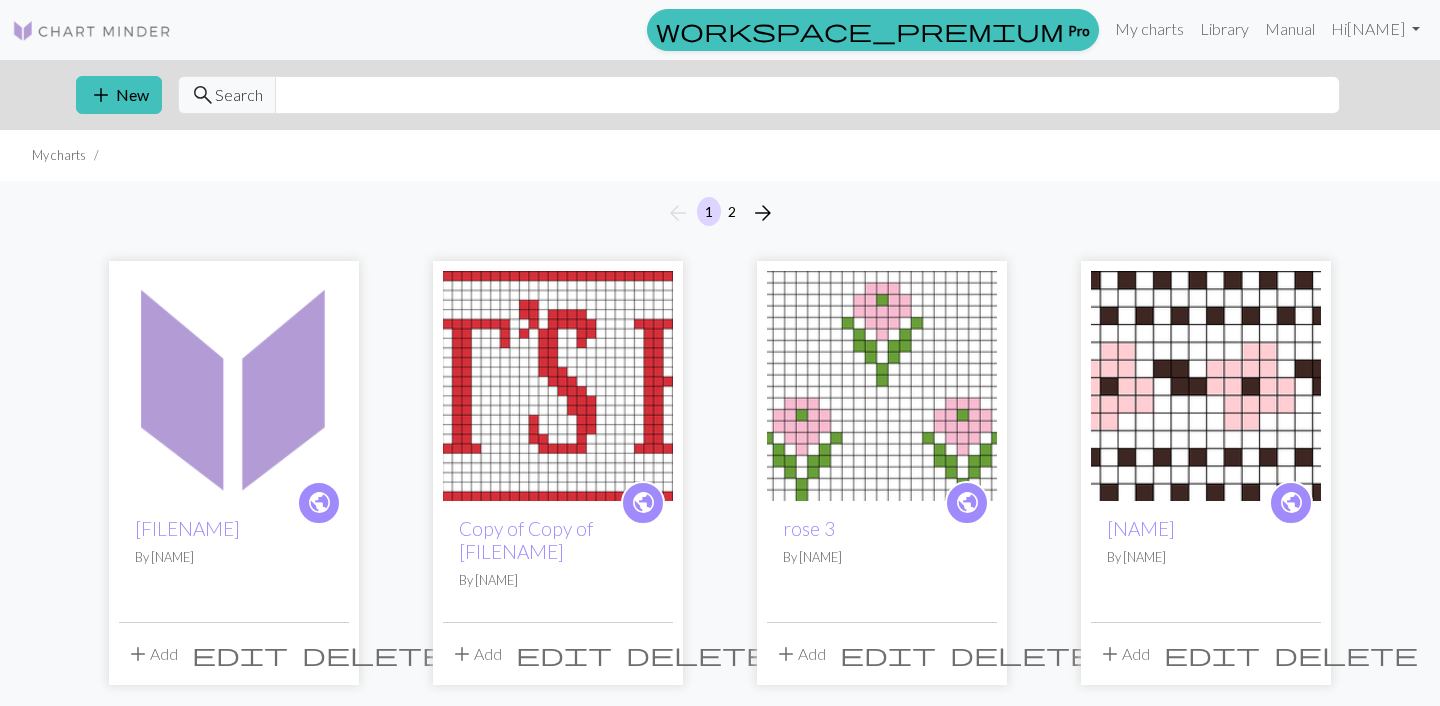 scroll, scrollTop: 139, scrollLeft: 0, axis: vertical 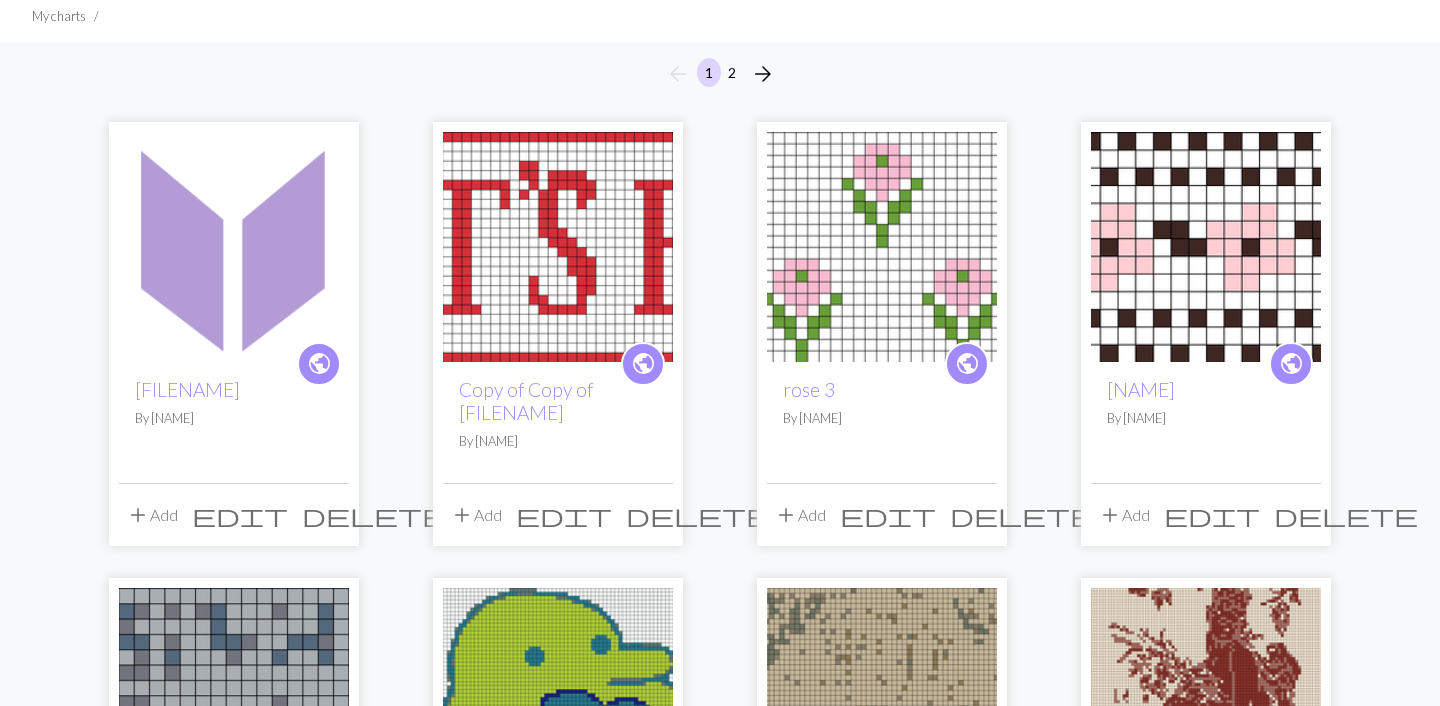 click on "delete" at bounding box center [374, 515] 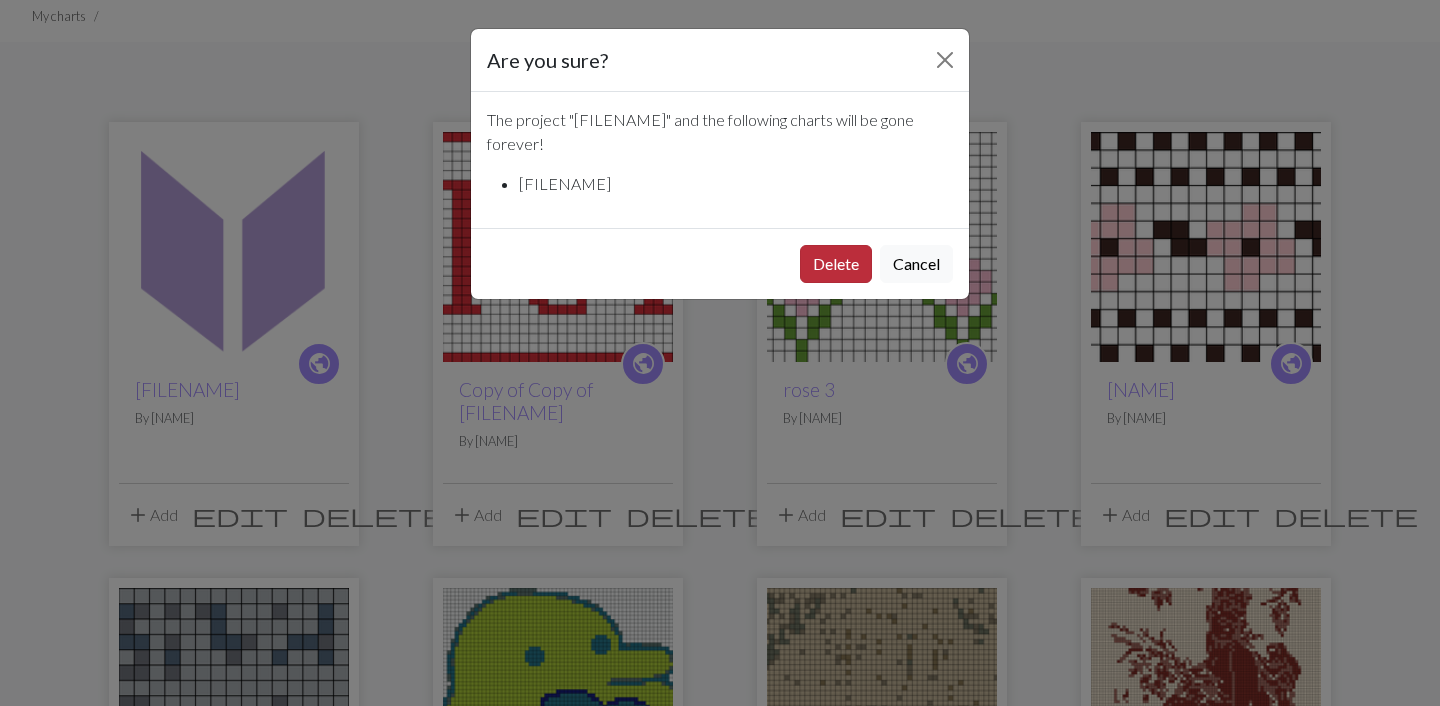 click on "Delete" at bounding box center [836, 264] 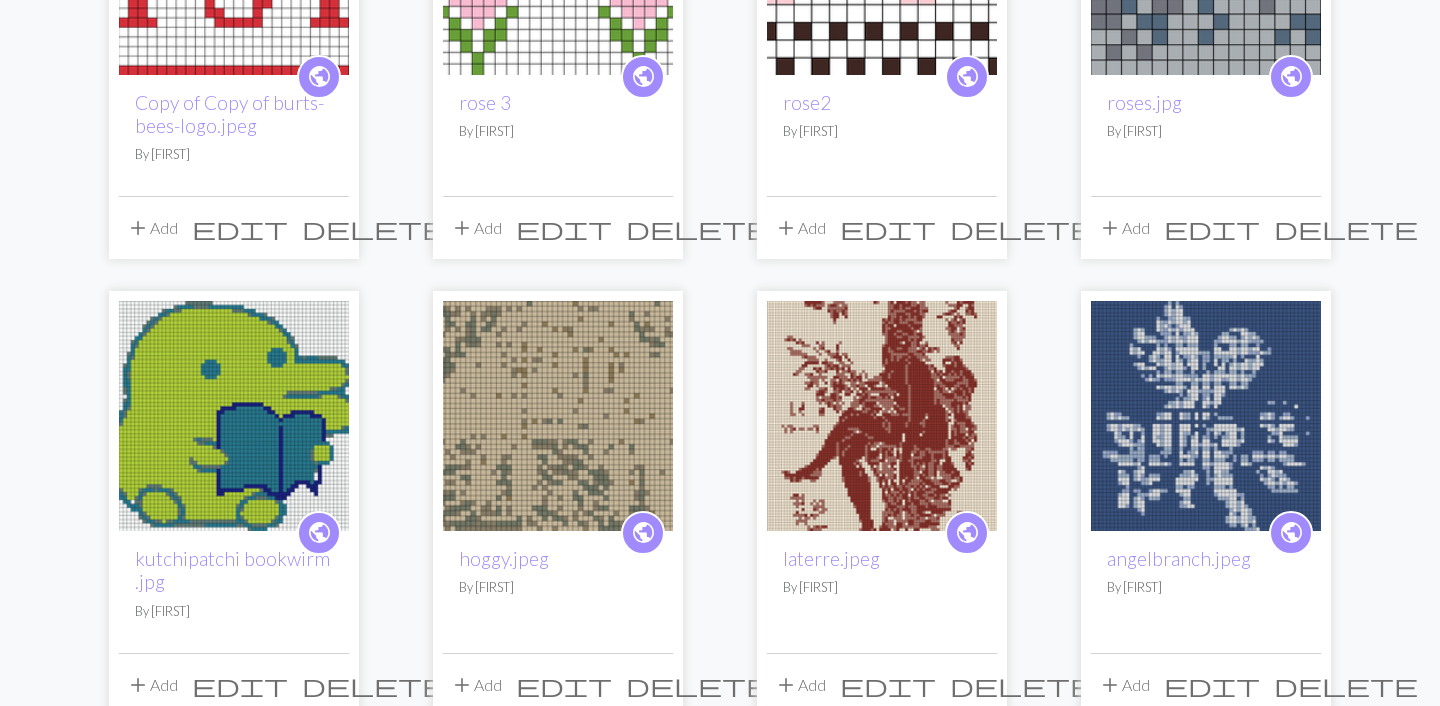 scroll, scrollTop: 443, scrollLeft: 0, axis: vertical 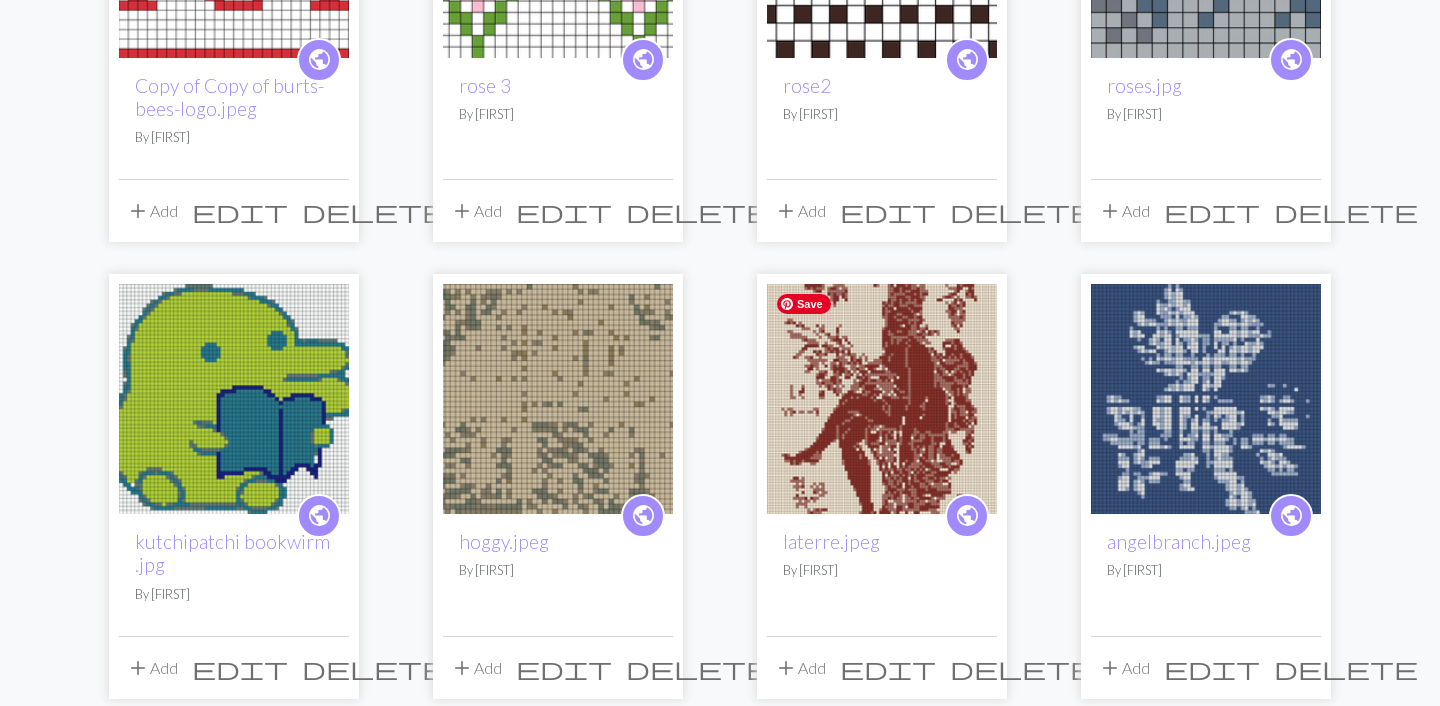 click at bounding box center [882, 399] 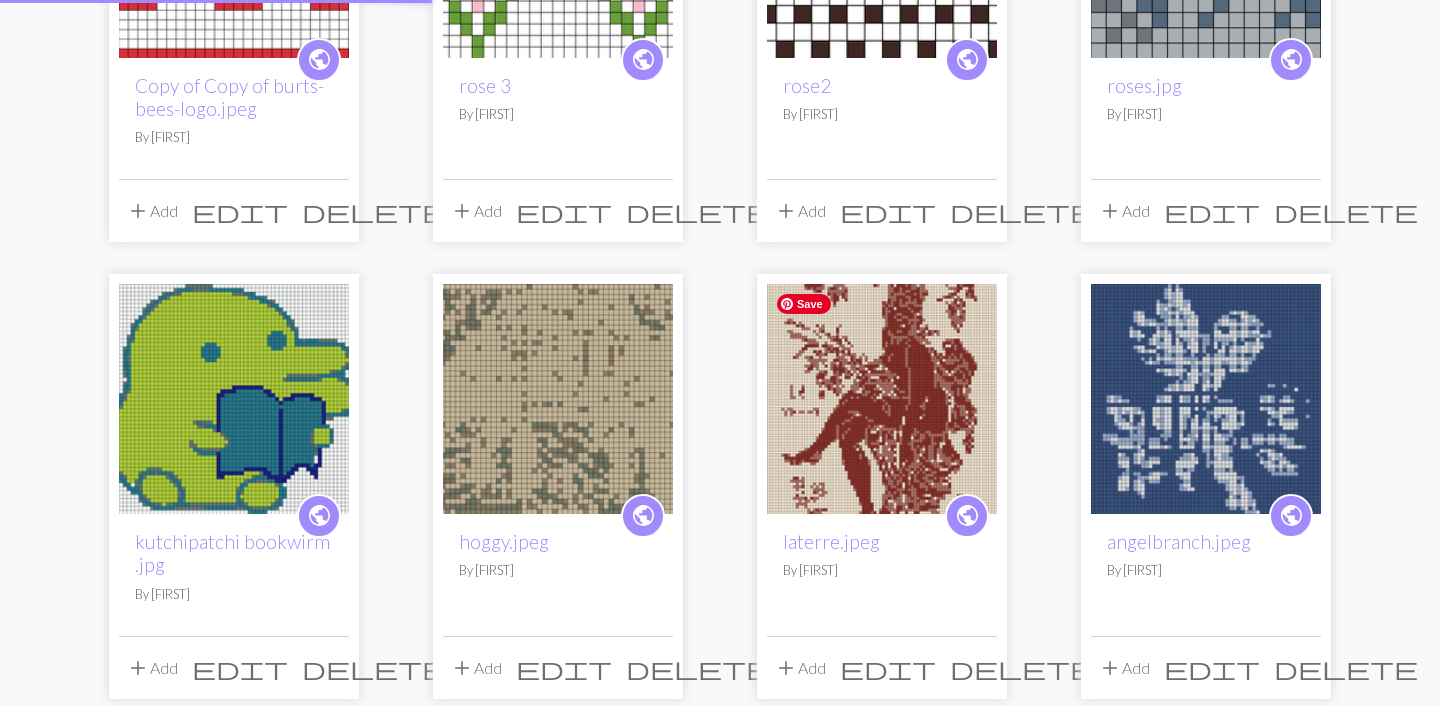 scroll, scrollTop: 0, scrollLeft: 0, axis: both 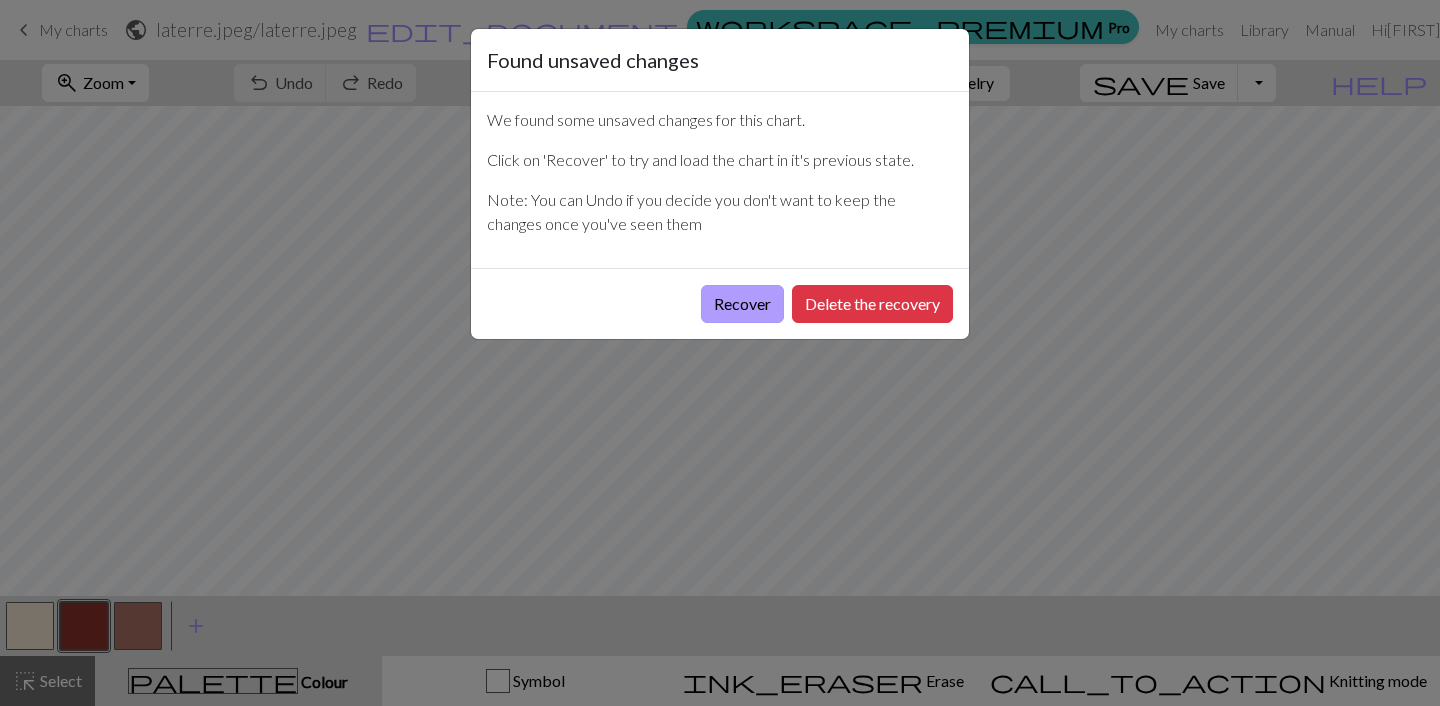 click on "Recover" at bounding box center (742, 304) 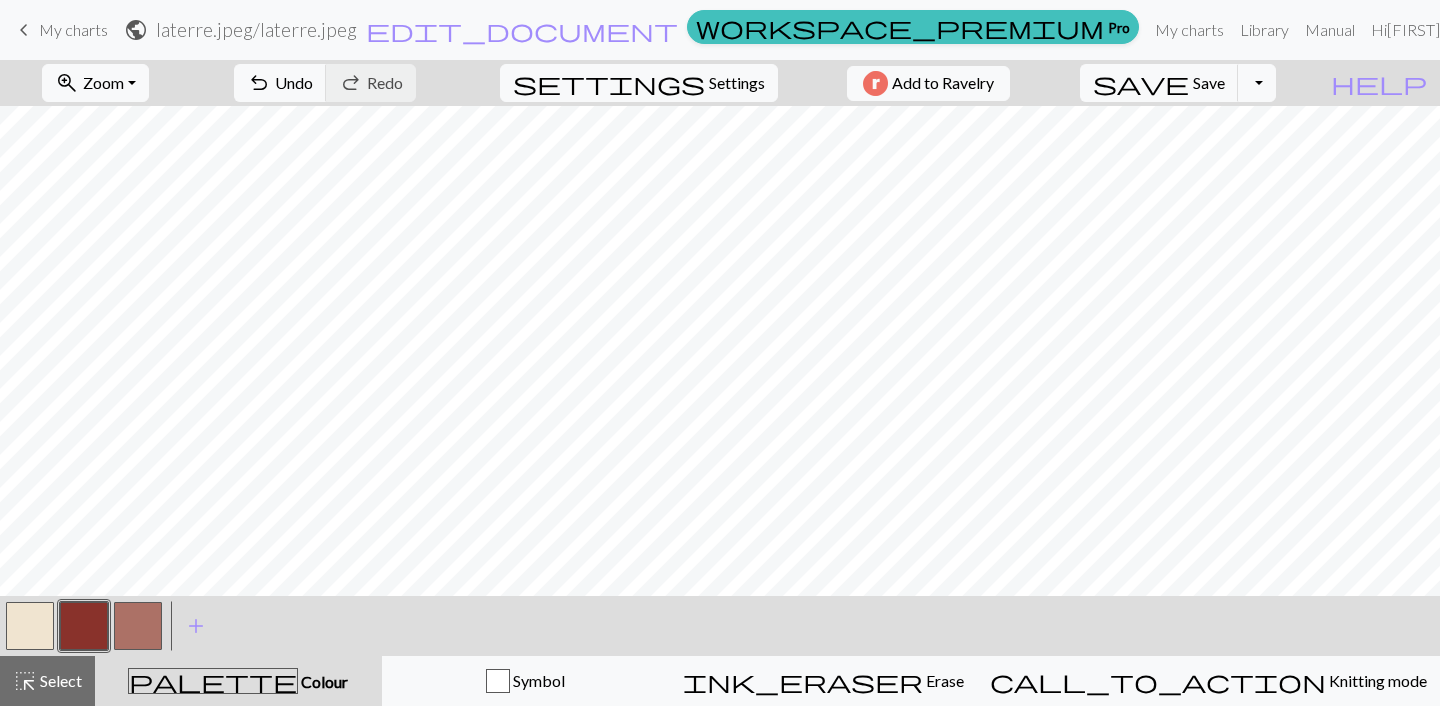 click on "zoom_in Zoom Zoom Fit all Fit width Fit height 50% 100% 150% 200%" at bounding box center [95, 83] 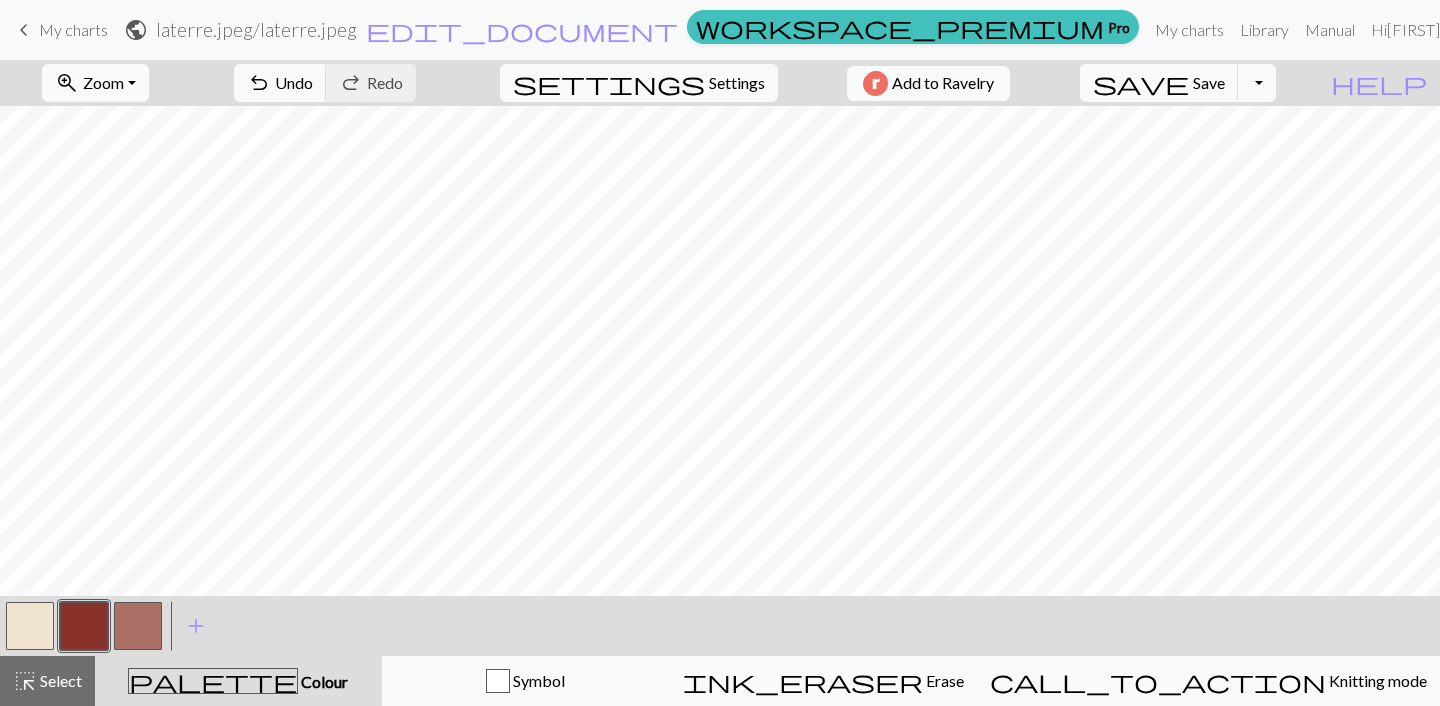 click on "Zoom" at bounding box center [103, 82] 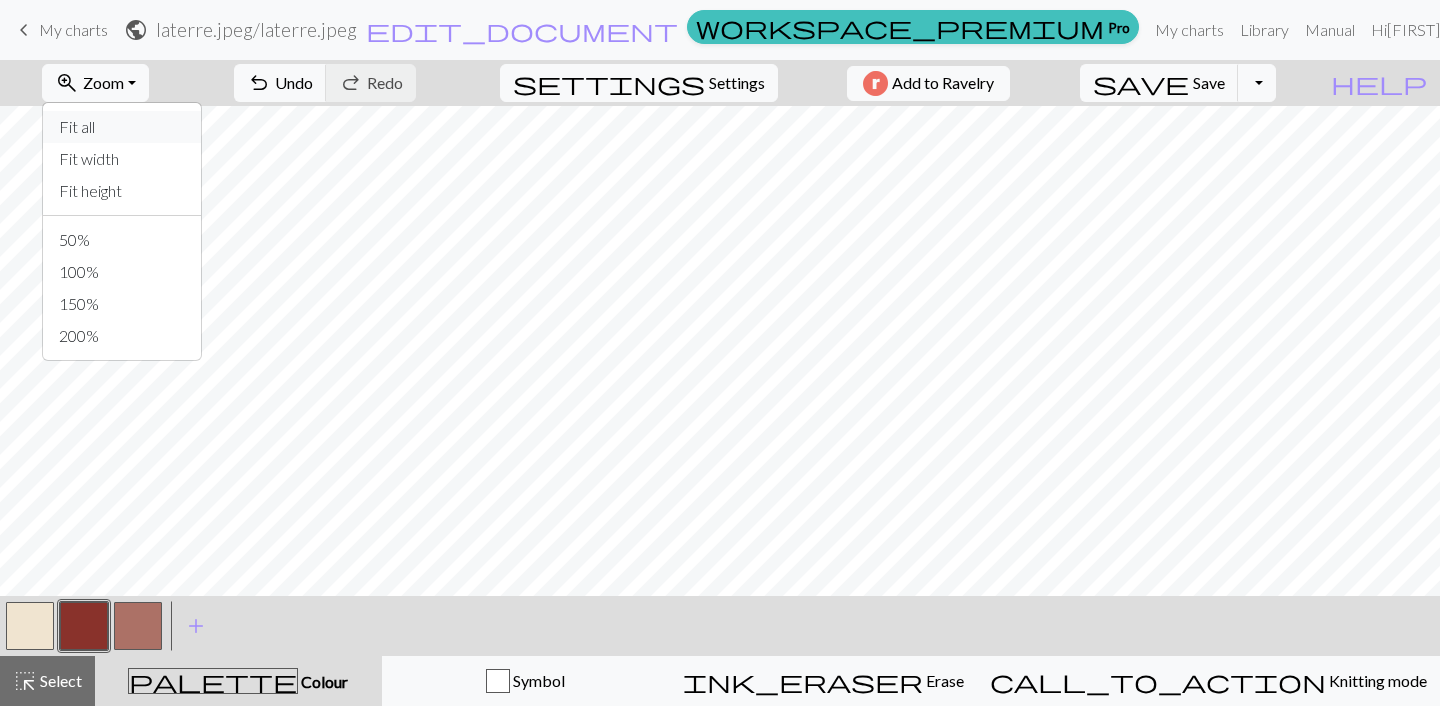 click on "Fit all" at bounding box center (122, 127) 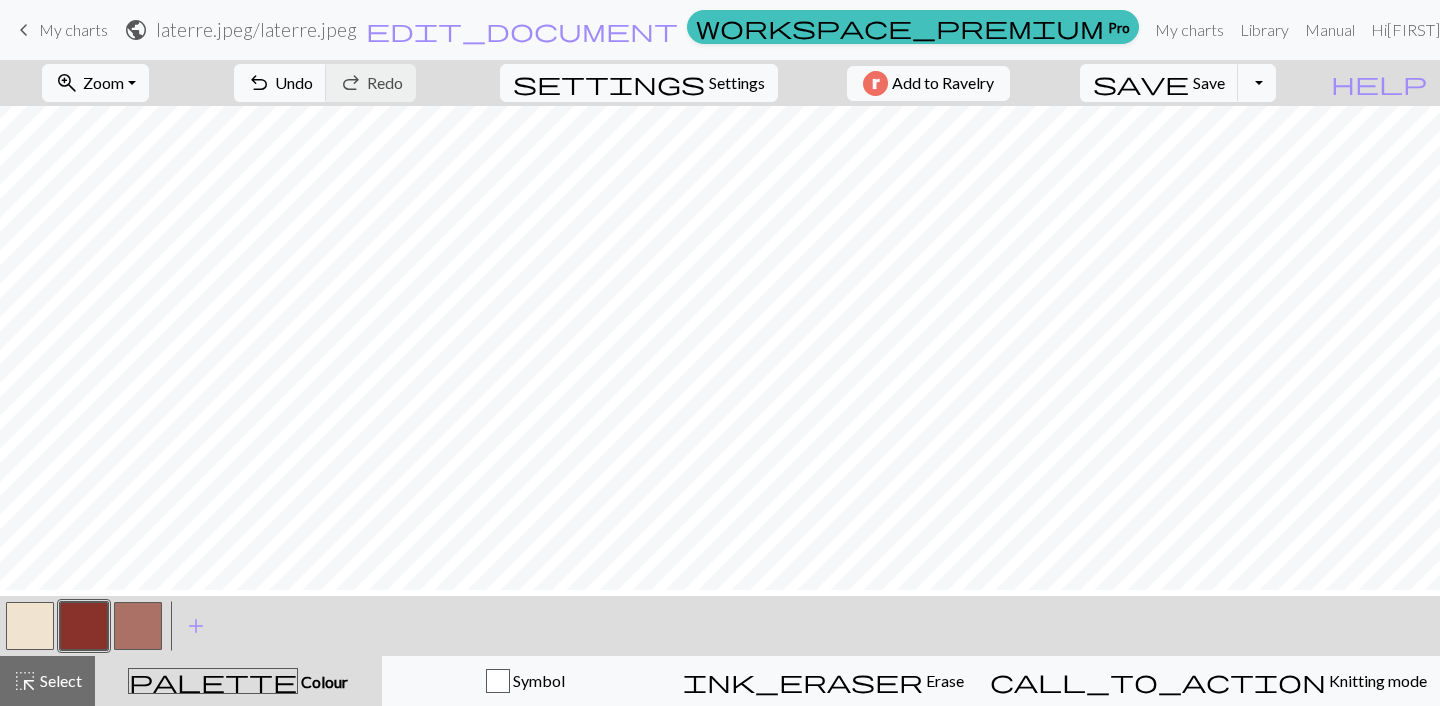 scroll, scrollTop: 1, scrollLeft: 0, axis: vertical 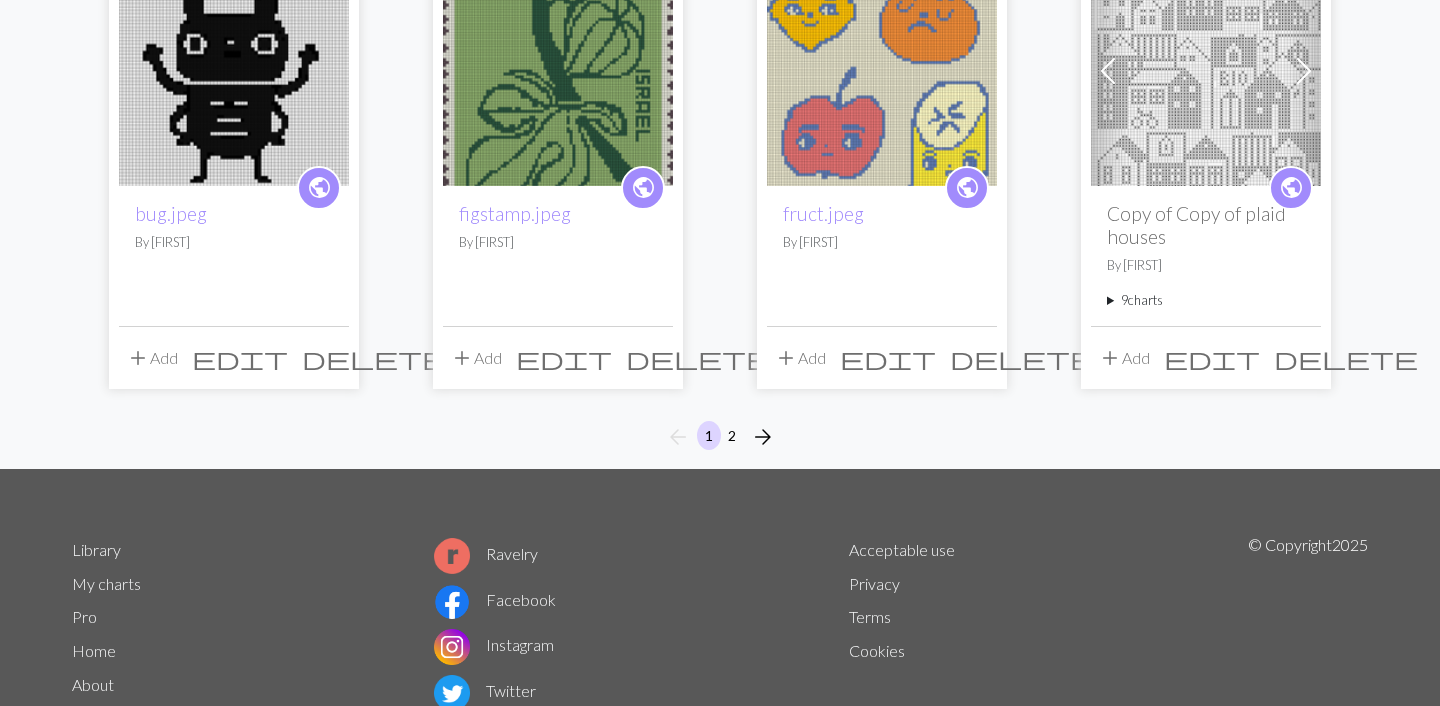 click on "public figstamp.jpeg By   hermestrismegisto" at bounding box center (558, 256) 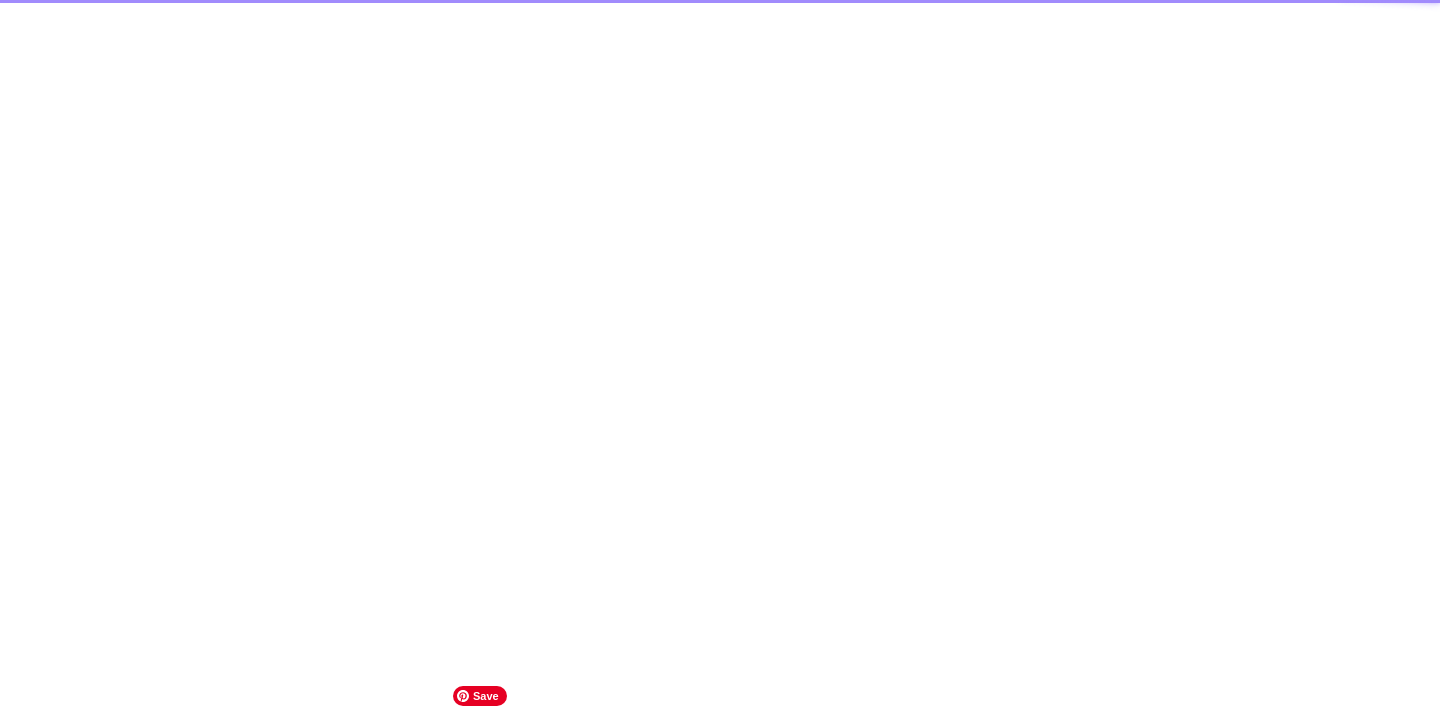scroll, scrollTop: 0, scrollLeft: 0, axis: both 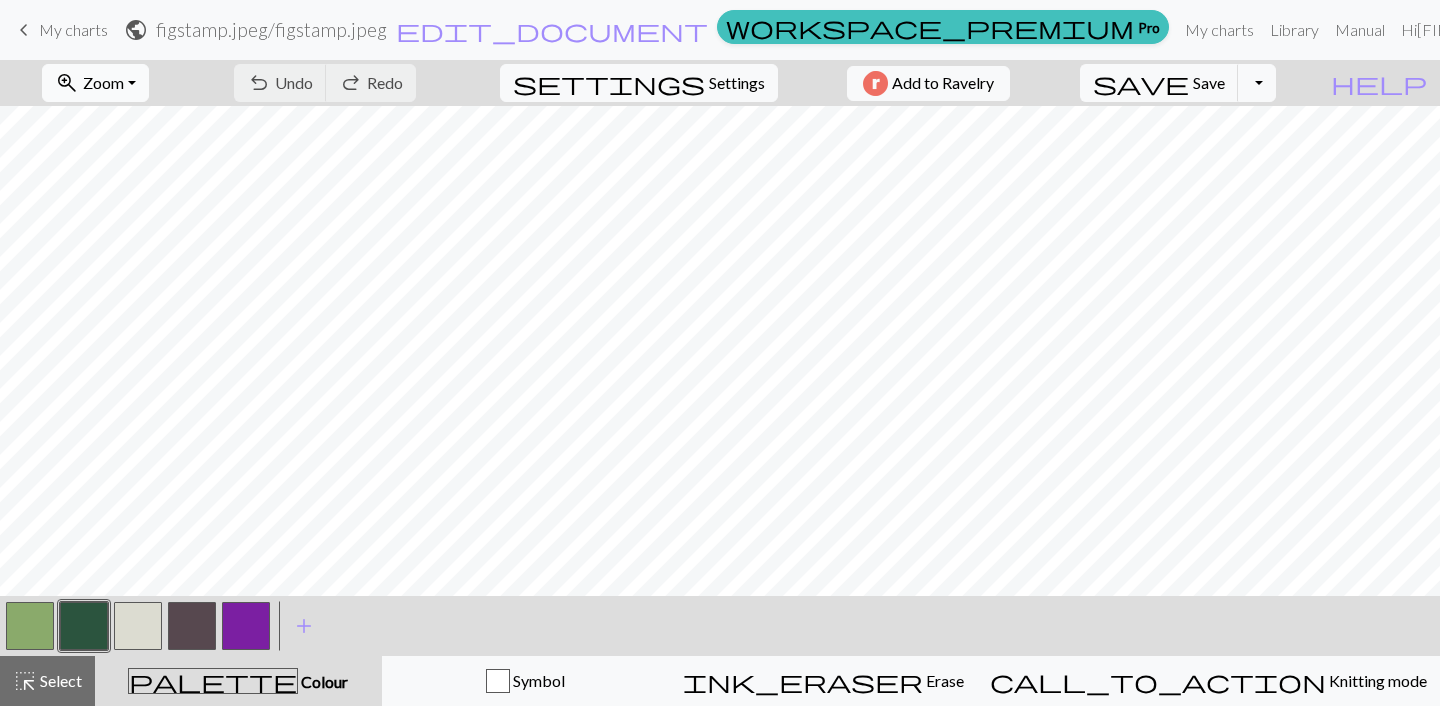 click on "Zoom" at bounding box center (103, 82) 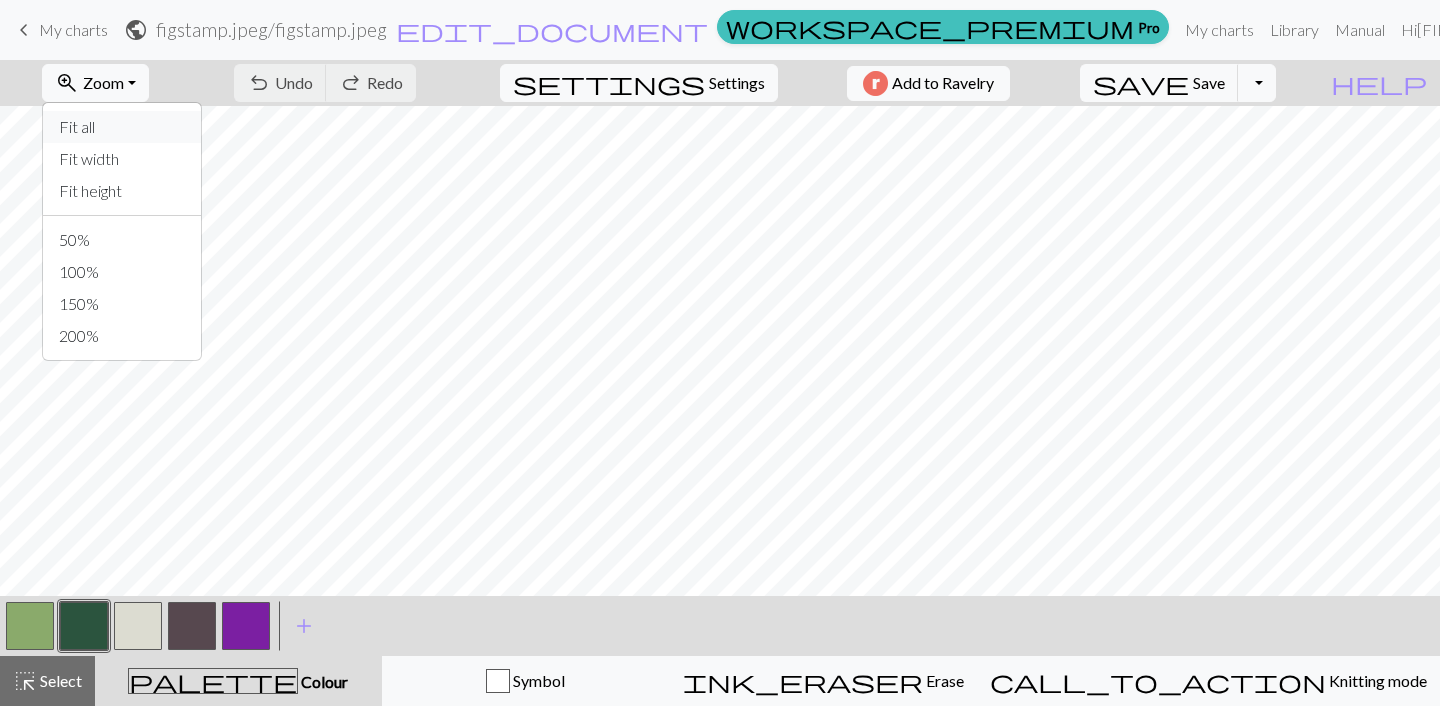 click on "Fit all" at bounding box center (122, 127) 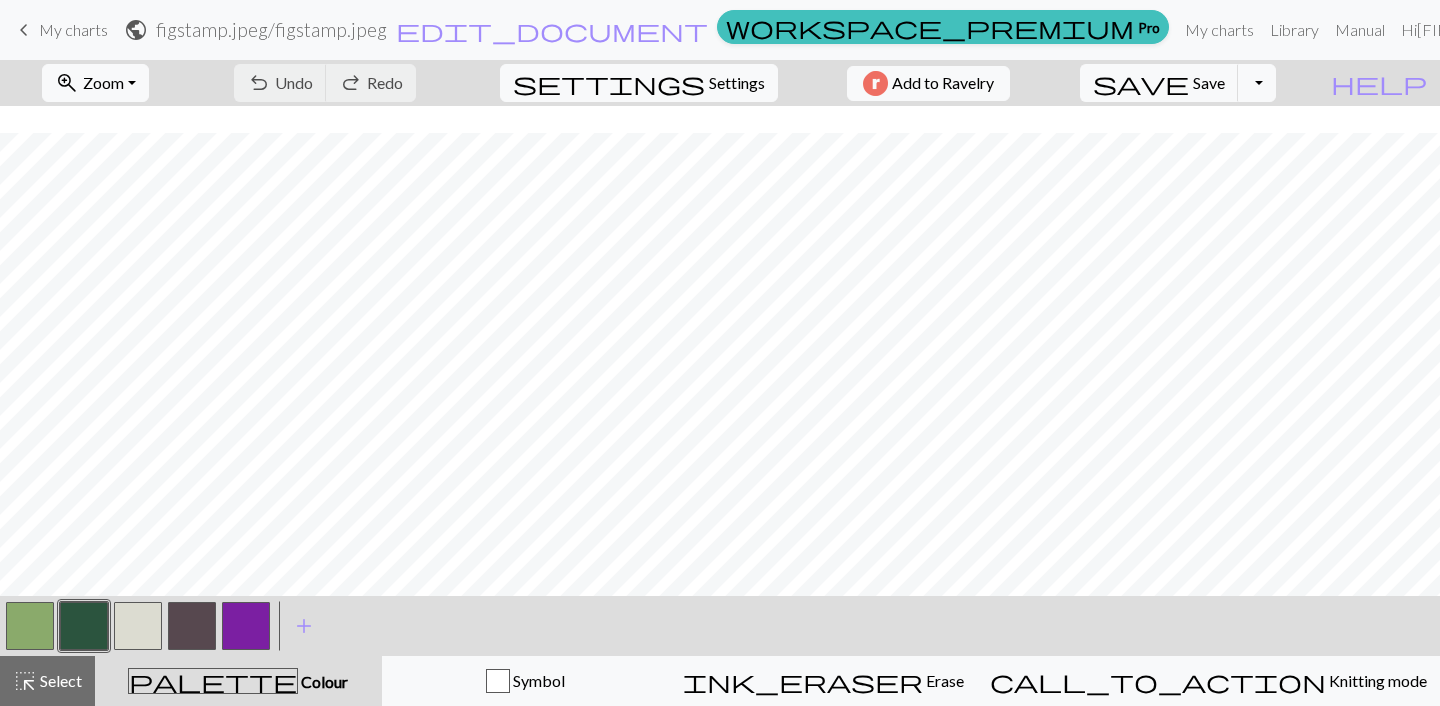 scroll, scrollTop: 143, scrollLeft: 0, axis: vertical 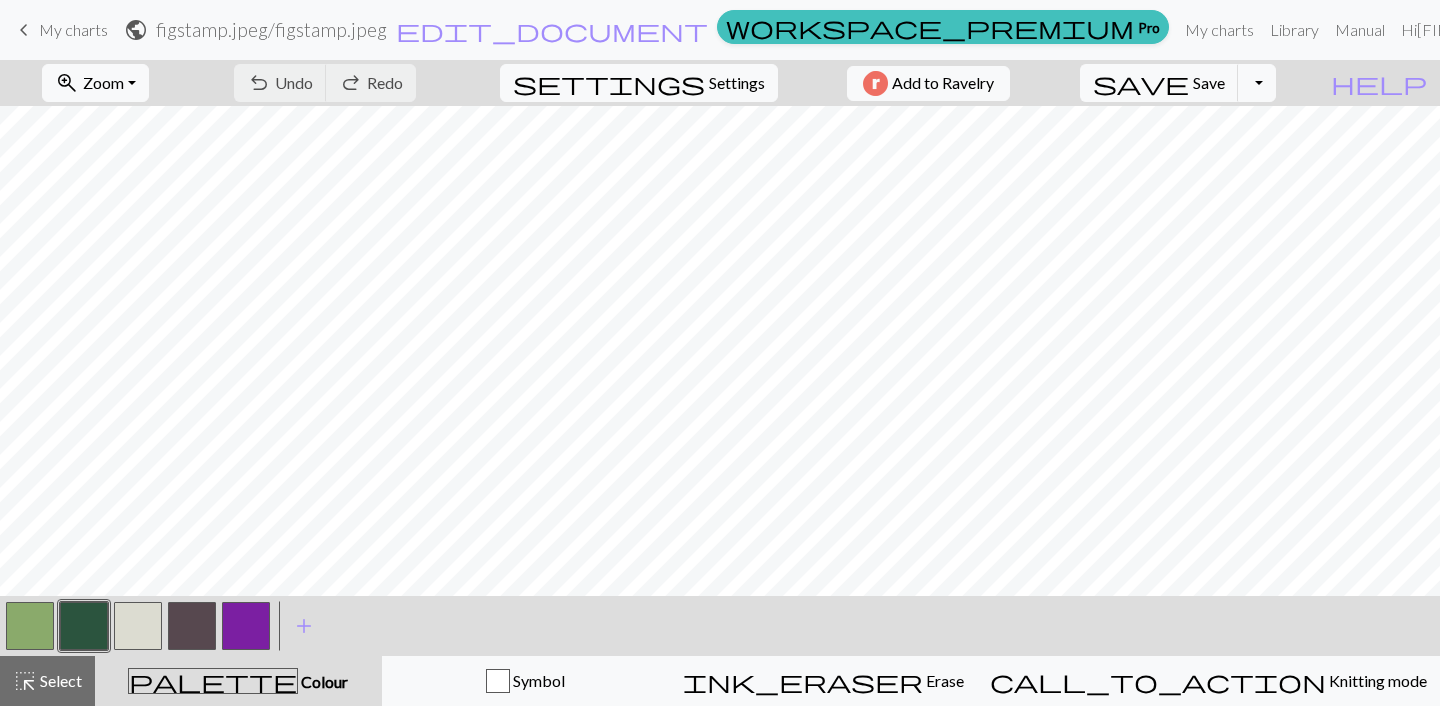 click at bounding box center [246, 626] 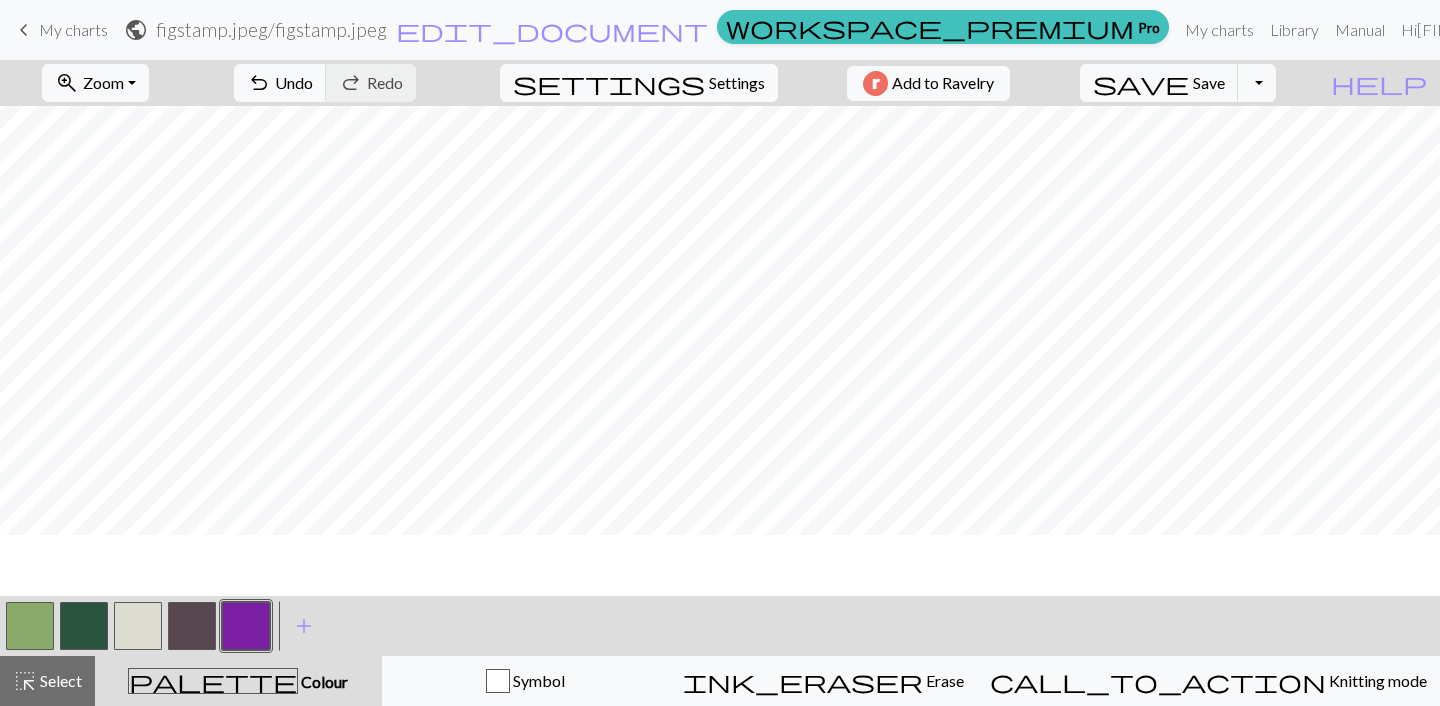 scroll, scrollTop: 325, scrollLeft: 0, axis: vertical 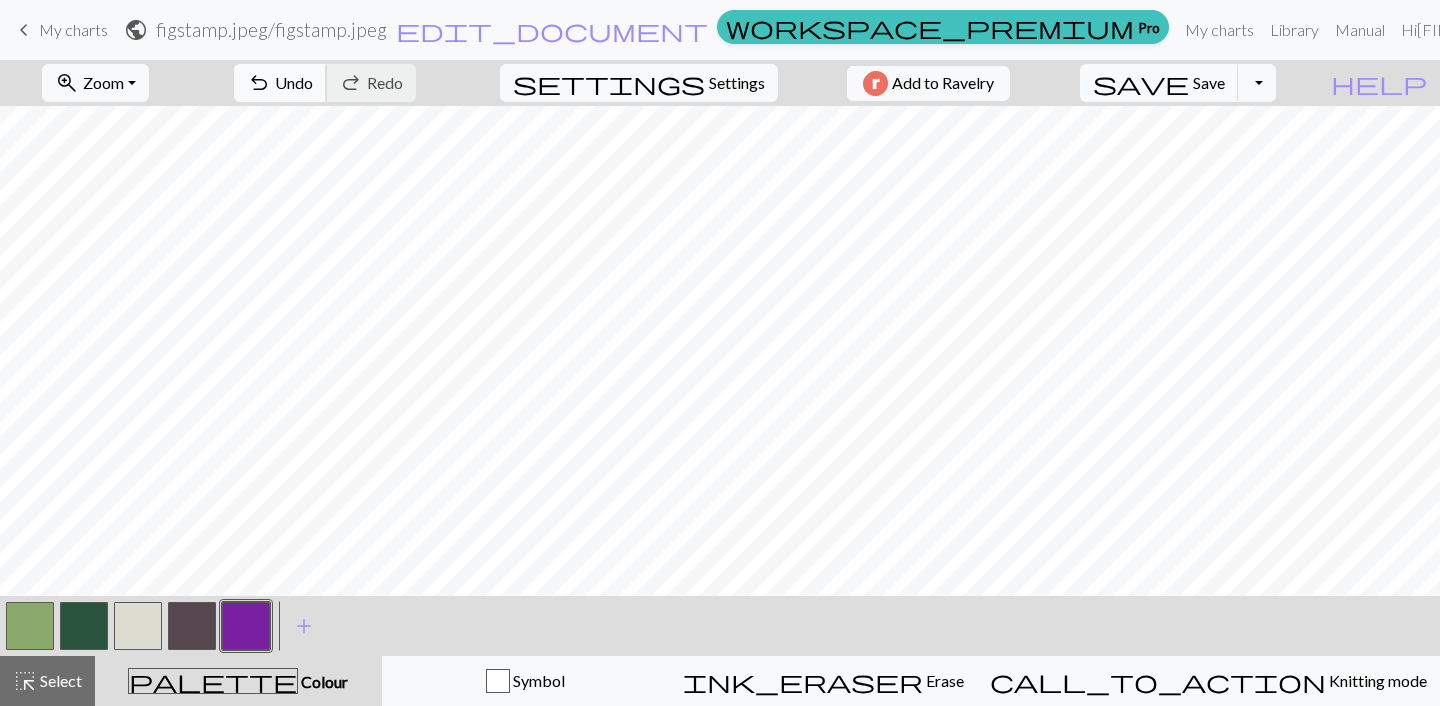 click on "undo" at bounding box center (259, 83) 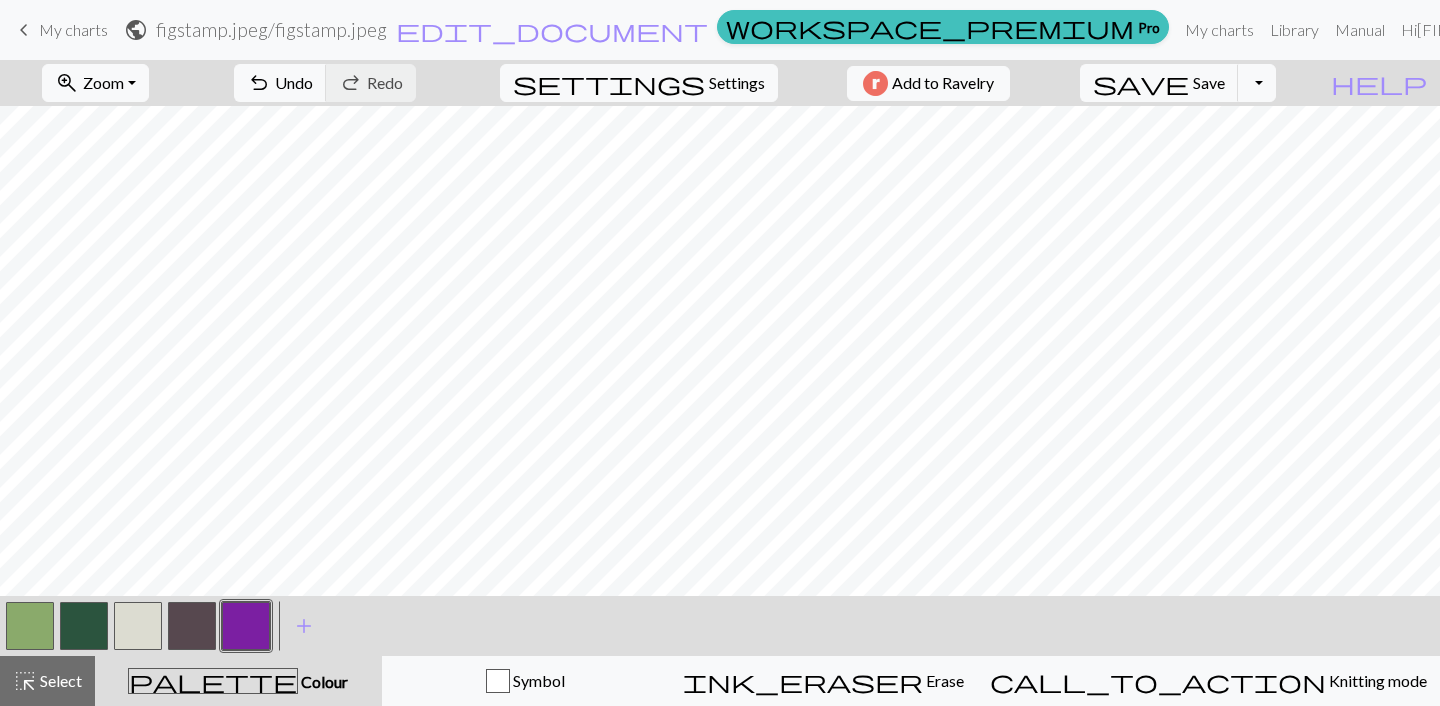 click at bounding box center (84, 626) 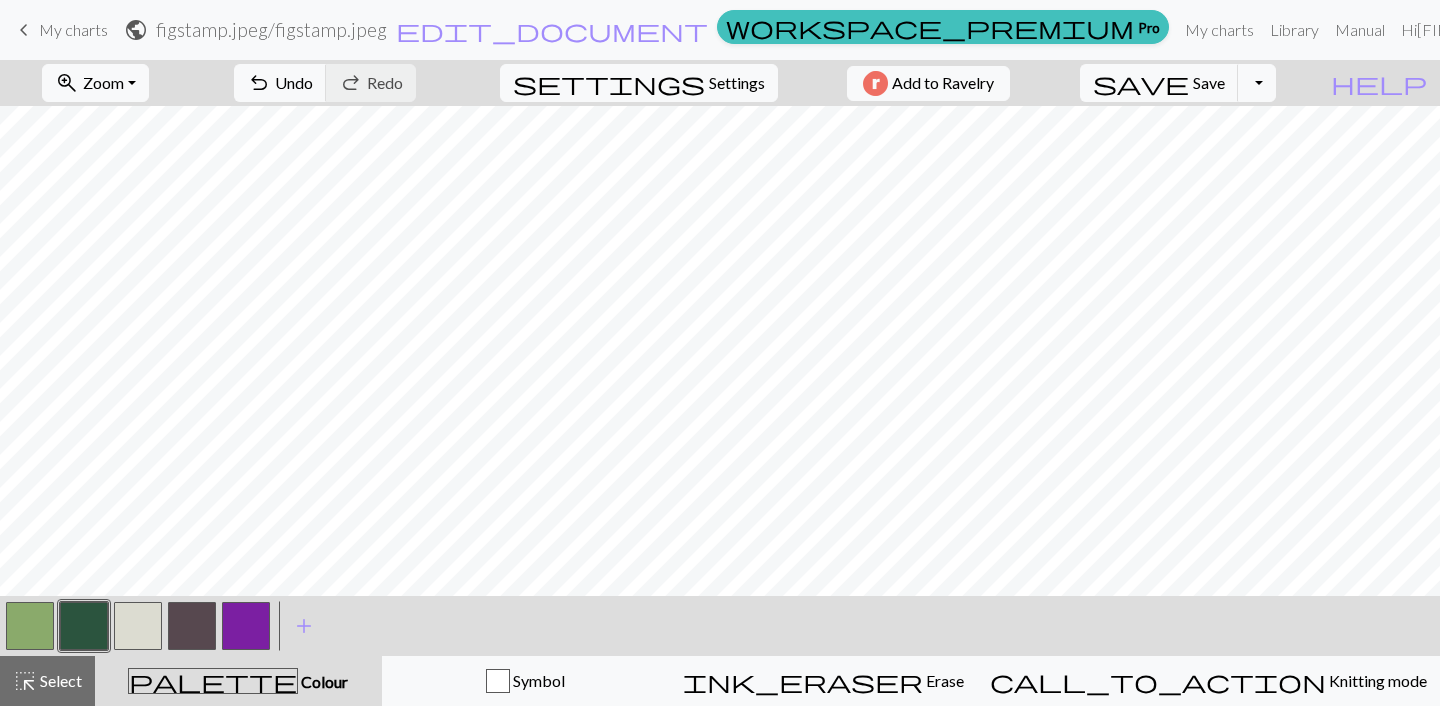 click at bounding box center [246, 626] 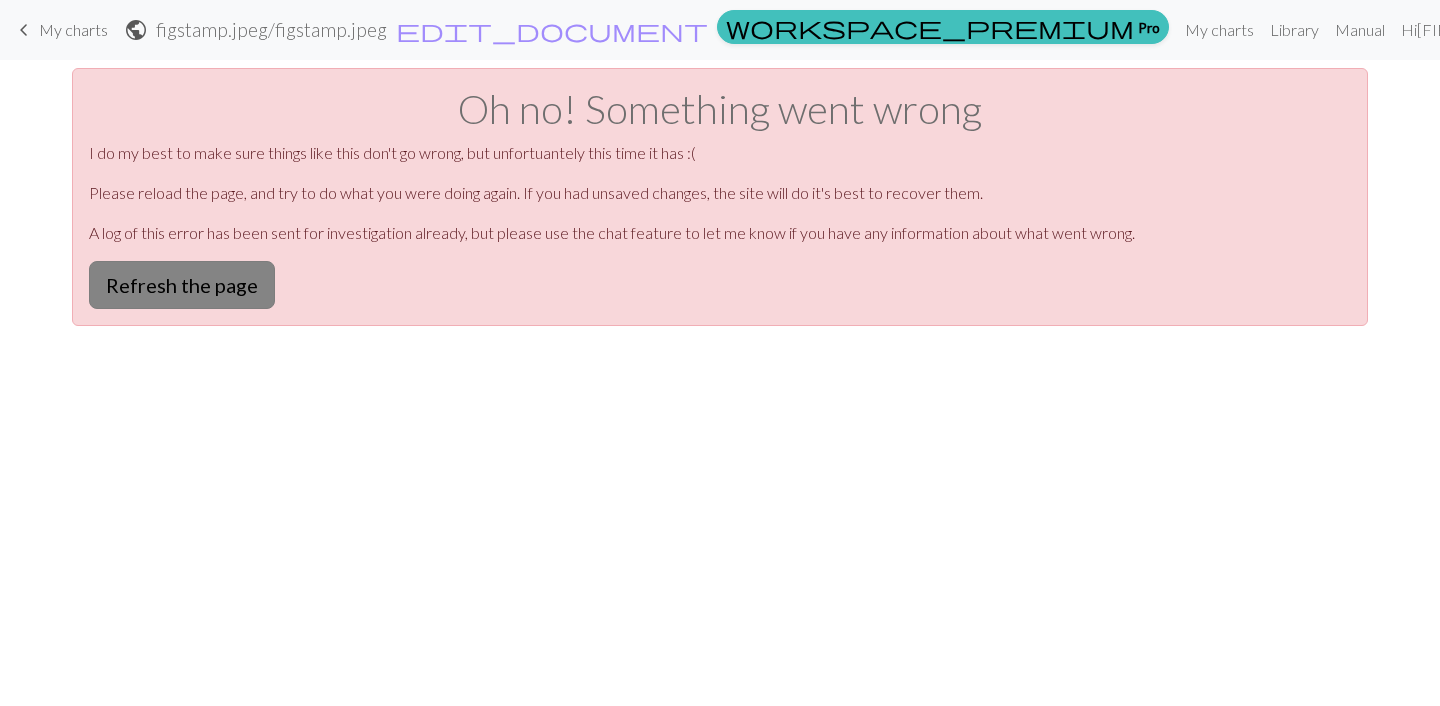 click on "Refresh the page" at bounding box center [182, 285] 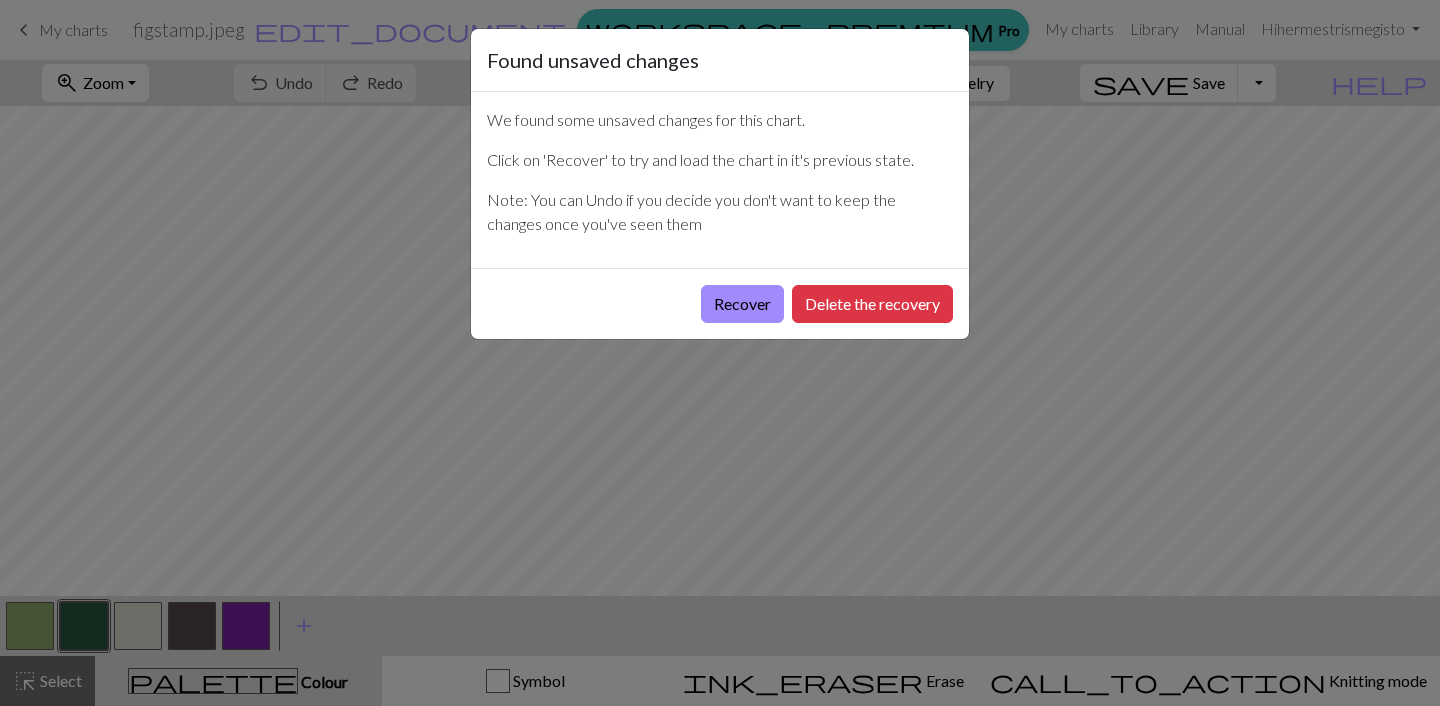 scroll, scrollTop: 0, scrollLeft: 0, axis: both 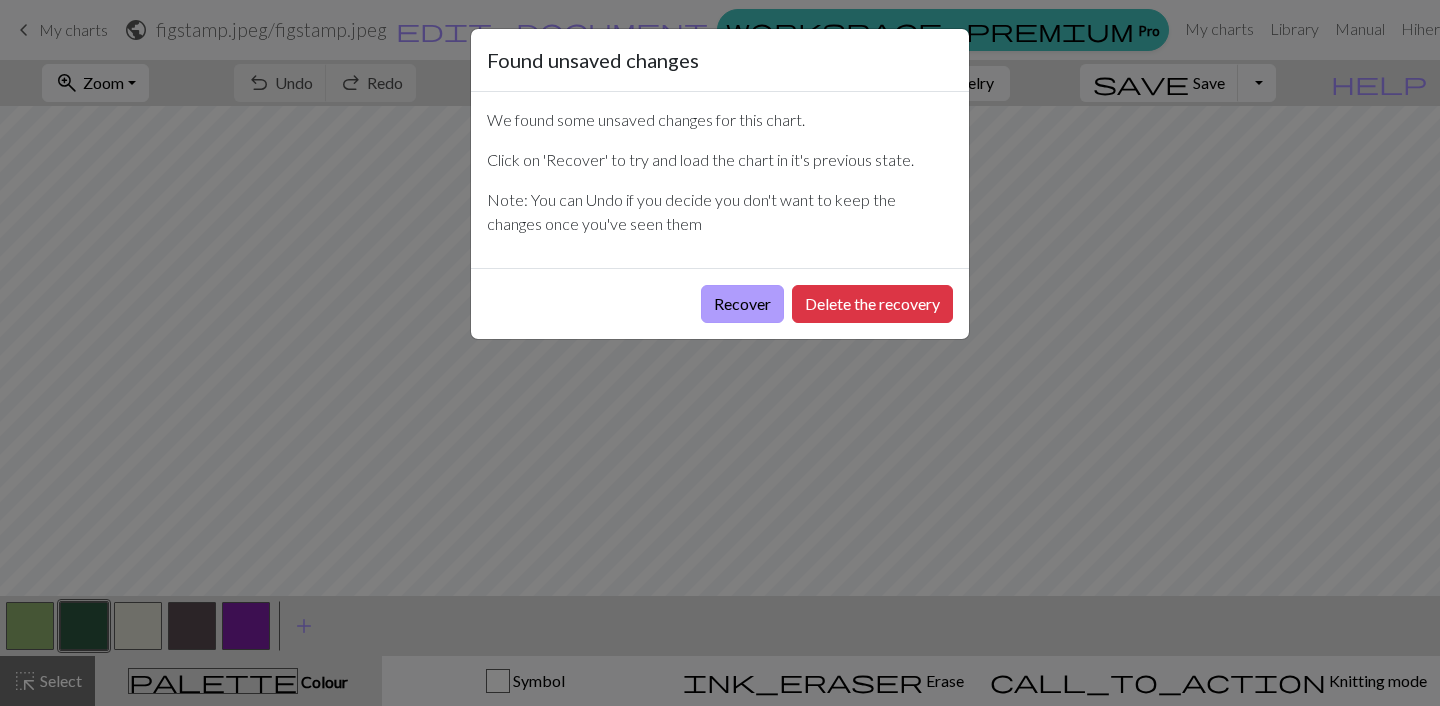 click on "Recover" at bounding box center [742, 304] 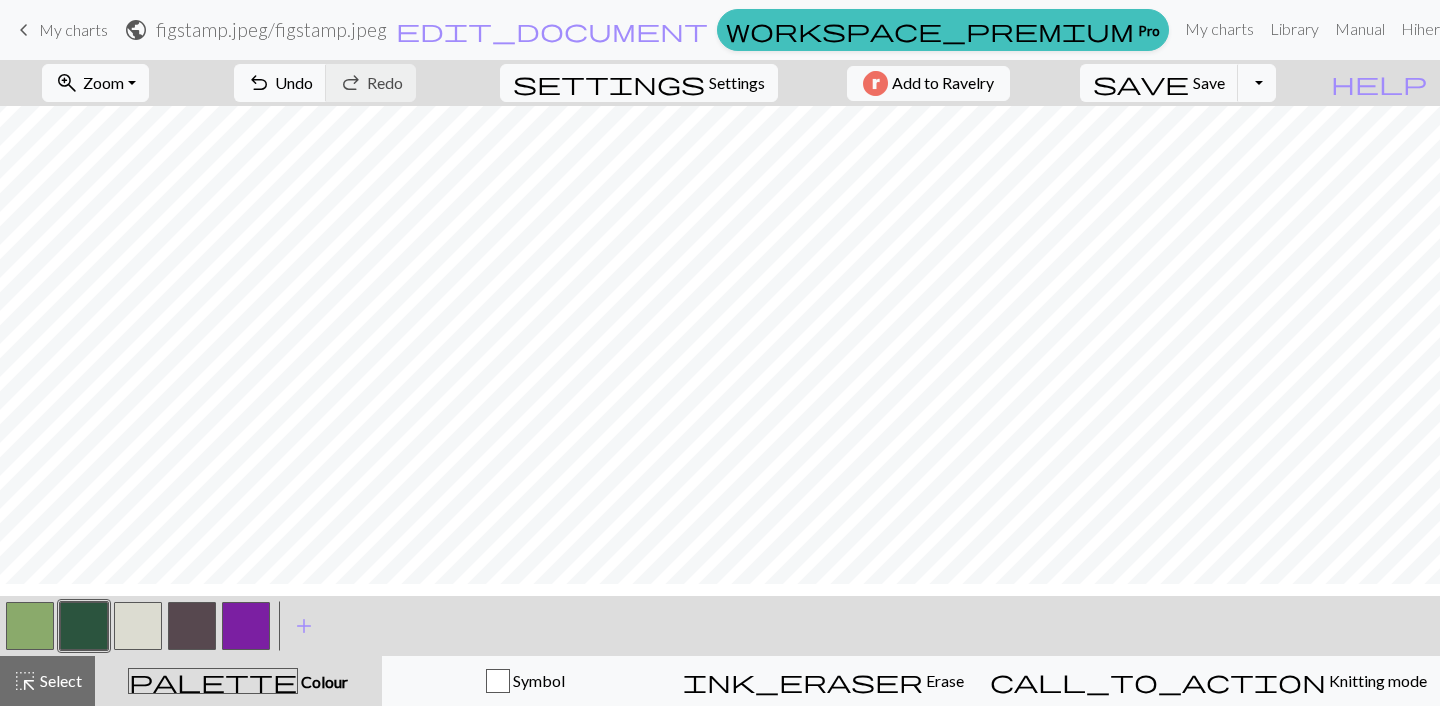 scroll, scrollTop: 0, scrollLeft: 0, axis: both 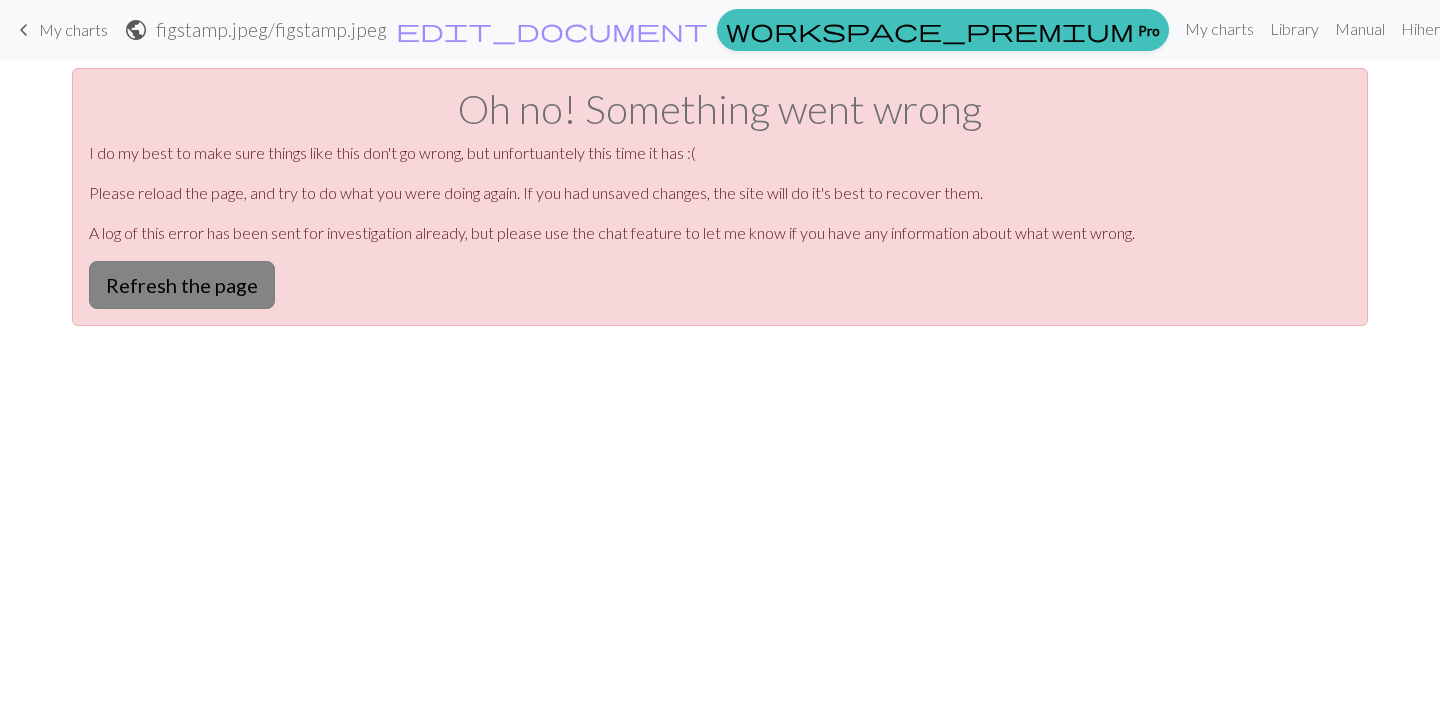click on "Refresh the page" at bounding box center [182, 285] 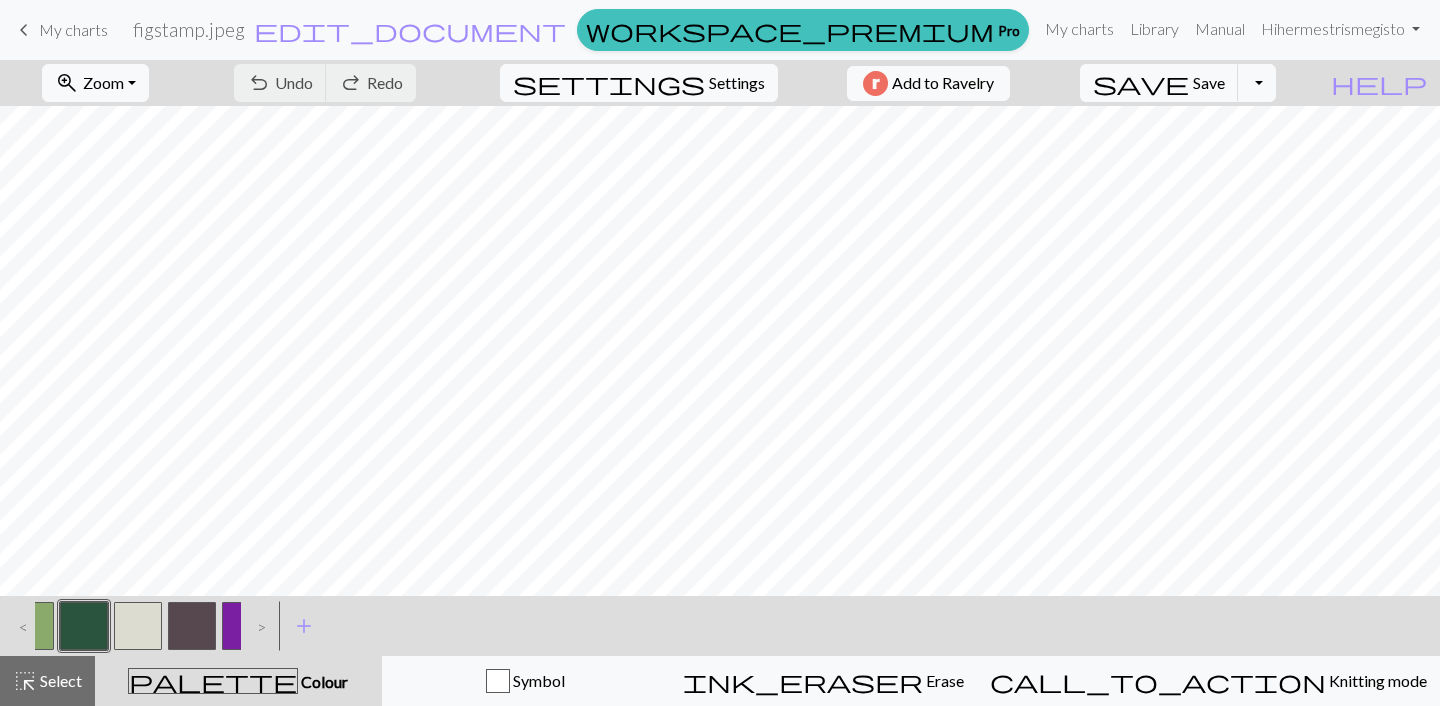 scroll, scrollTop: 0, scrollLeft: 0, axis: both 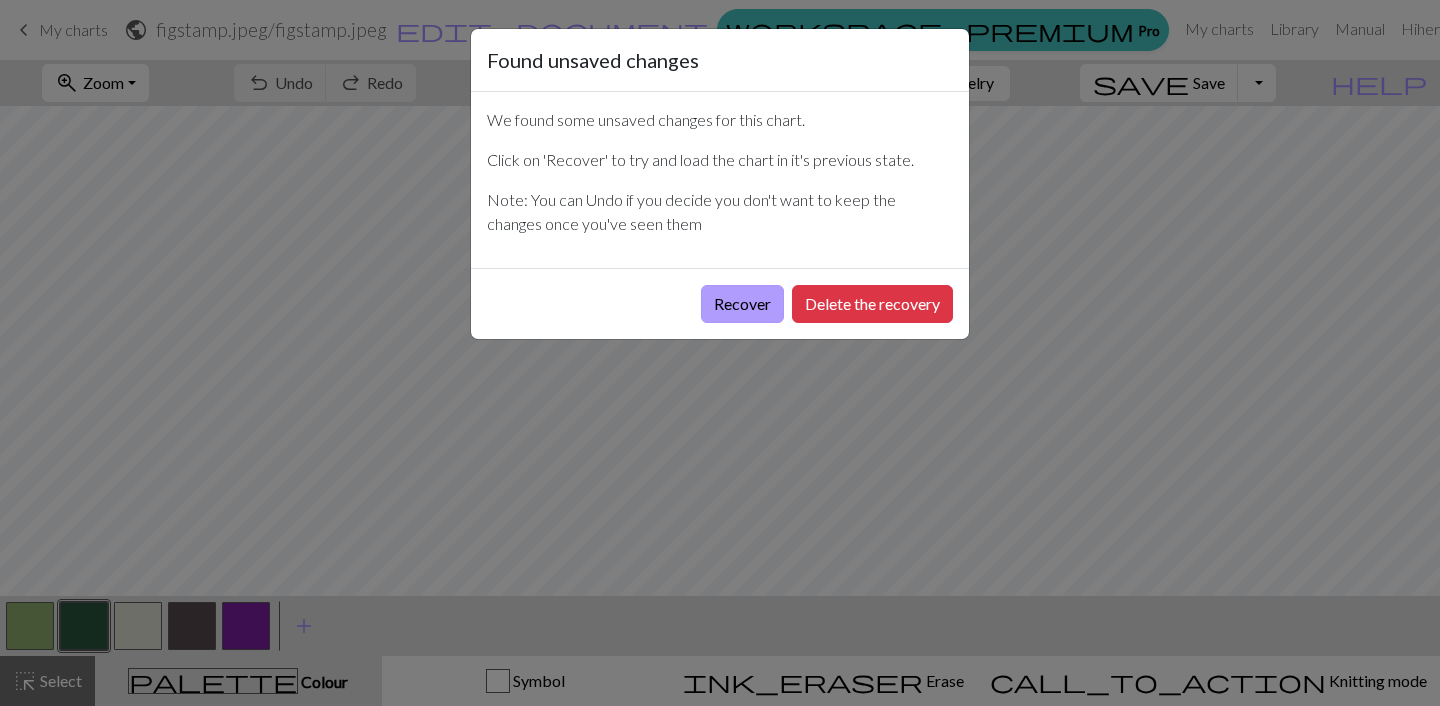 click on "Recover" at bounding box center (742, 304) 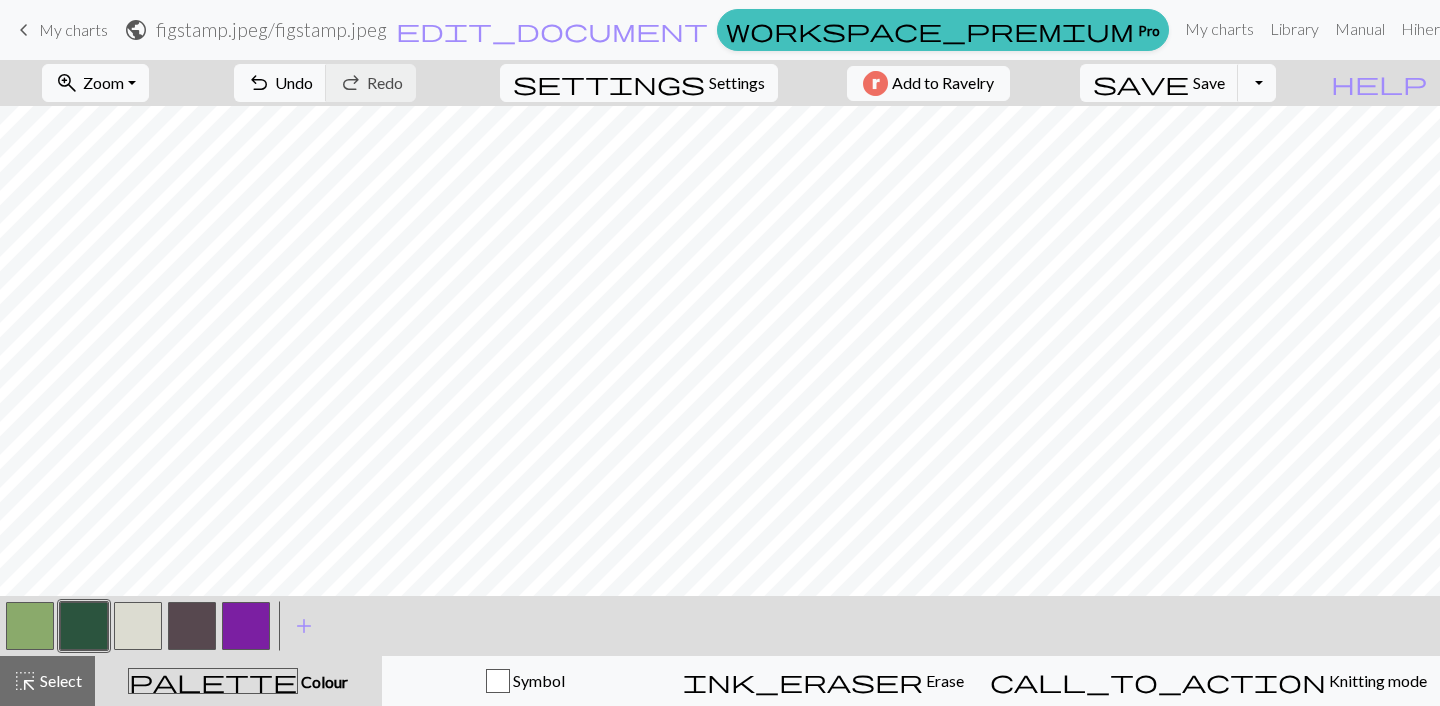 scroll, scrollTop: 0, scrollLeft: 0, axis: both 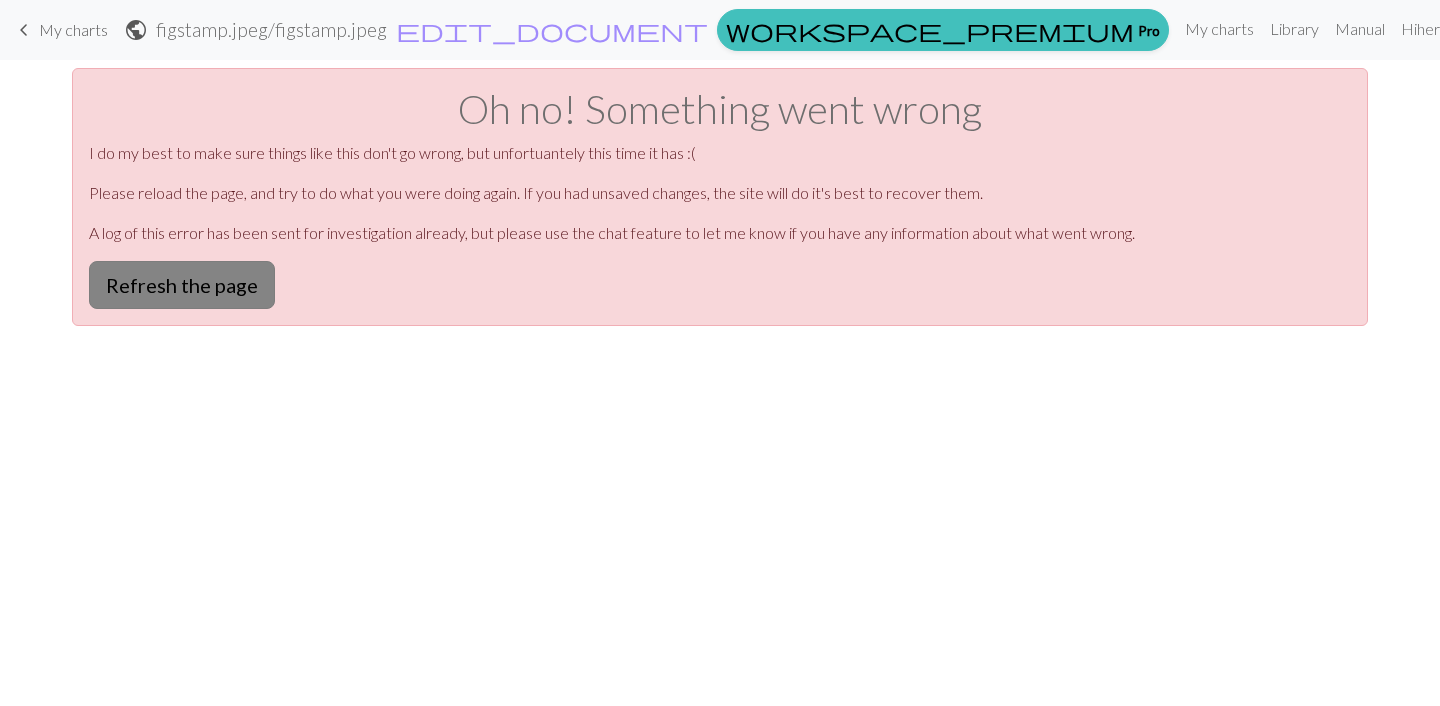click on "Refresh the page" at bounding box center [182, 285] 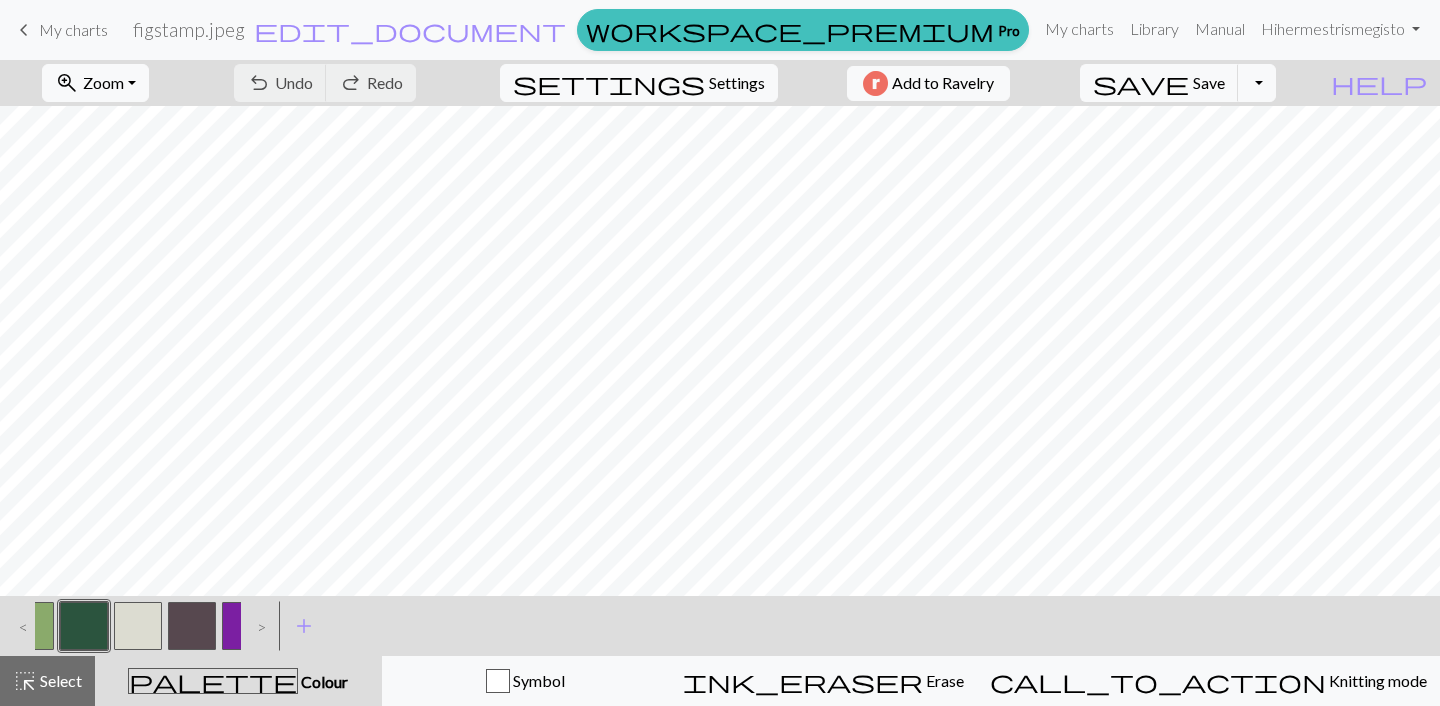 scroll, scrollTop: 0, scrollLeft: 0, axis: both 